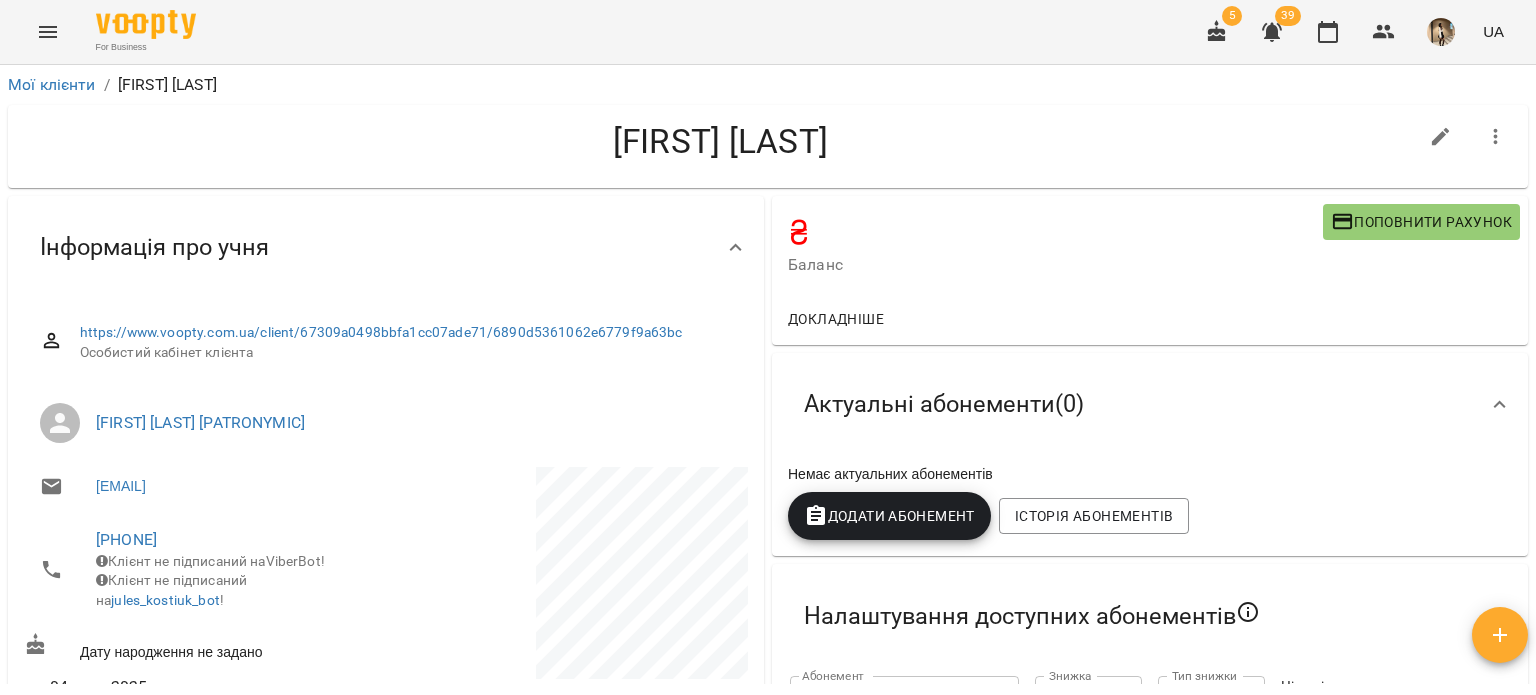 scroll, scrollTop: 0, scrollLeft: 0, axis: both 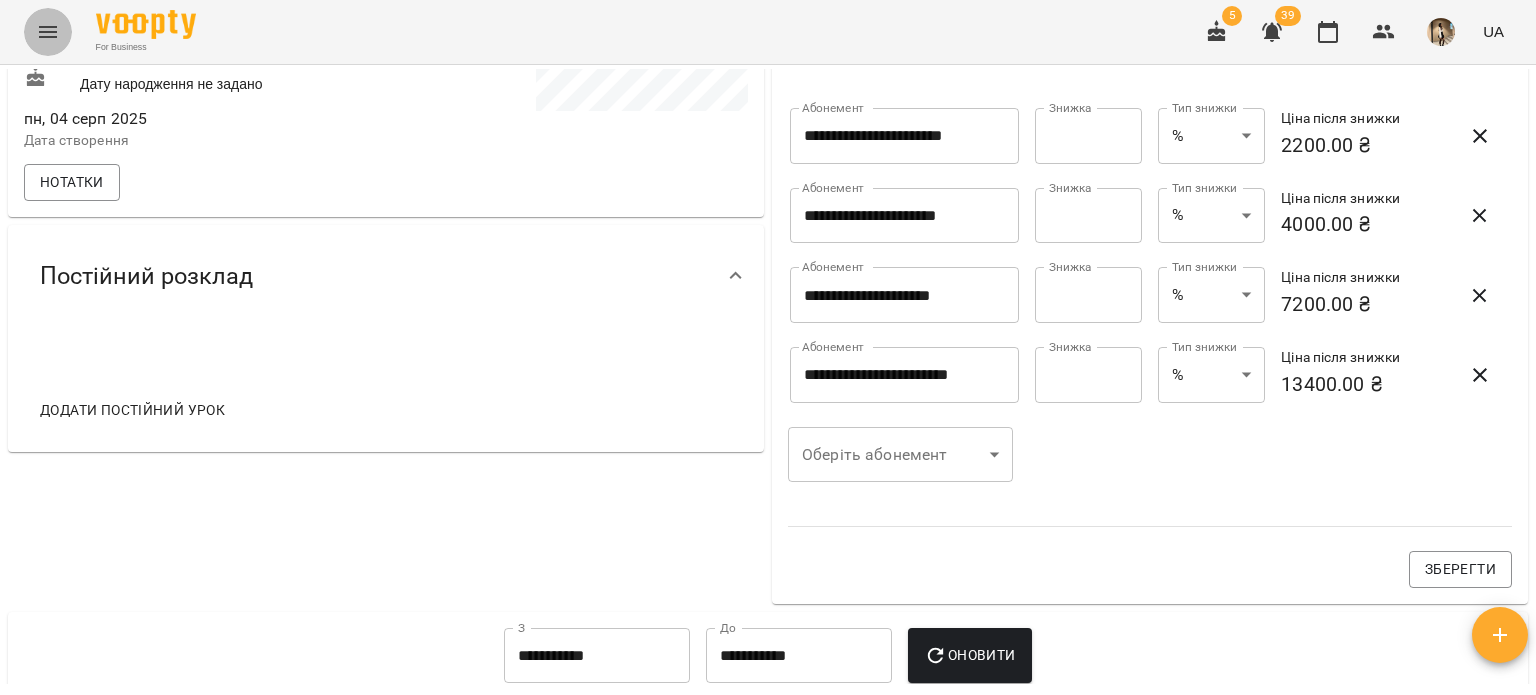 click at bounding box center (48, 32) 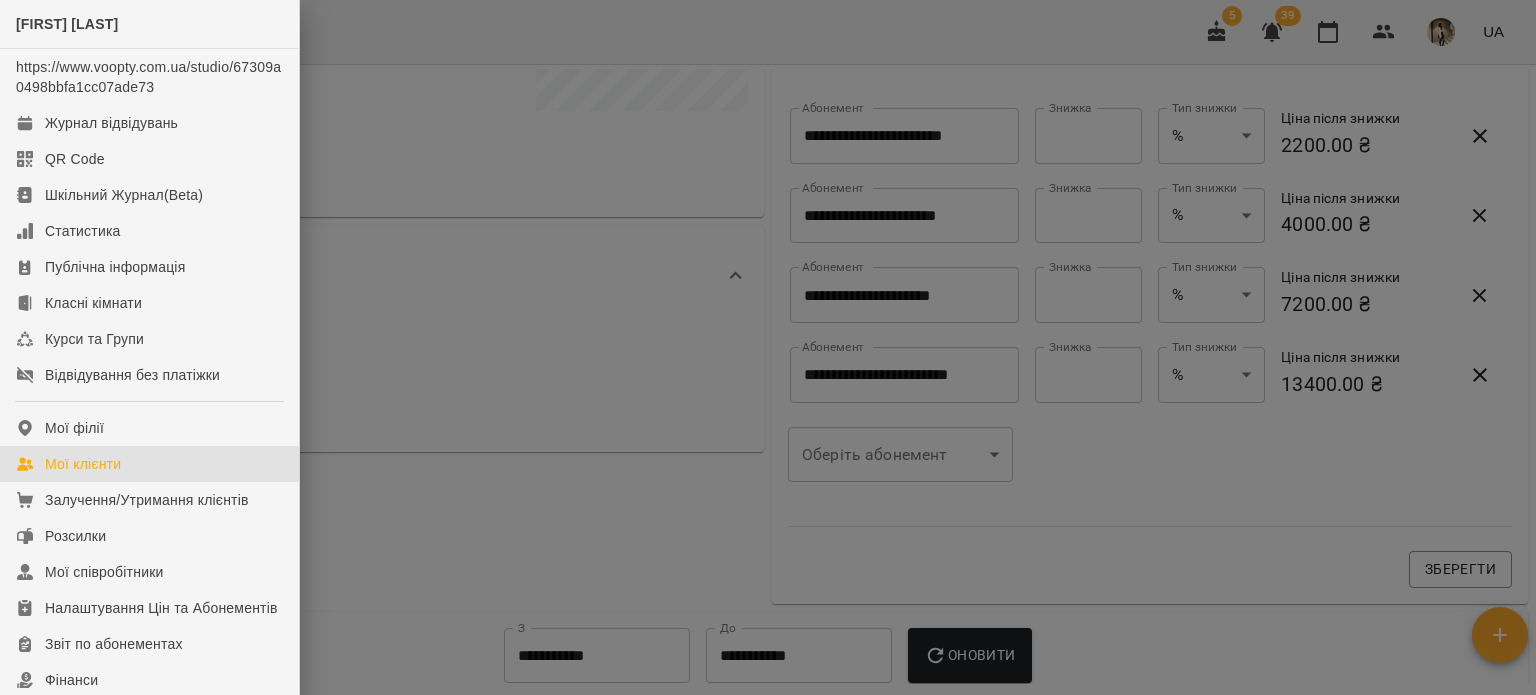 click on "Мої клієнти" at bounding box center (83, 464) 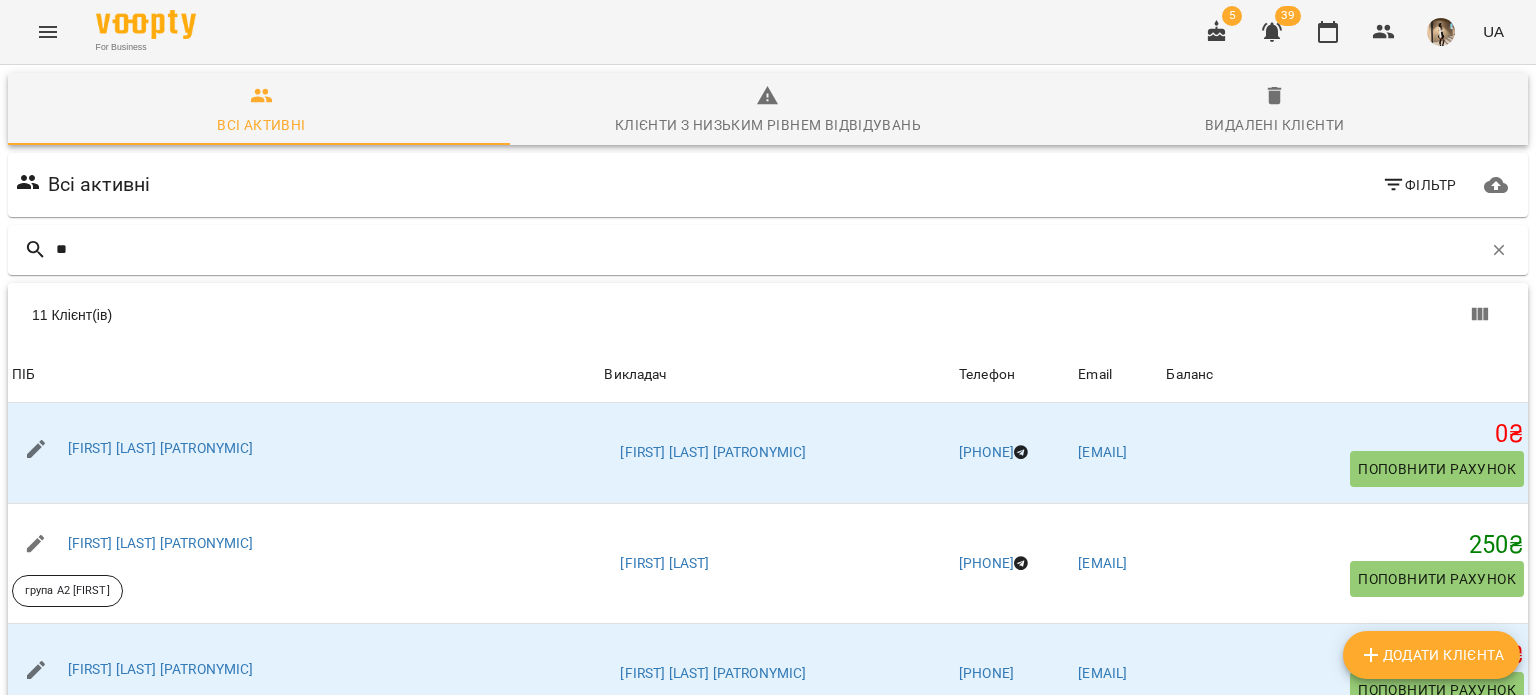 type on "*" 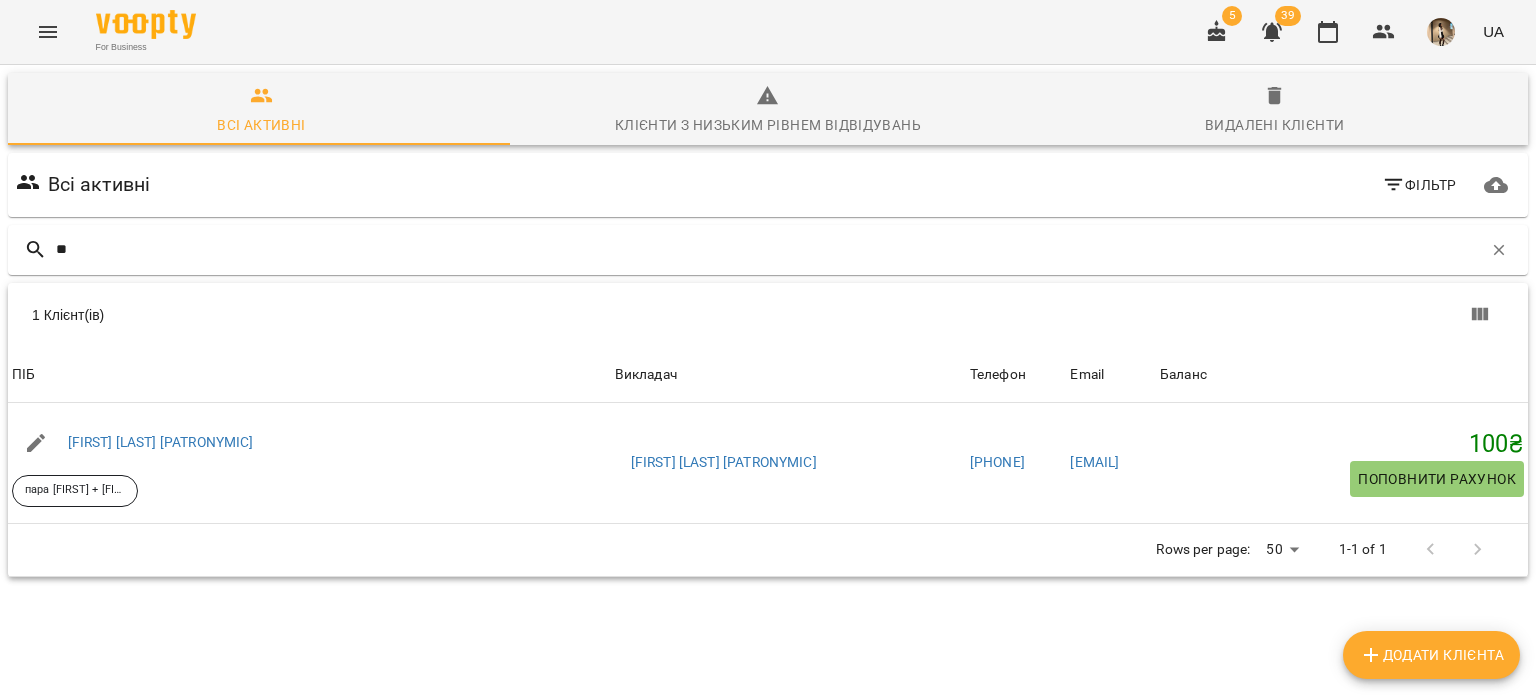 type on "*" 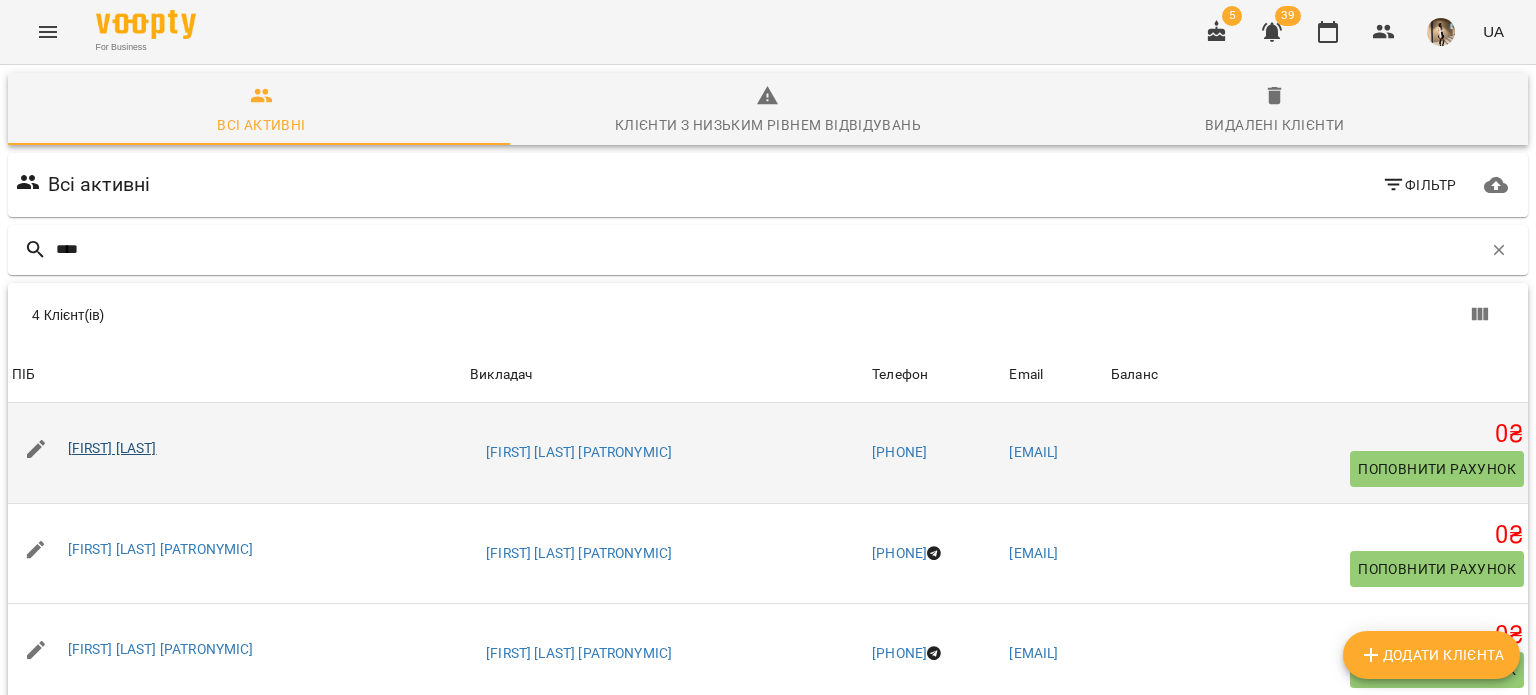 type on "****" 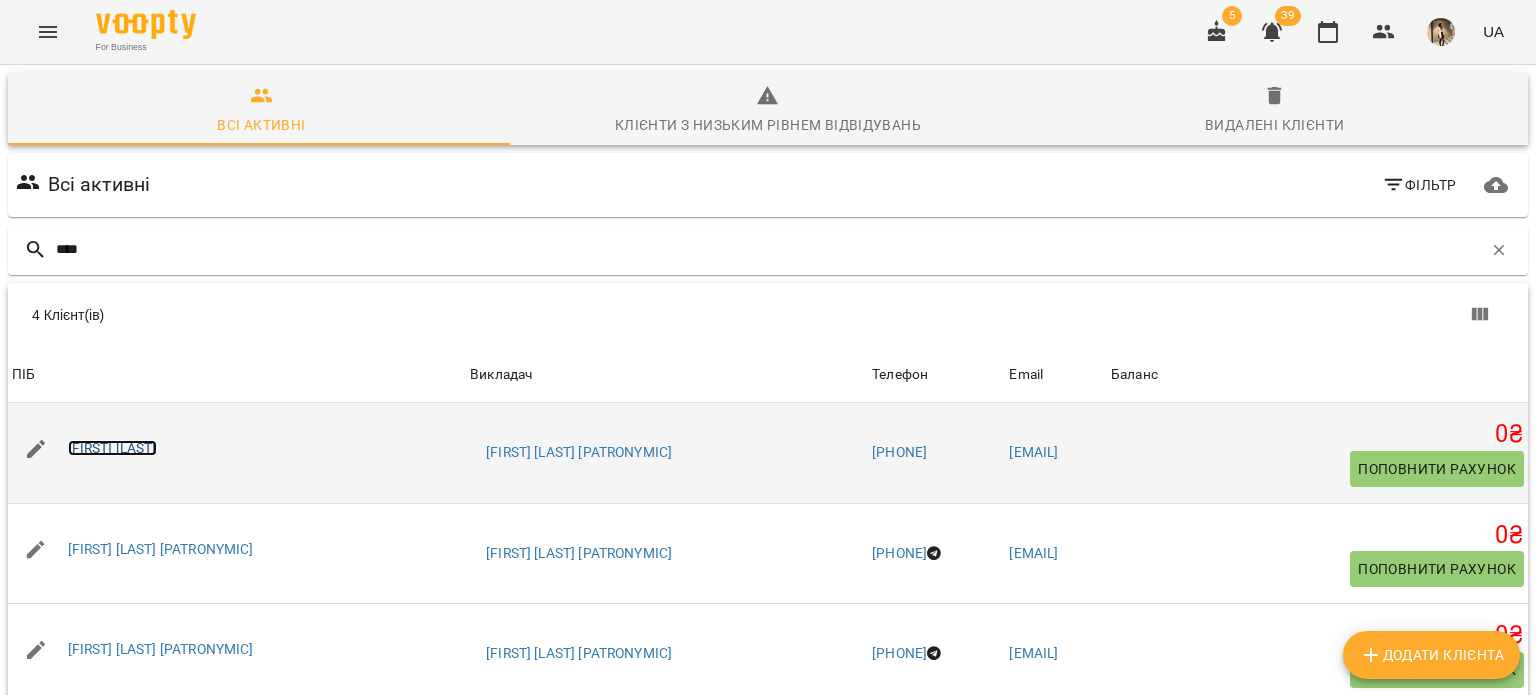 click on "Кучеренкова Соломія" at bounding box center [112, 448] 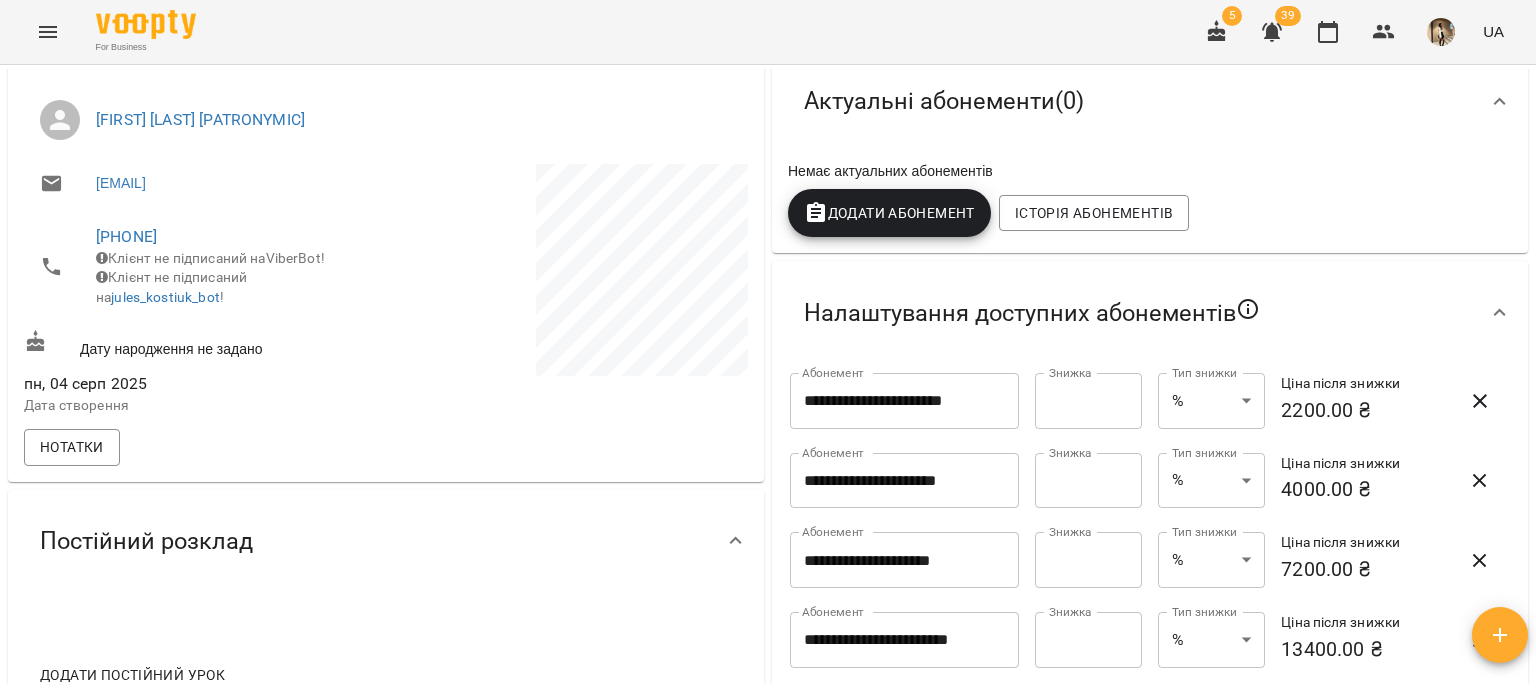 scroll, scrollTop: 304, scrollLeft: 0, axis: vertical 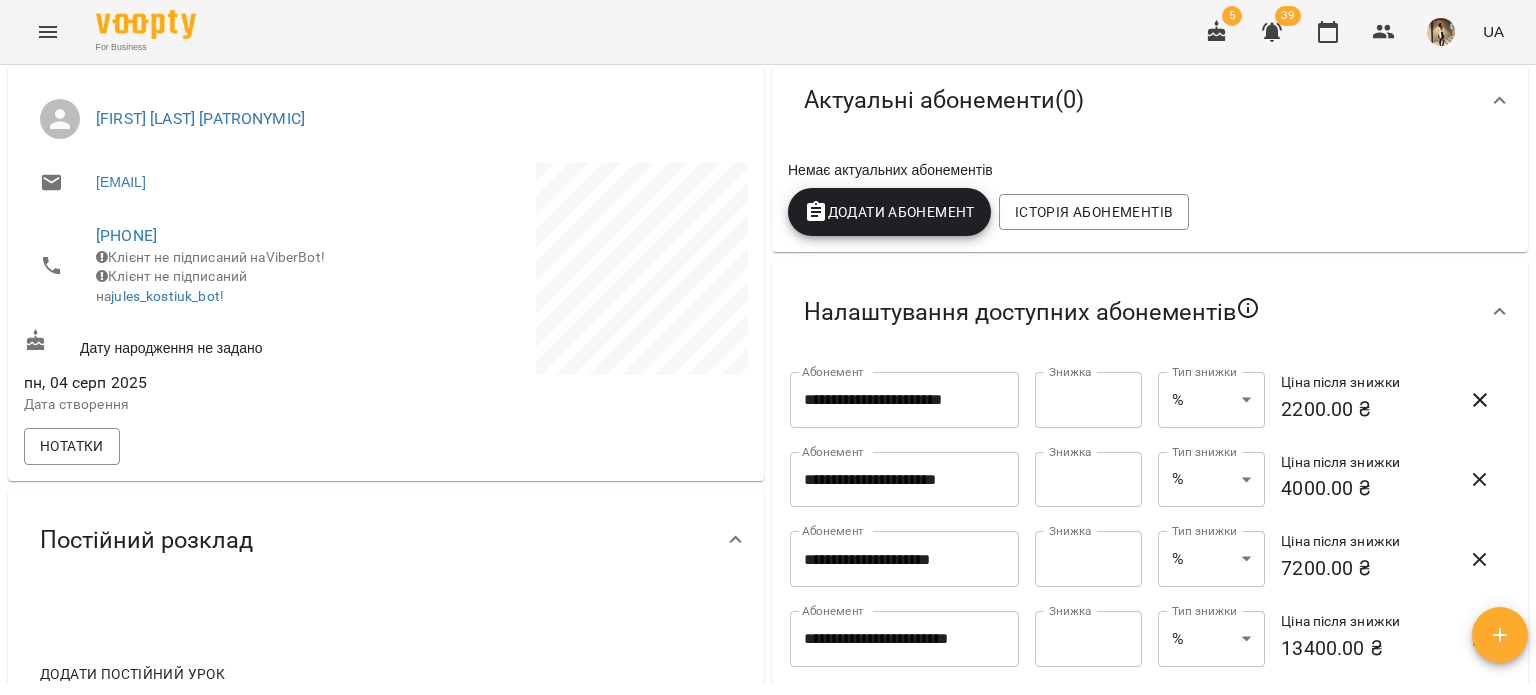click on "**********" at bounding box center (768, 412) 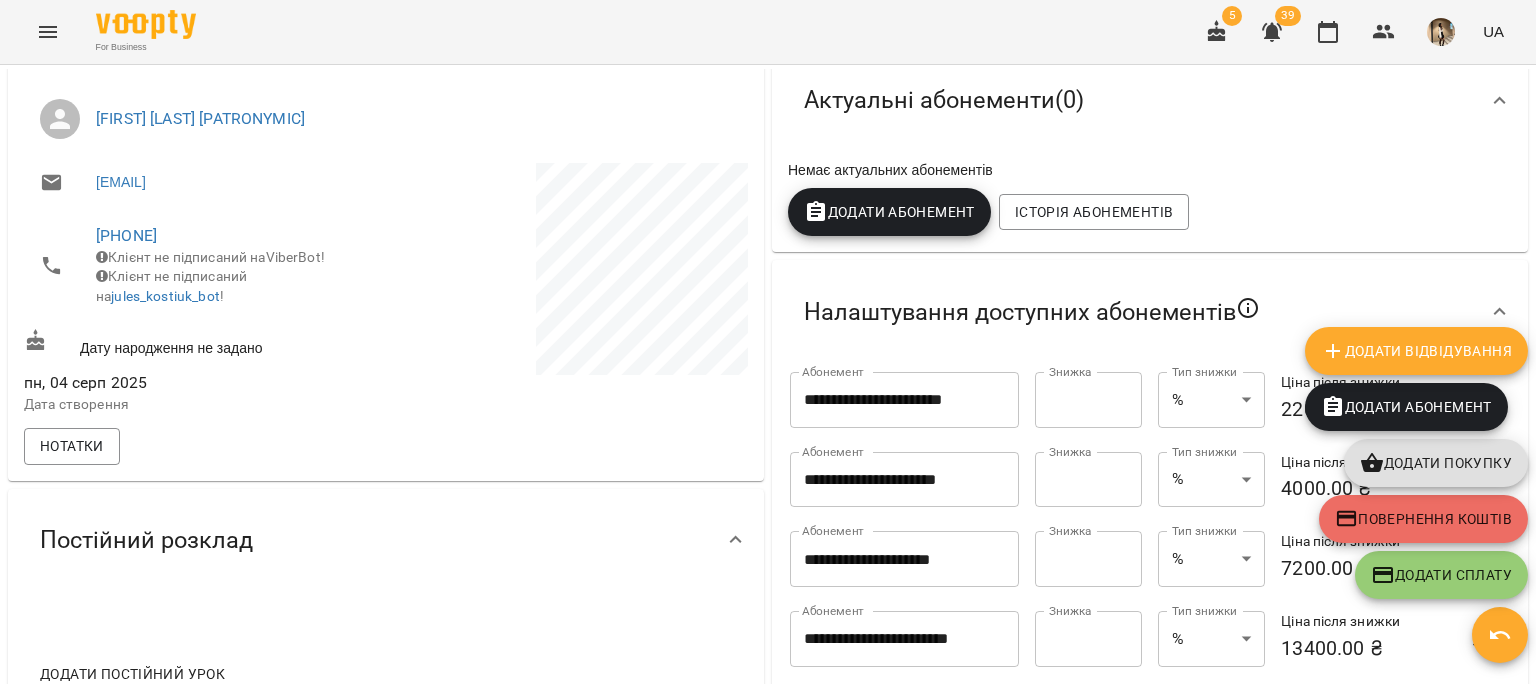 click on "Немає актуальних абонементів Додати Абонемент Історія абонементів" at bounding box center (1150, 198) 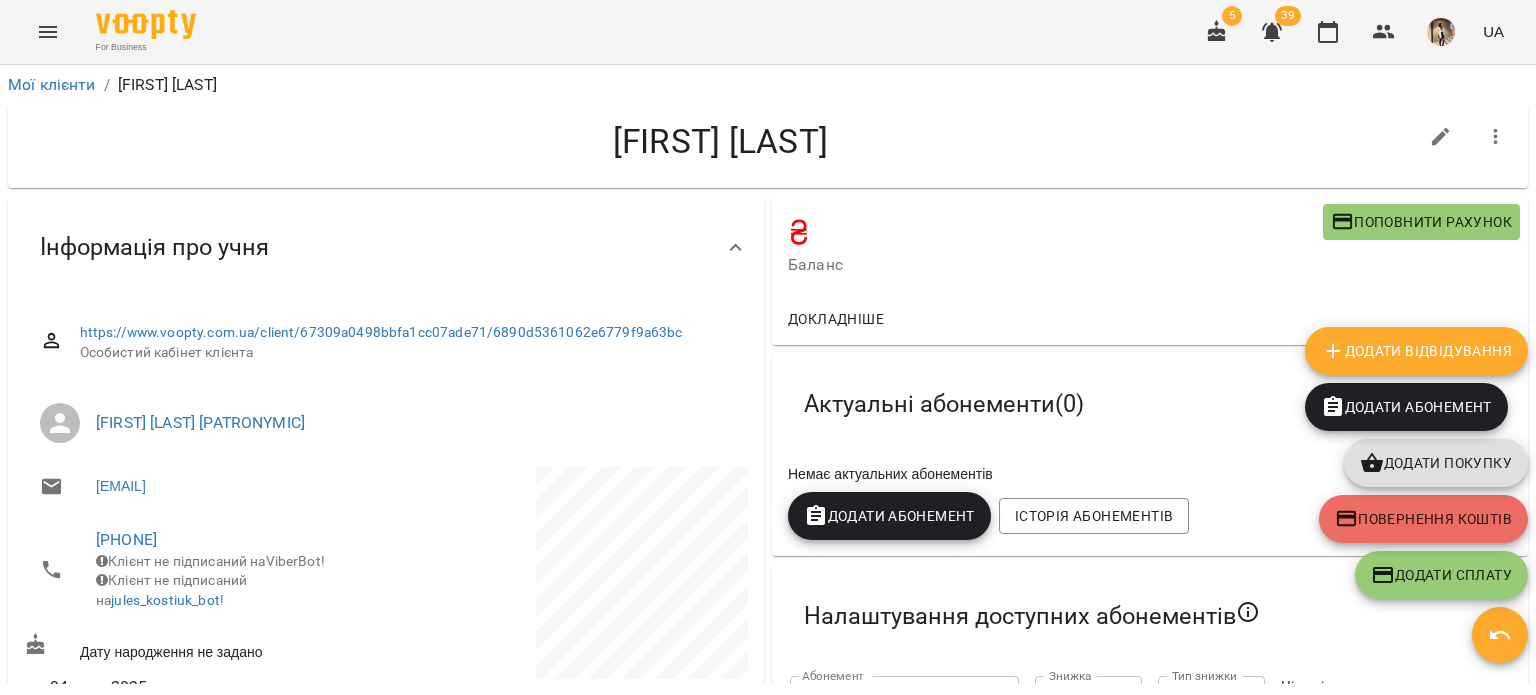click on "Мої клієнти / Кучеренкова Соломія" at bounding box center (768, 85) 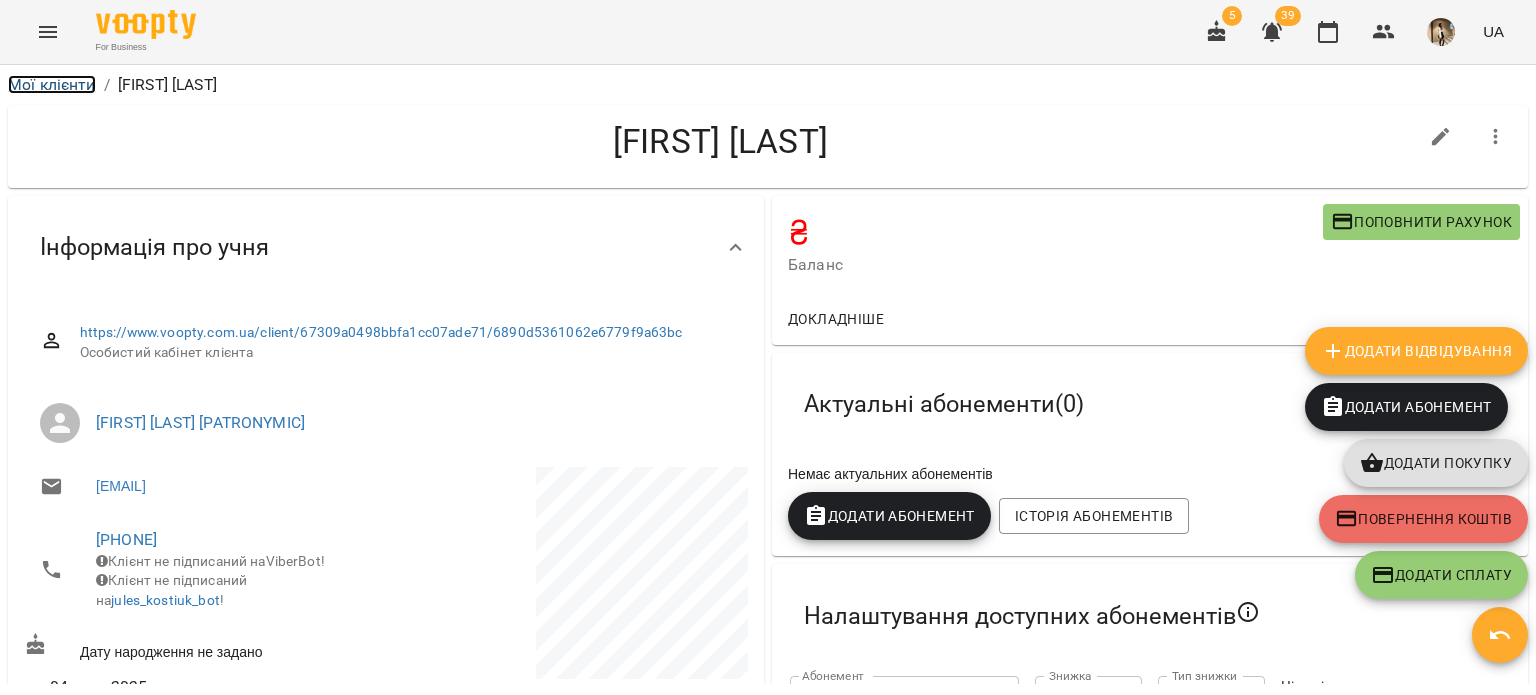 click on "Мої клієнти" at bounding box center (52, 84) 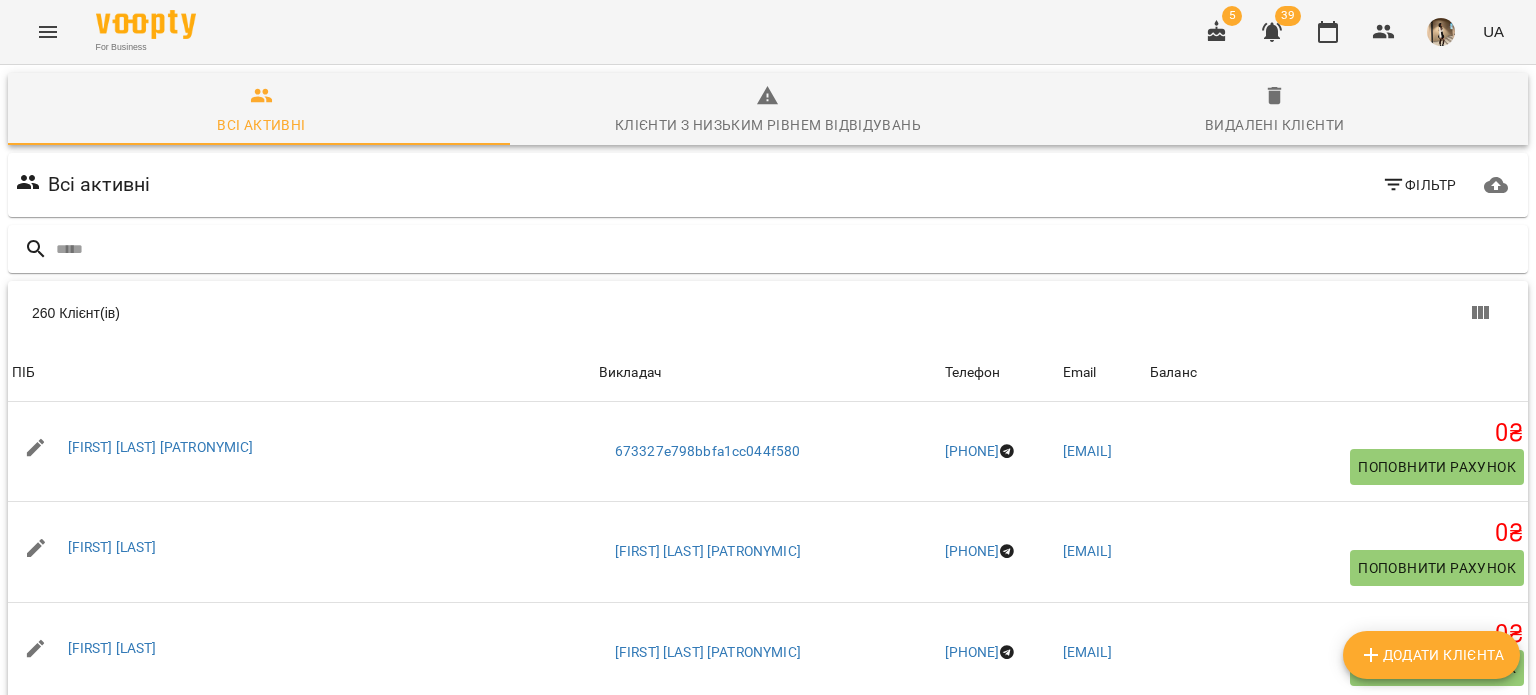 click on "Додати клієнта" at bounding box center [1431, 655] 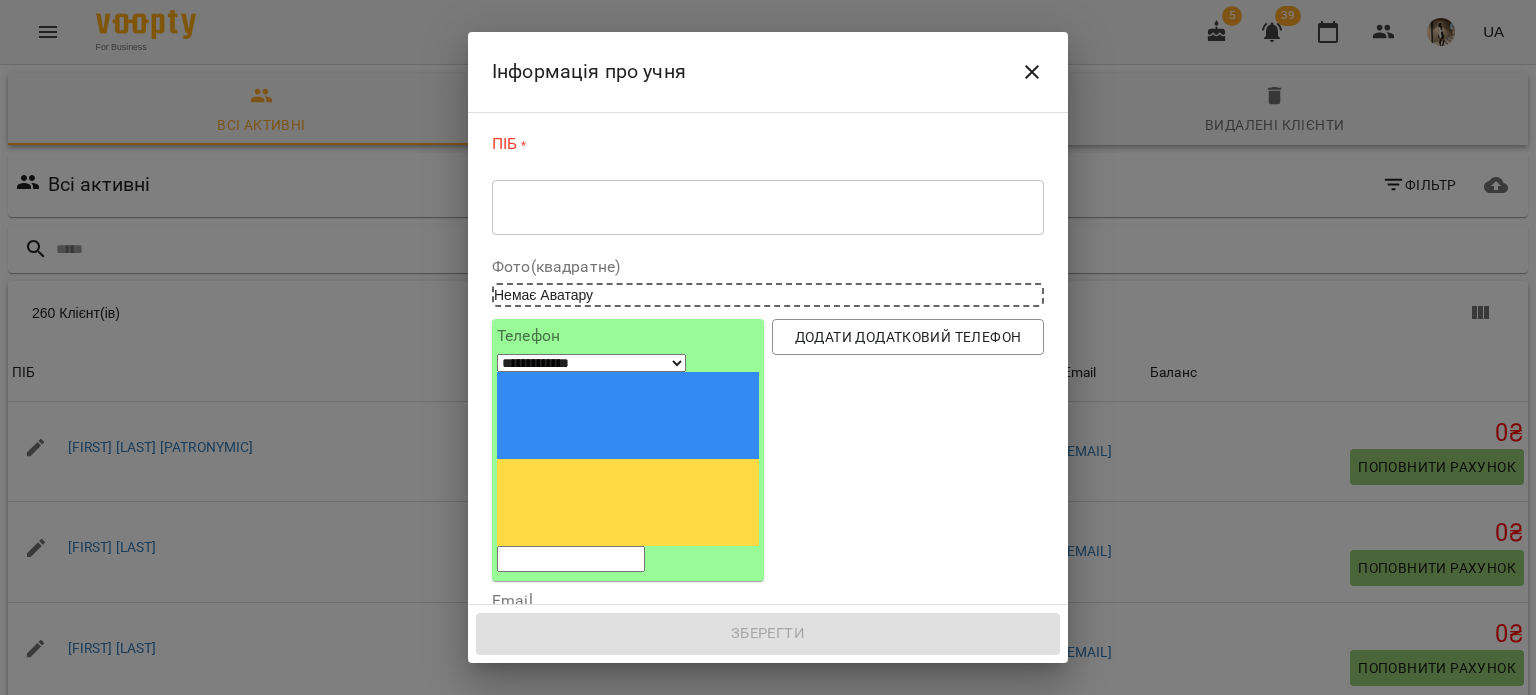 click on "* ​" at bounding box center (768, 207) 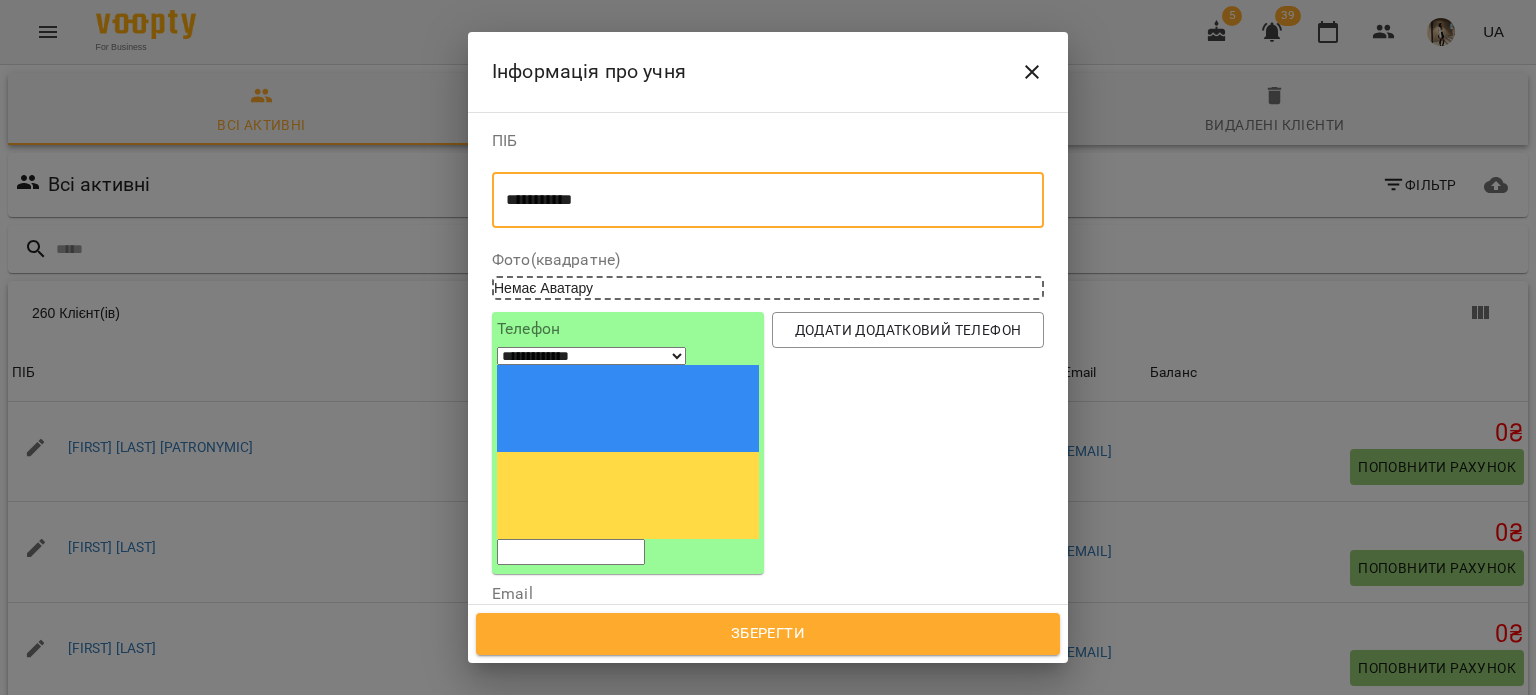 type on "**********" 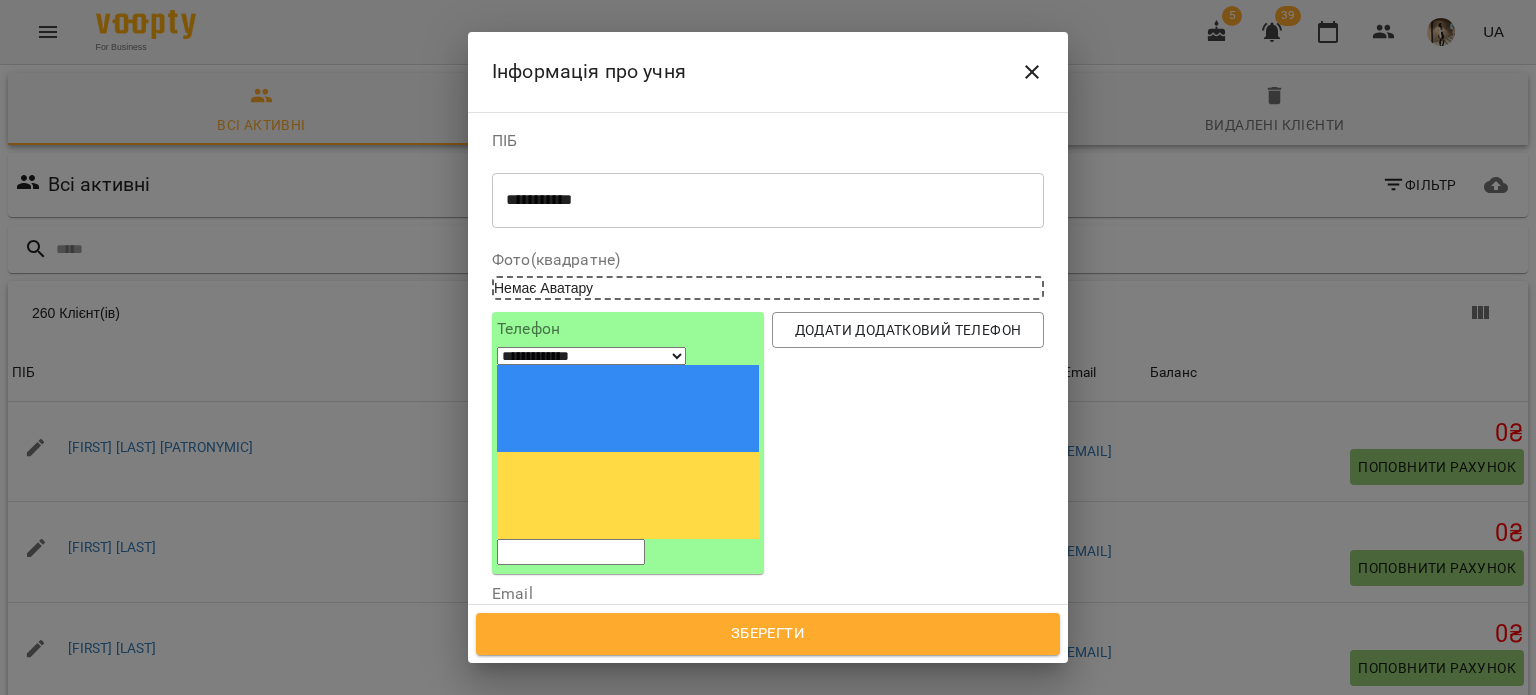 drag, startPoint x: 695, startPoint y: 353, endPoint x: 680, endPoint y: 367, distance: 20.518284 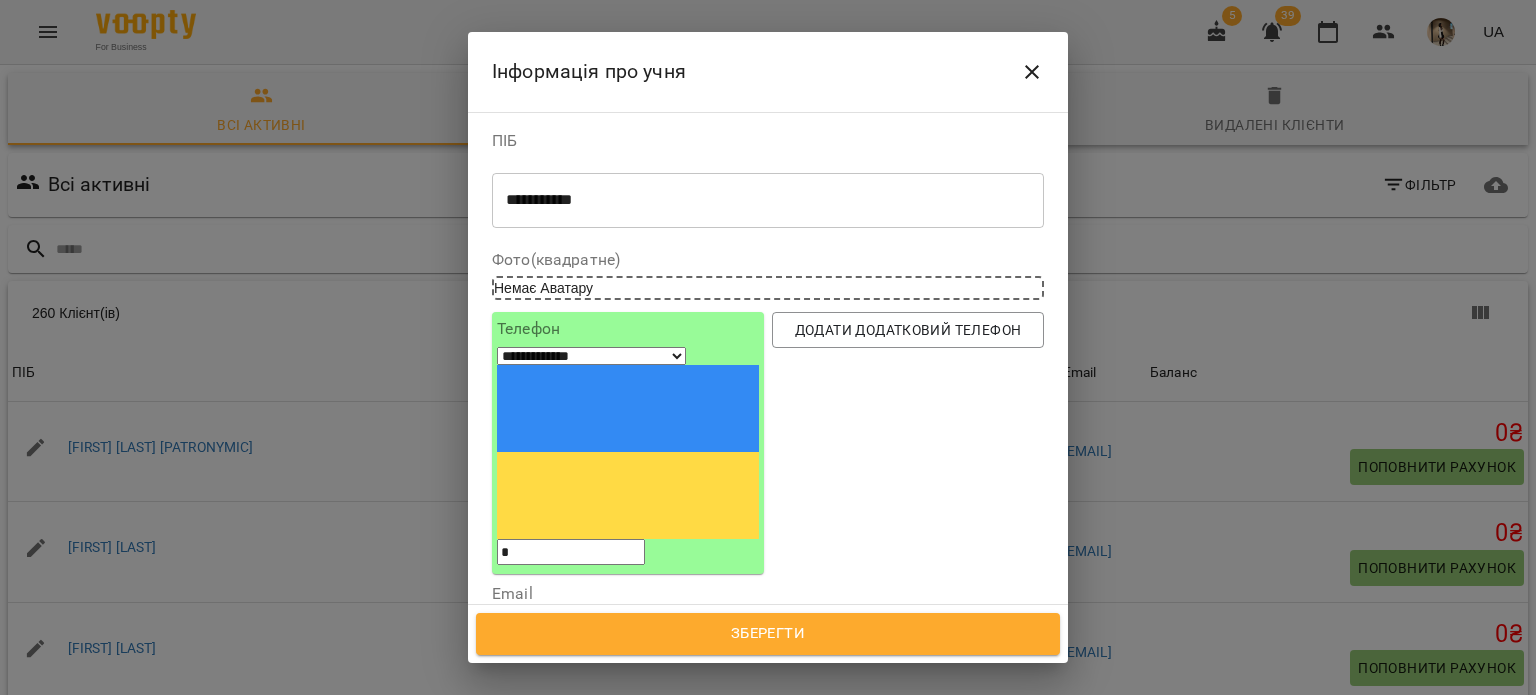 select on "**" 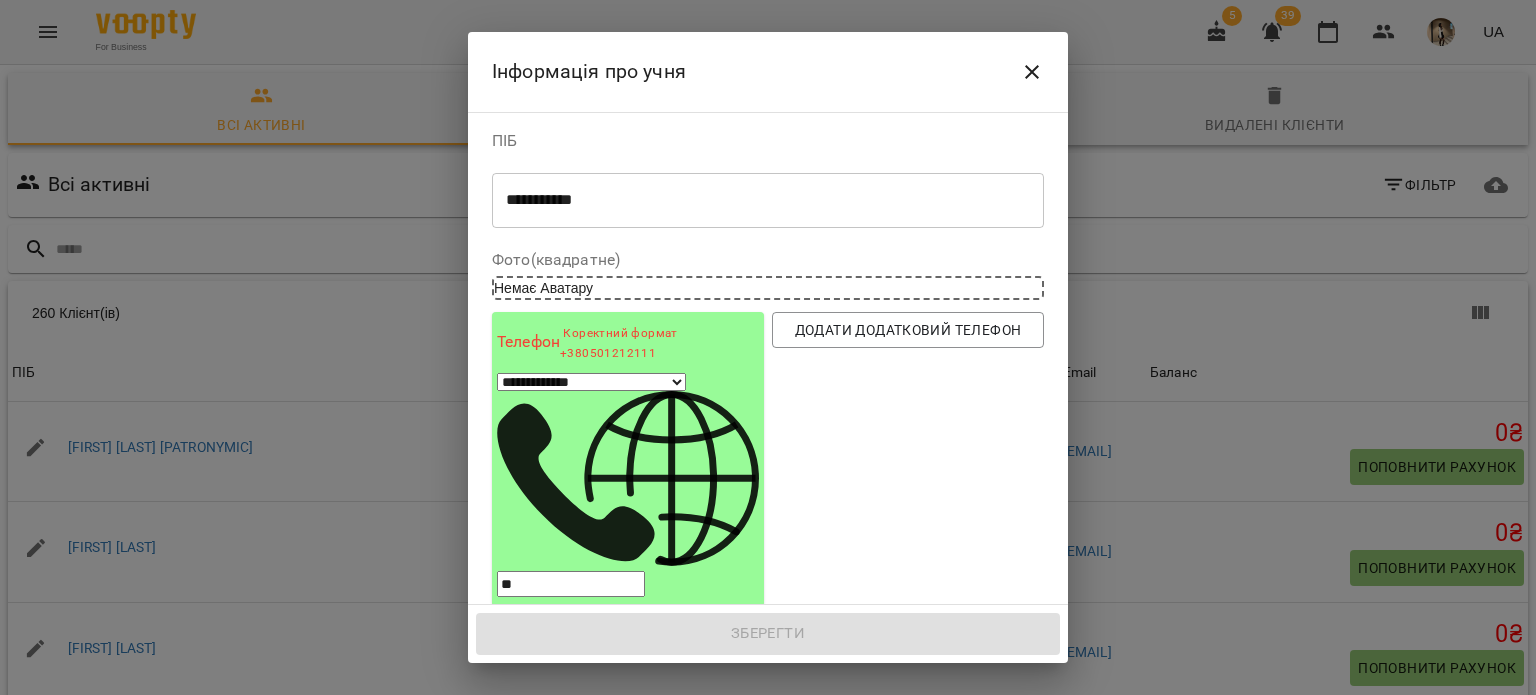 type on "***" 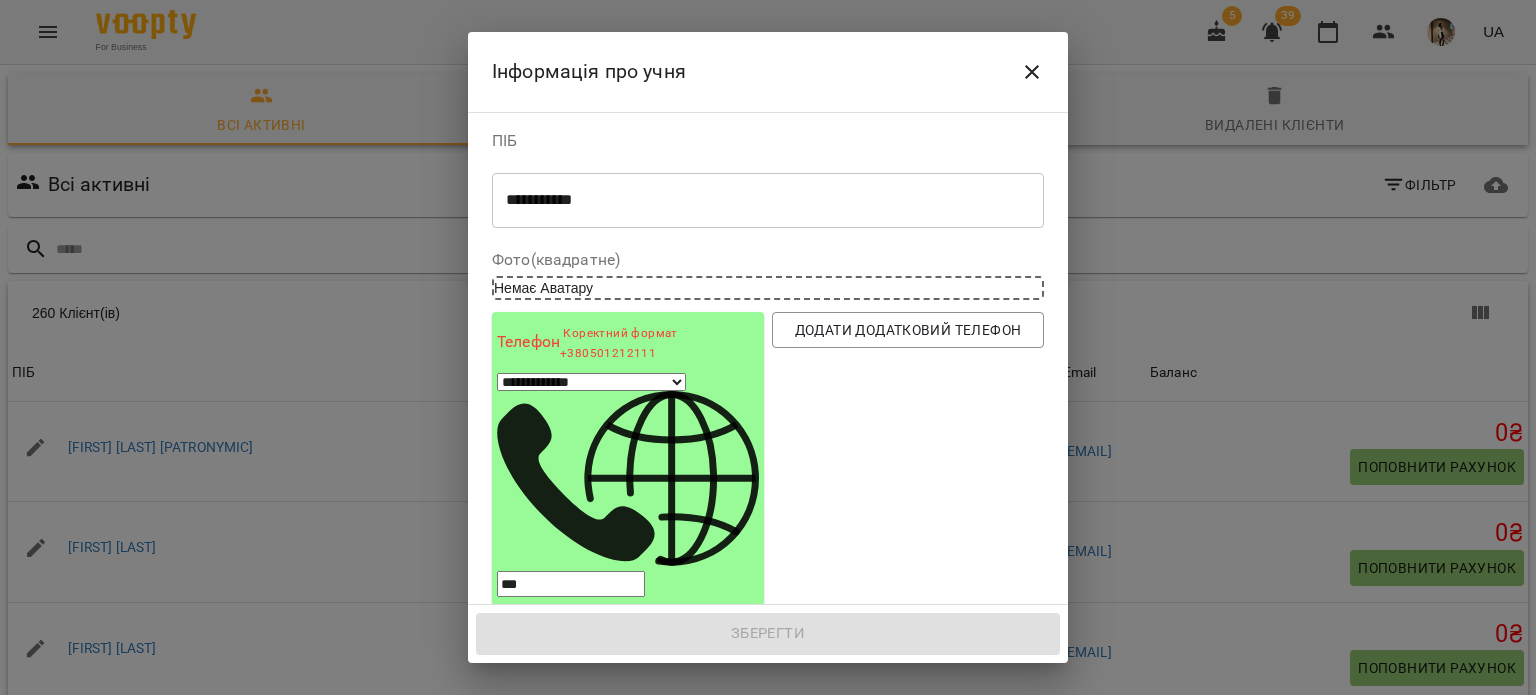 select on "**" 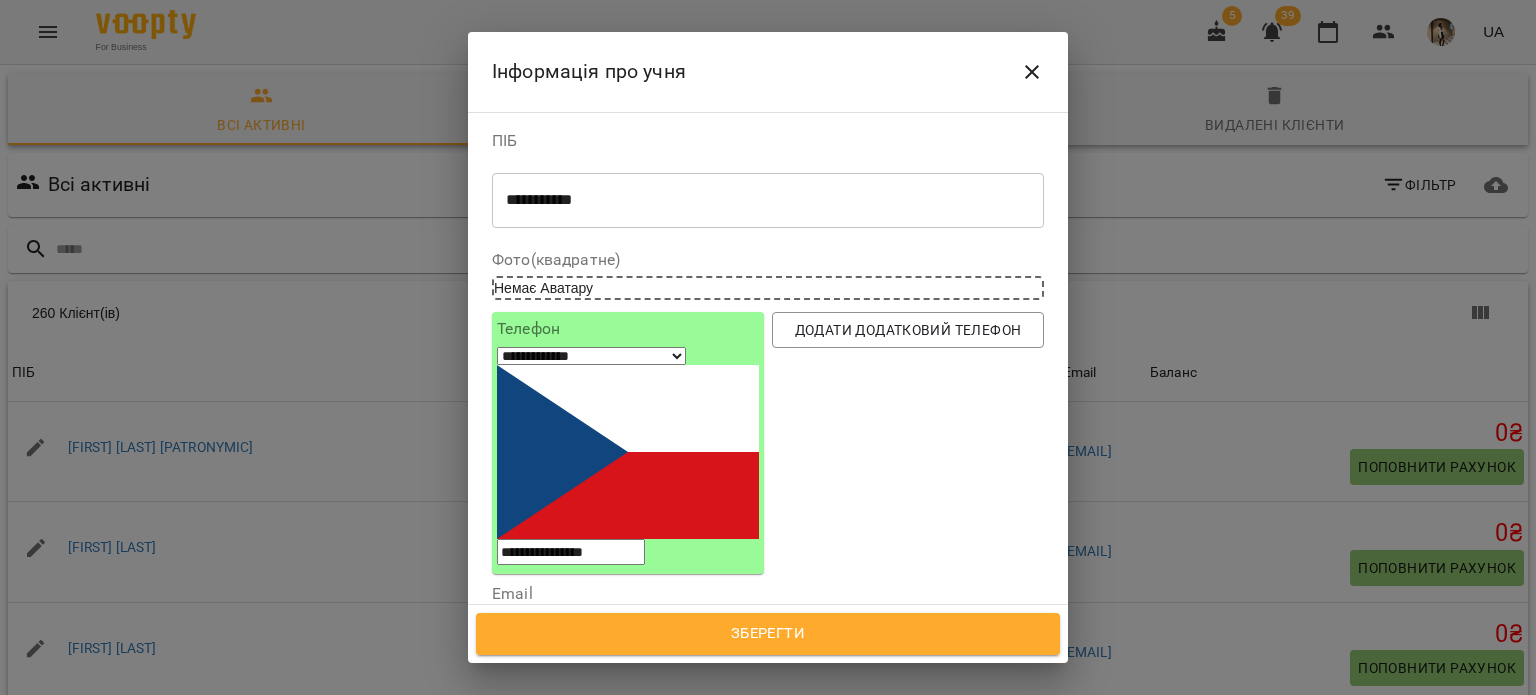 type on "**********" 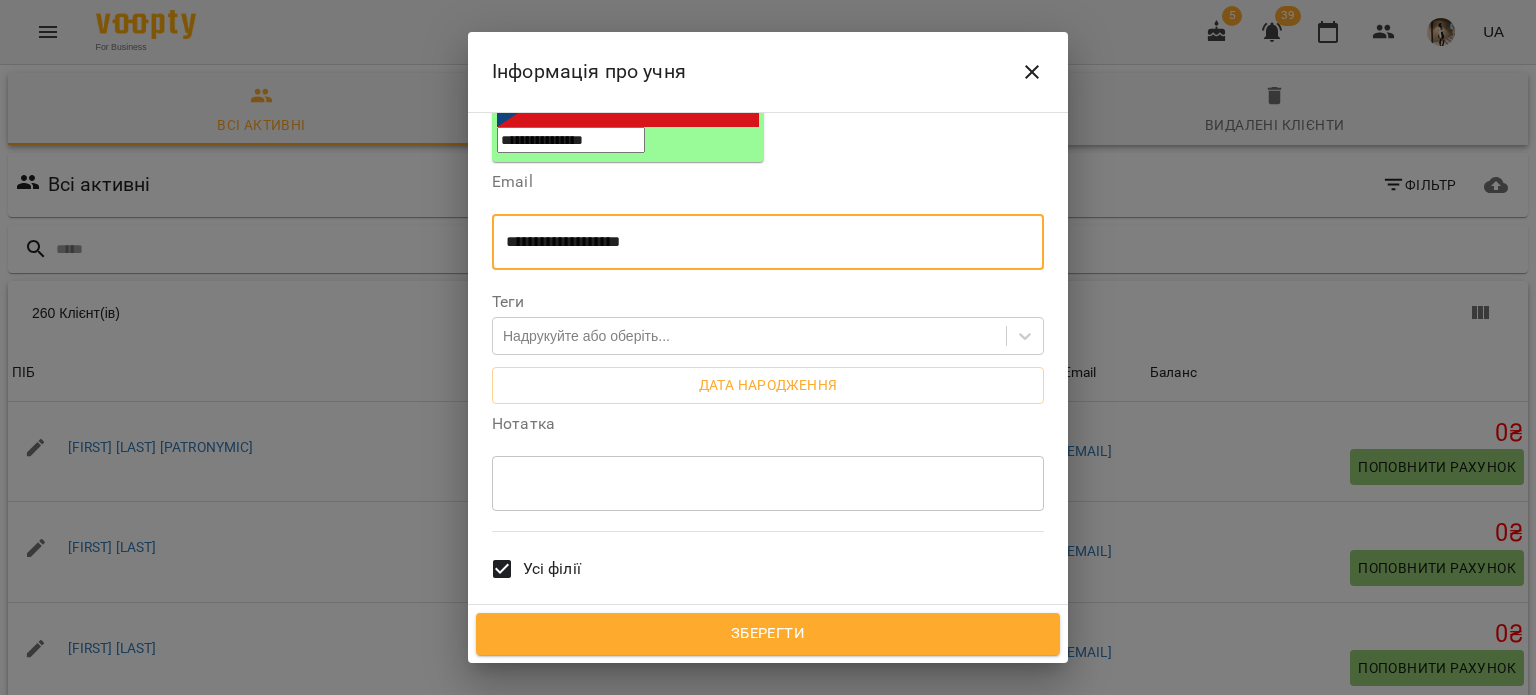 scroll, scrollTop: 416, scrollLeft: 0, axis: vertical 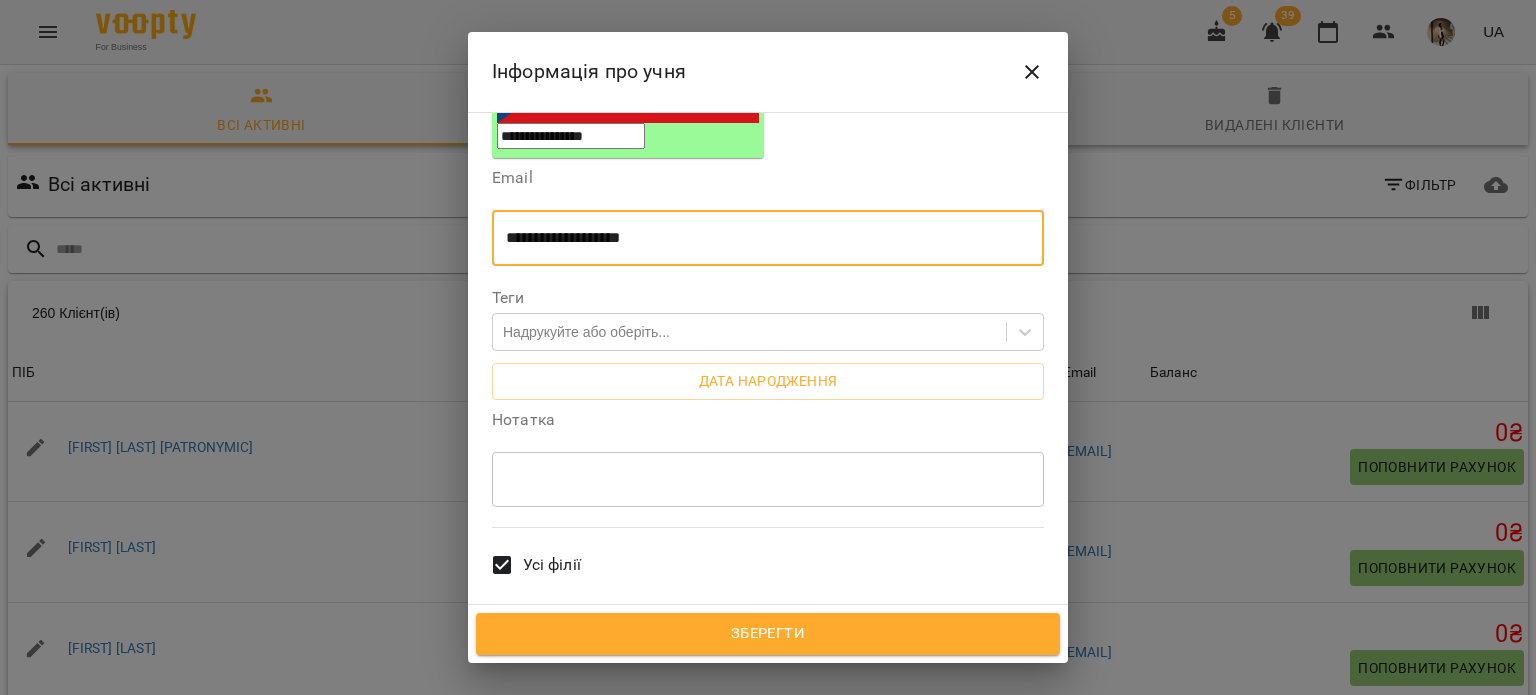 type on "**********" 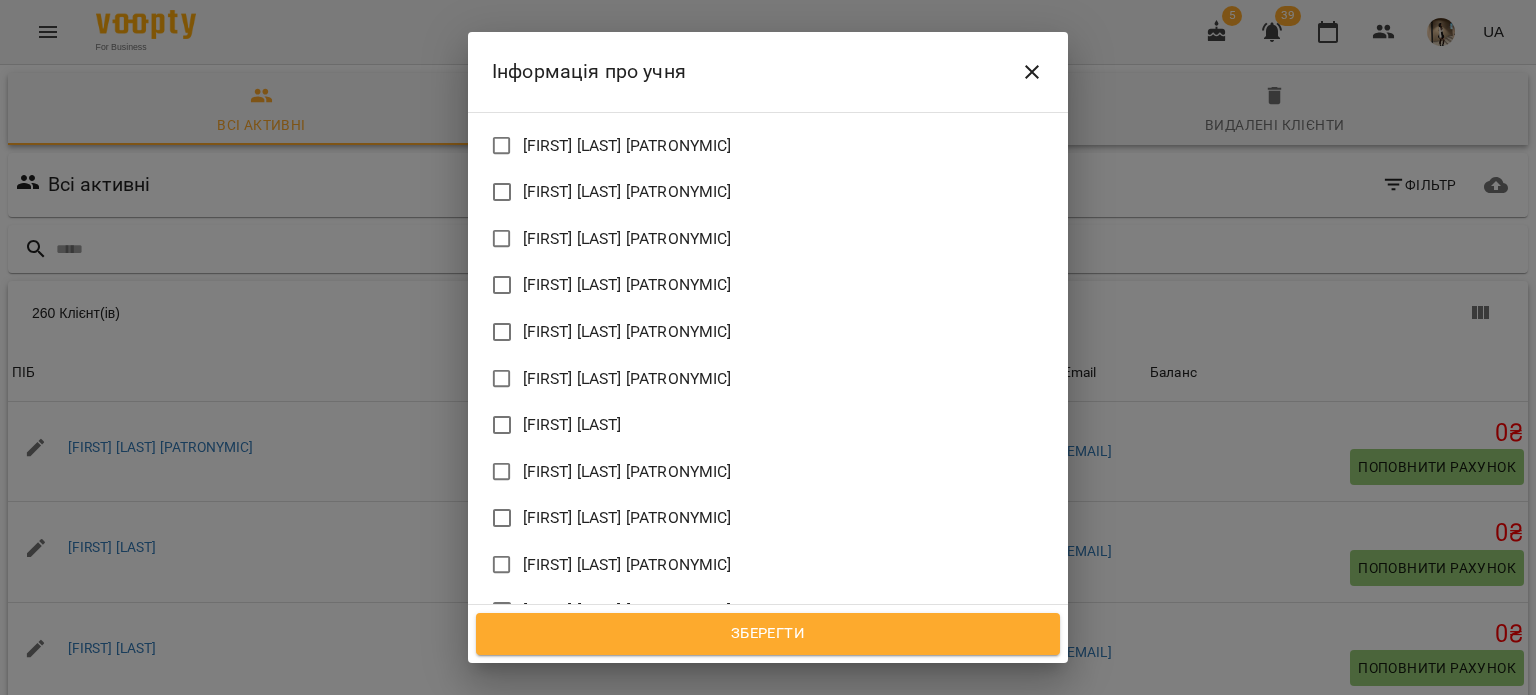 scroll, scrollTop: 1162, scrollLeft: 0, axis: vertical 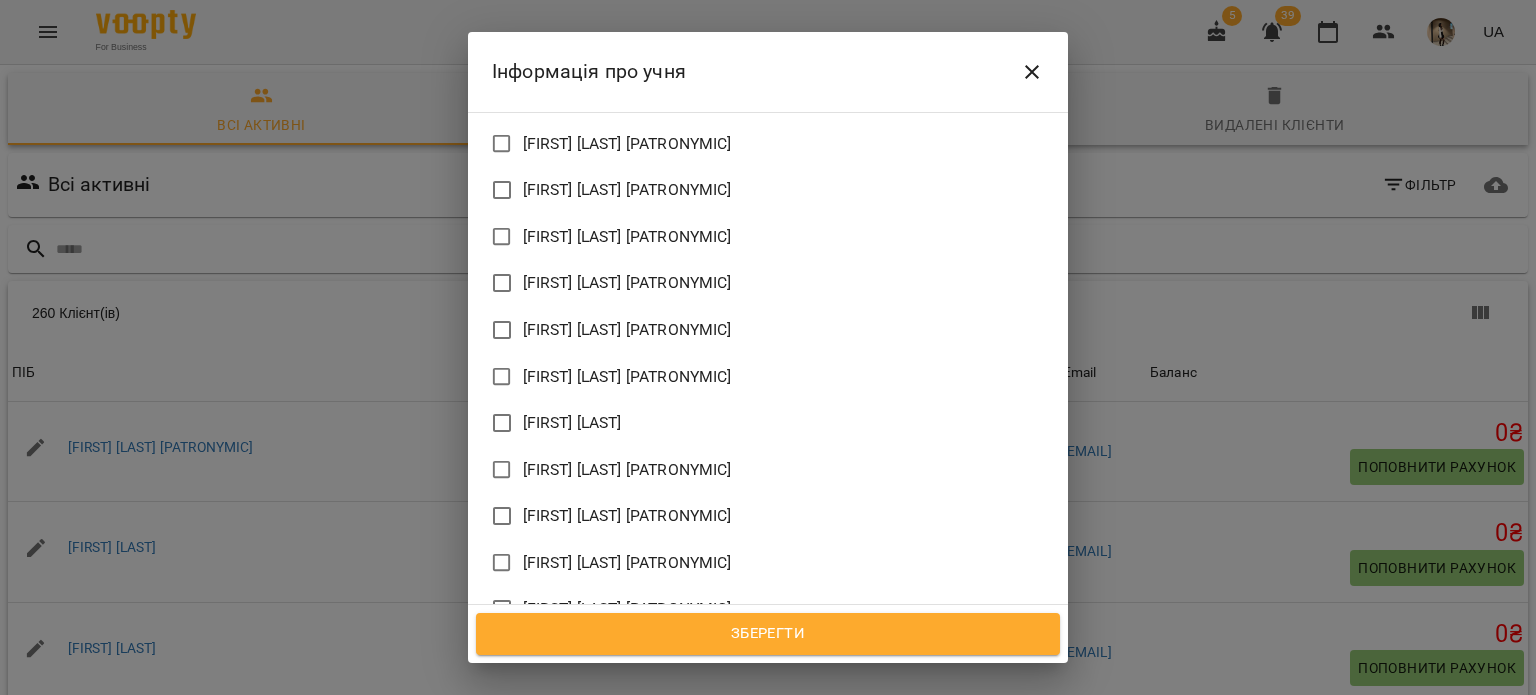 click on "Коваль Катерина Вікторівна" at bounding box center (627, 609) 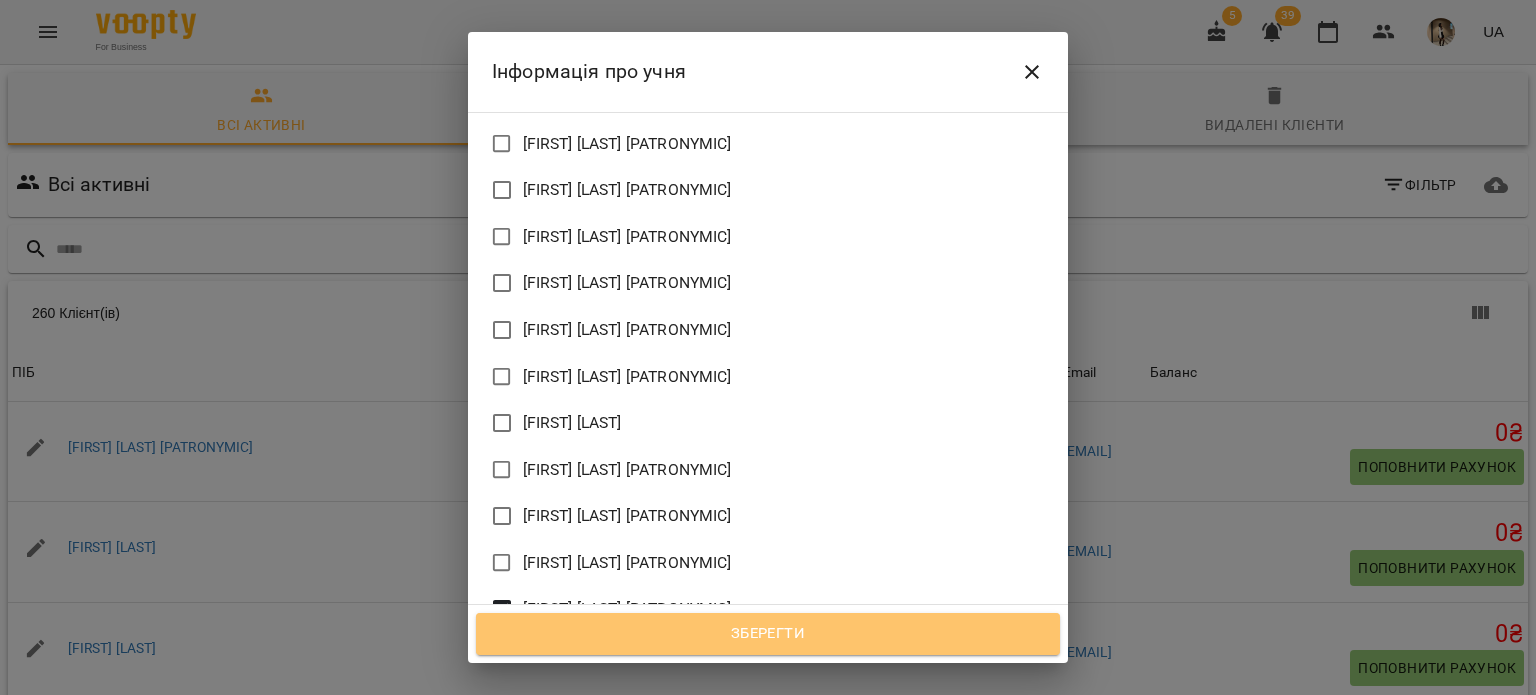 click on "Зберегти" at bounding box center [768, 634] 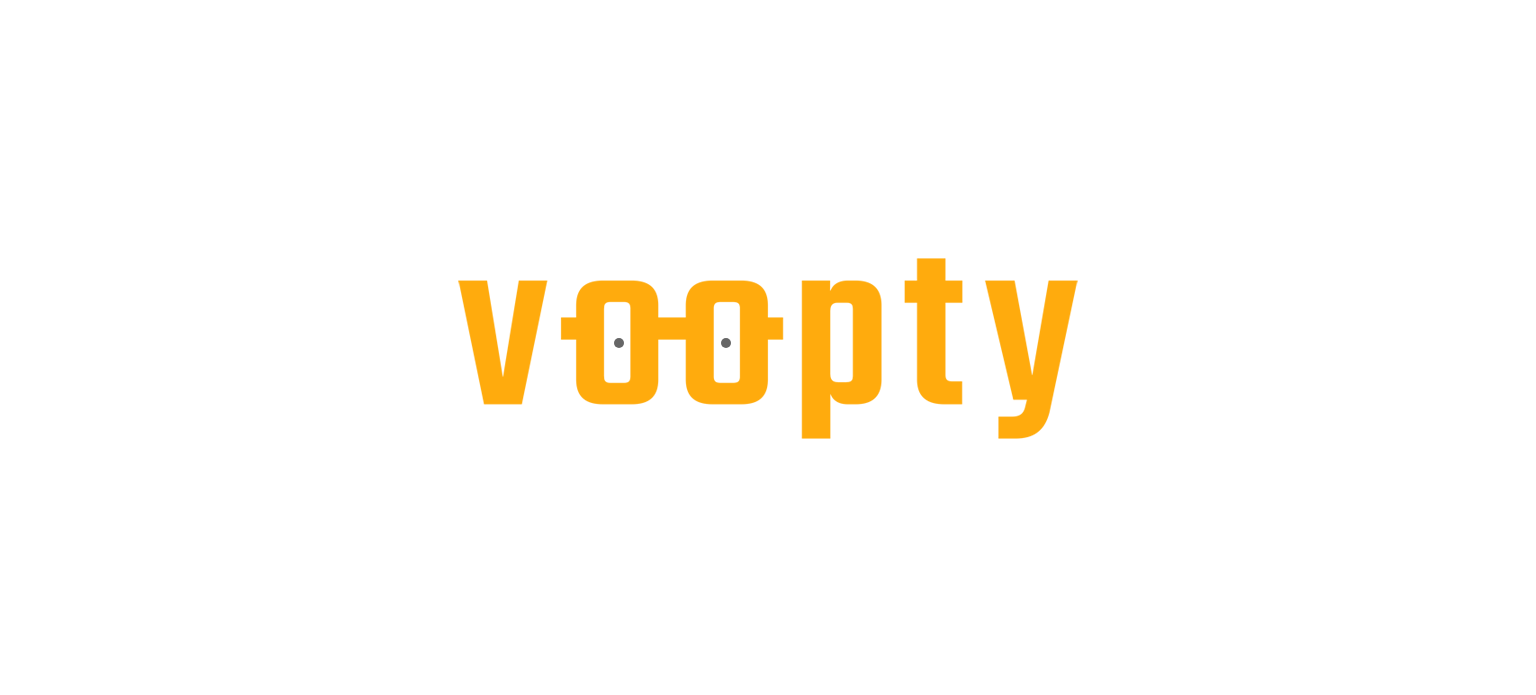 scroll, scrollTop: 0, scrollLeft: 0, axis: both 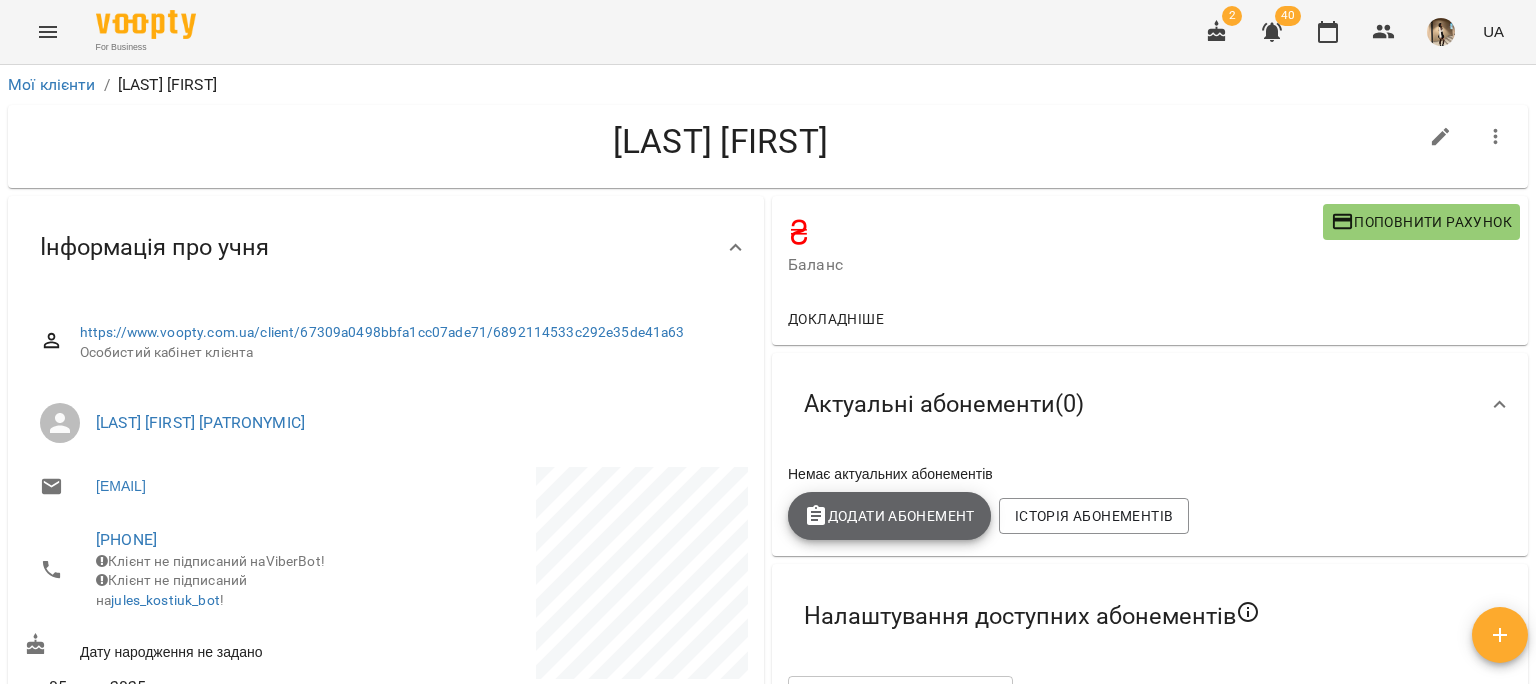 click on "Додати Абонемент" at bounding box center (889, 516) 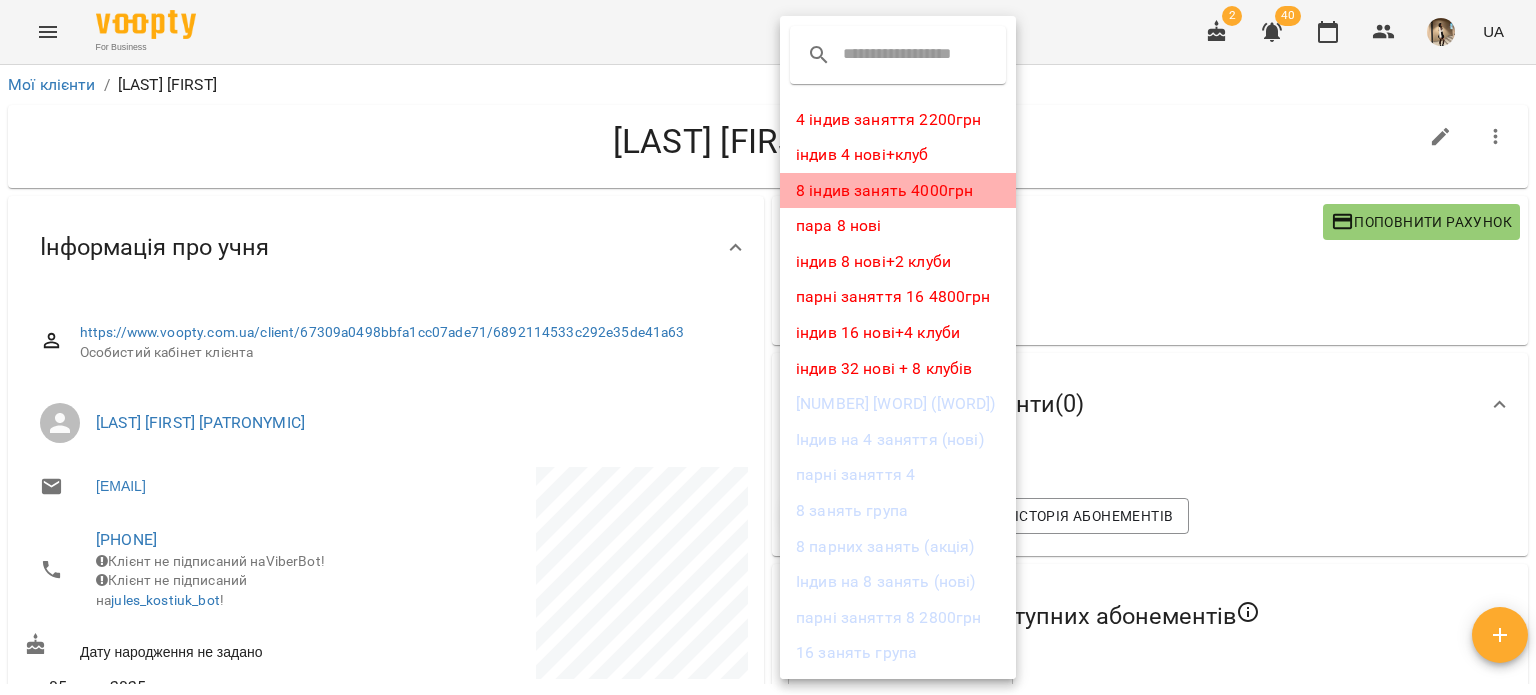 click on "8 індив занять 4000грн" at bounding box center (898, 191) 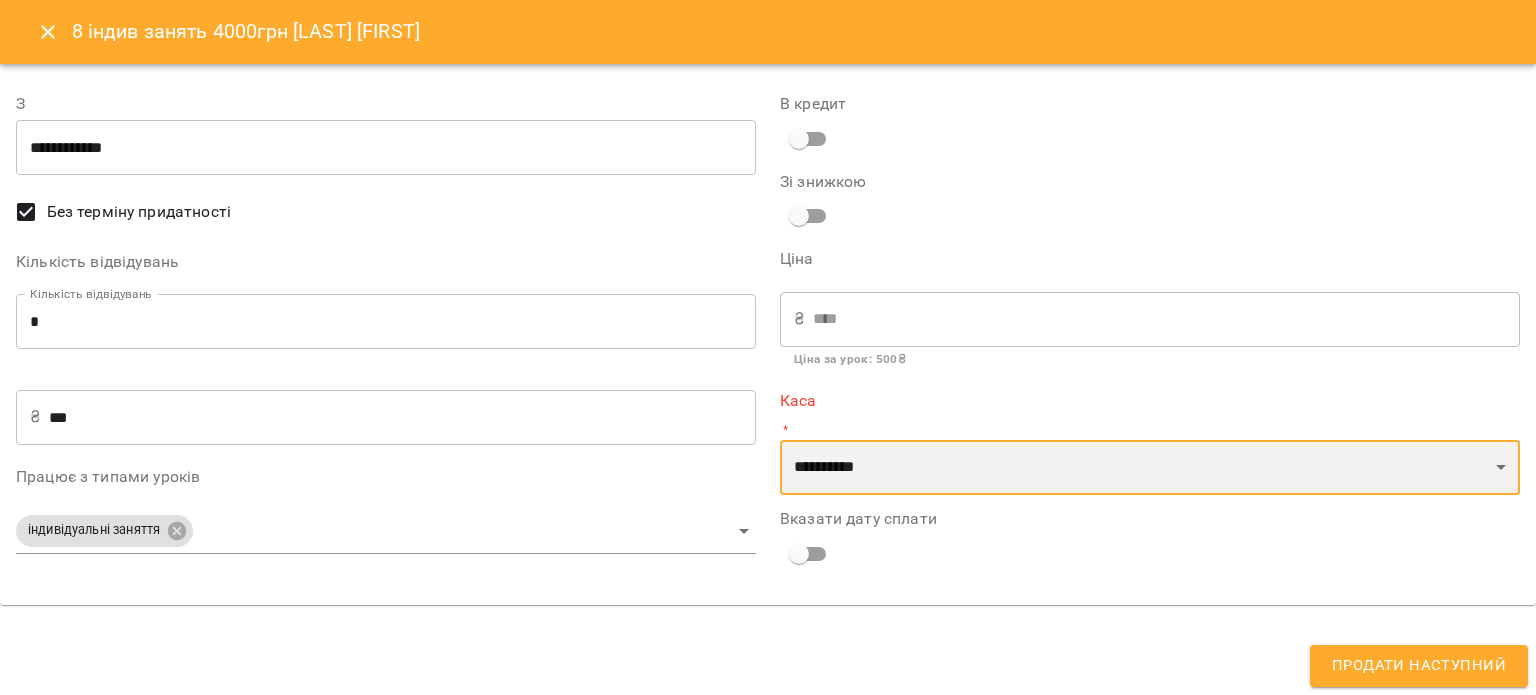 click on "**********" at bounding box center (1150, 468) 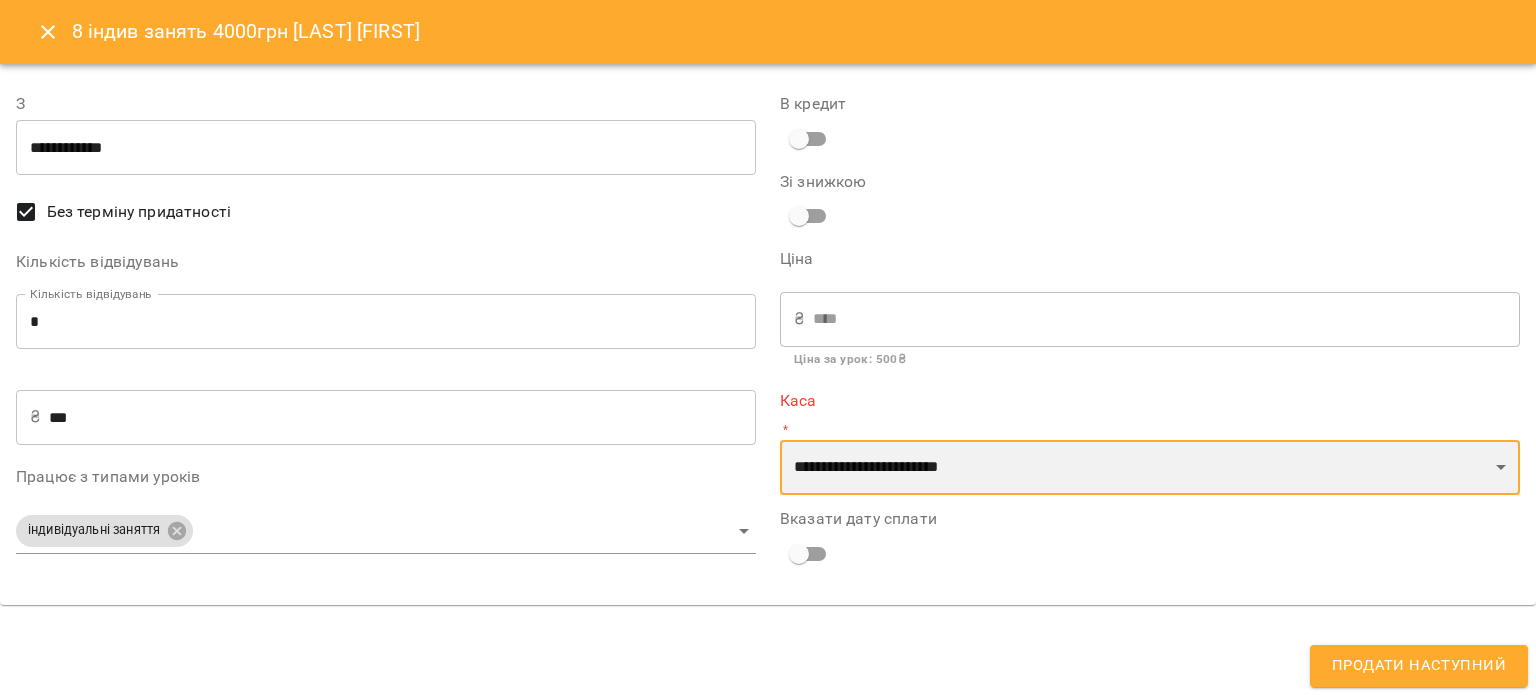 click on "**********" at bounding box center [1150, 468] 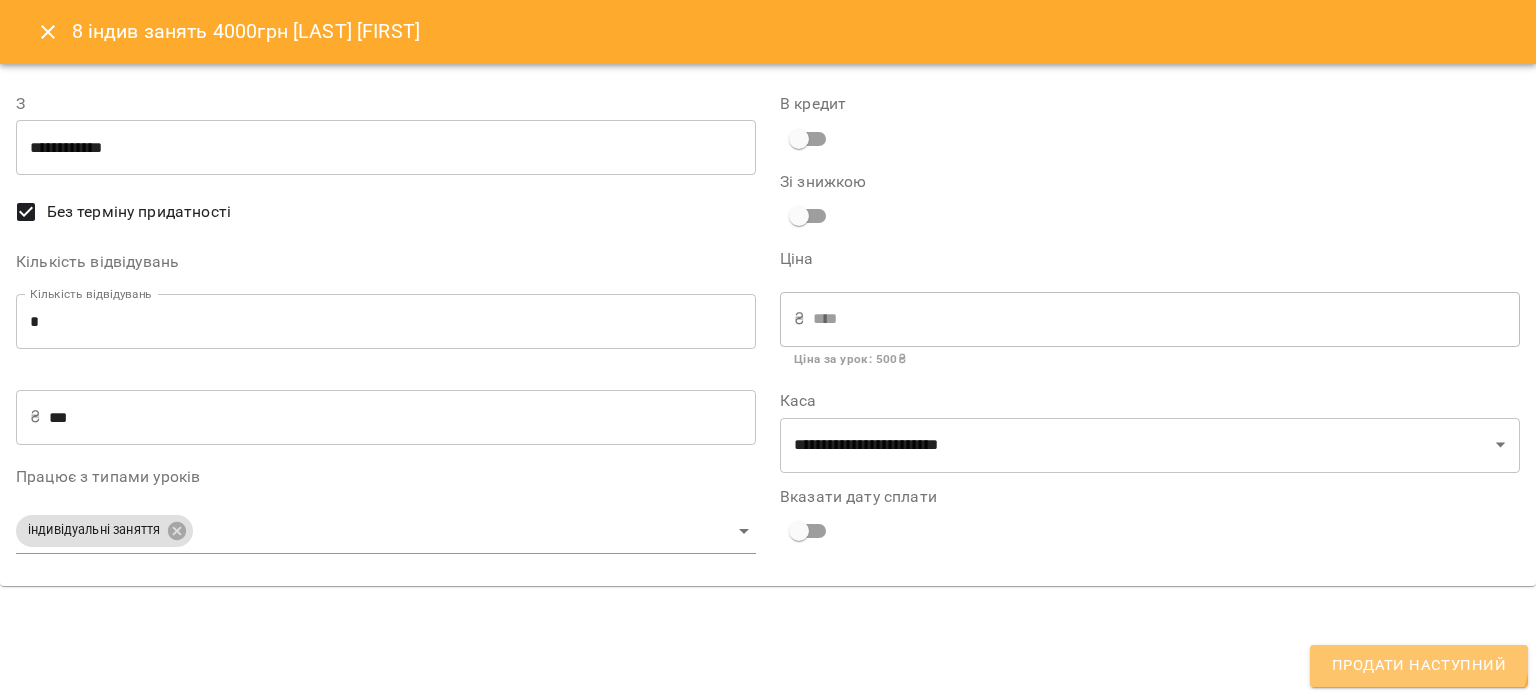 click on "Продати наступний" at bounding box center (1419, 666) 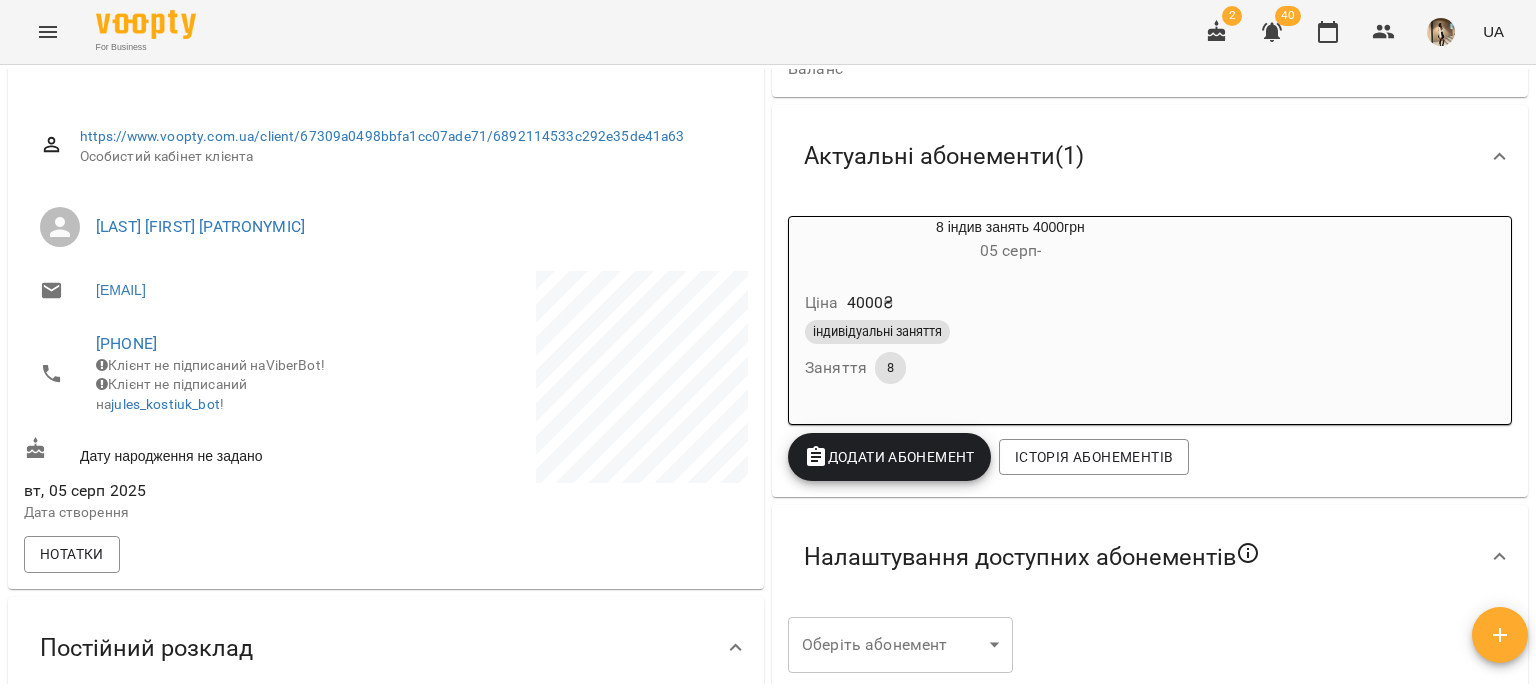 scroll, scrollTop: 318, scrollLeft: 0, axis: vertical 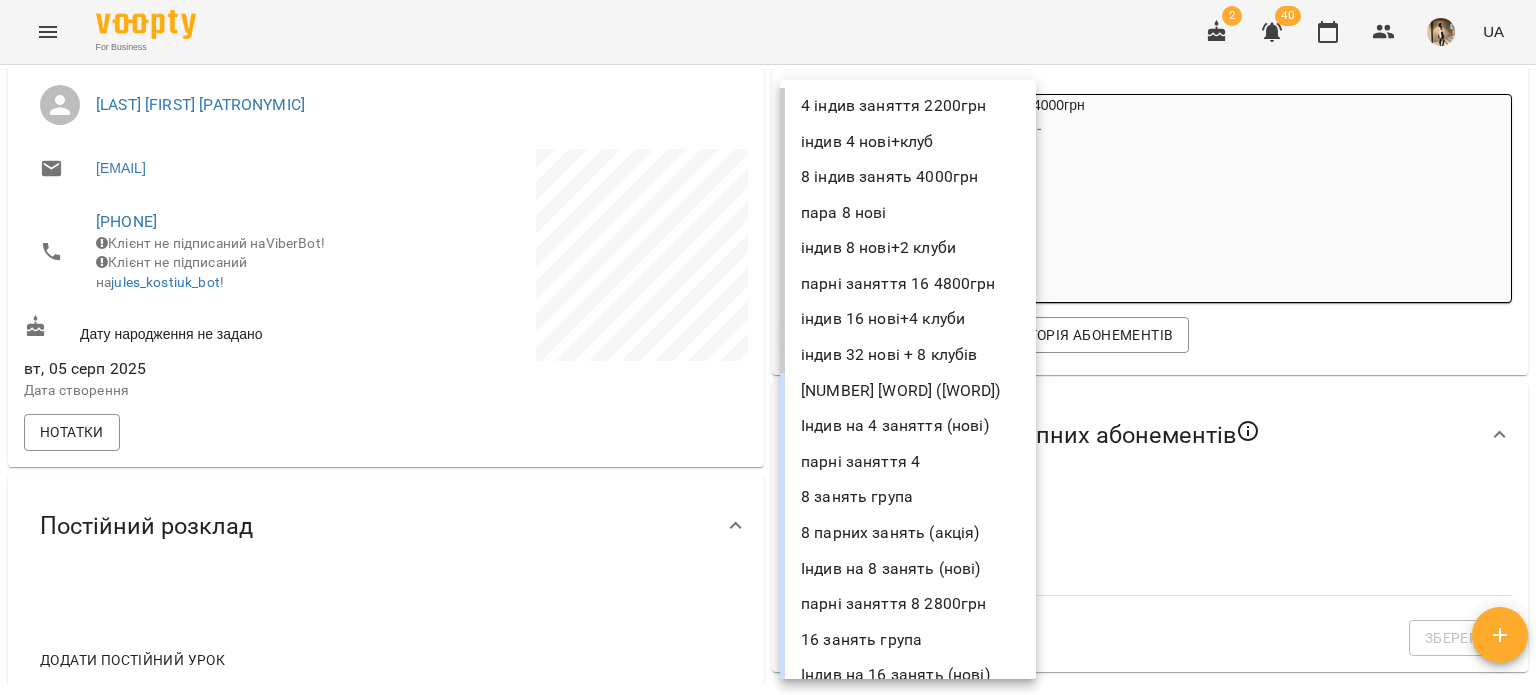 click on "For Business 2 40 UA Мої клієнти / Корота Анна Корота Анна 0 ₴ Баланс Поповнити рахунок Актуальні абонементи ( 1 ) 8 індив занять 4000грн 05 серп  -   Ціна 4000 ₴ індивідуальні заняття  Заняття 8 Додати Абонемент Історія абонементів Налаштування доступних абонементів Оберіть абонемент ​ Оберіть абонемент Зберегти Інформація про учня https://www.voopty.com.ua/client/67309a0498bbfa1cc07ade71/6892114533c292e35de41a63 Особистий кабінет клієнта Коваль Катерина Вікторівна korotaann@gmail.com +420702087610 Клієнт не підписаний на  ViberBot! Клієнт не підписаний на  jules_kostiuk_bot ! вт, 05 серп 2025 Нотатки" at bounding box center (768, 380) 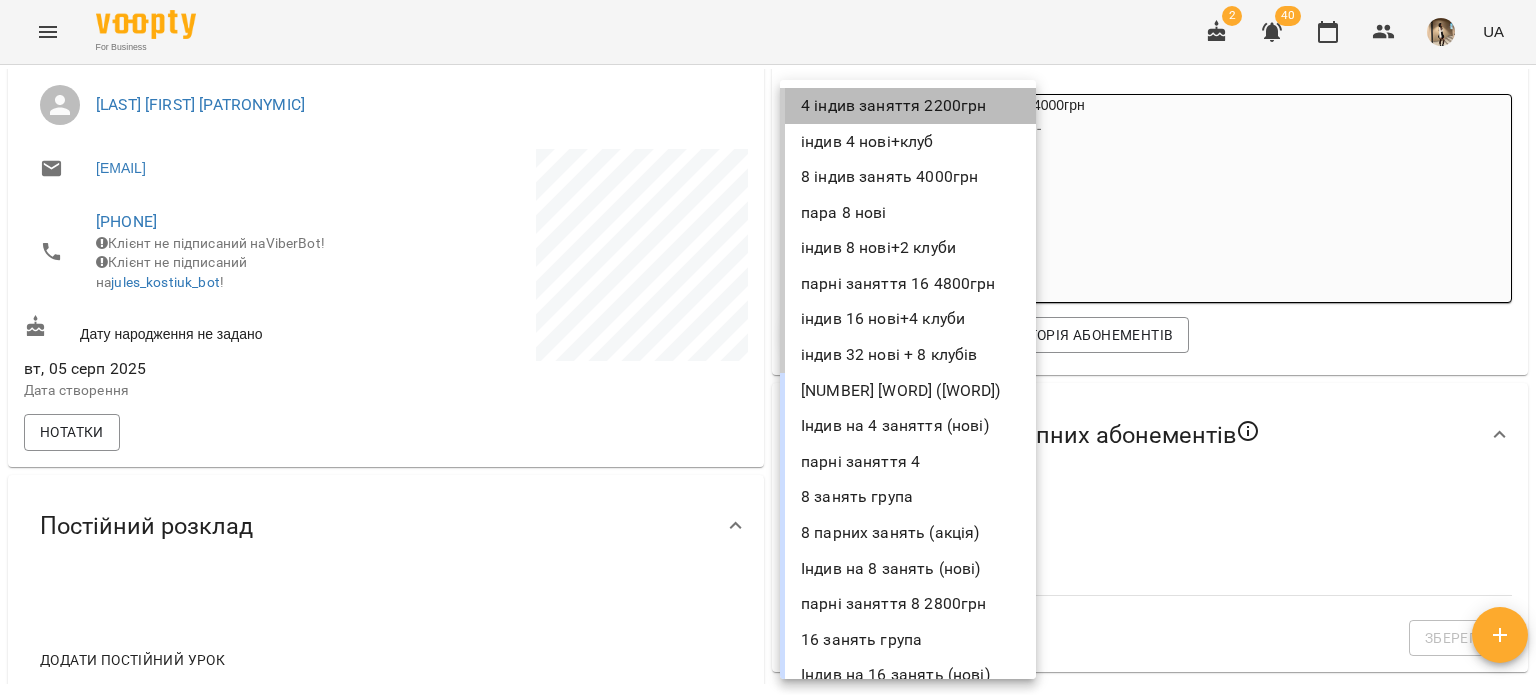 click on "4 індив заняття 2200грн" at bounding box center [908, 106] 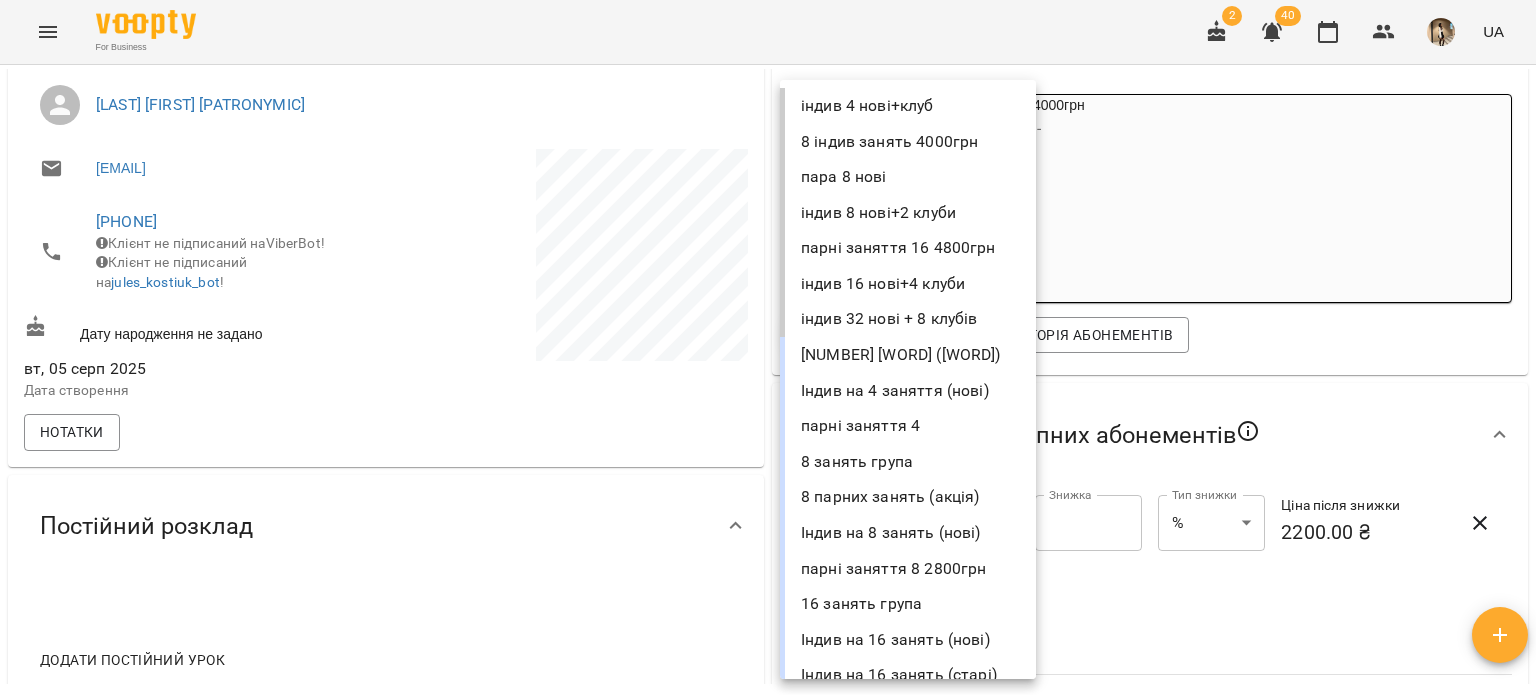 click on "**********" at bounding box center [768, 380] 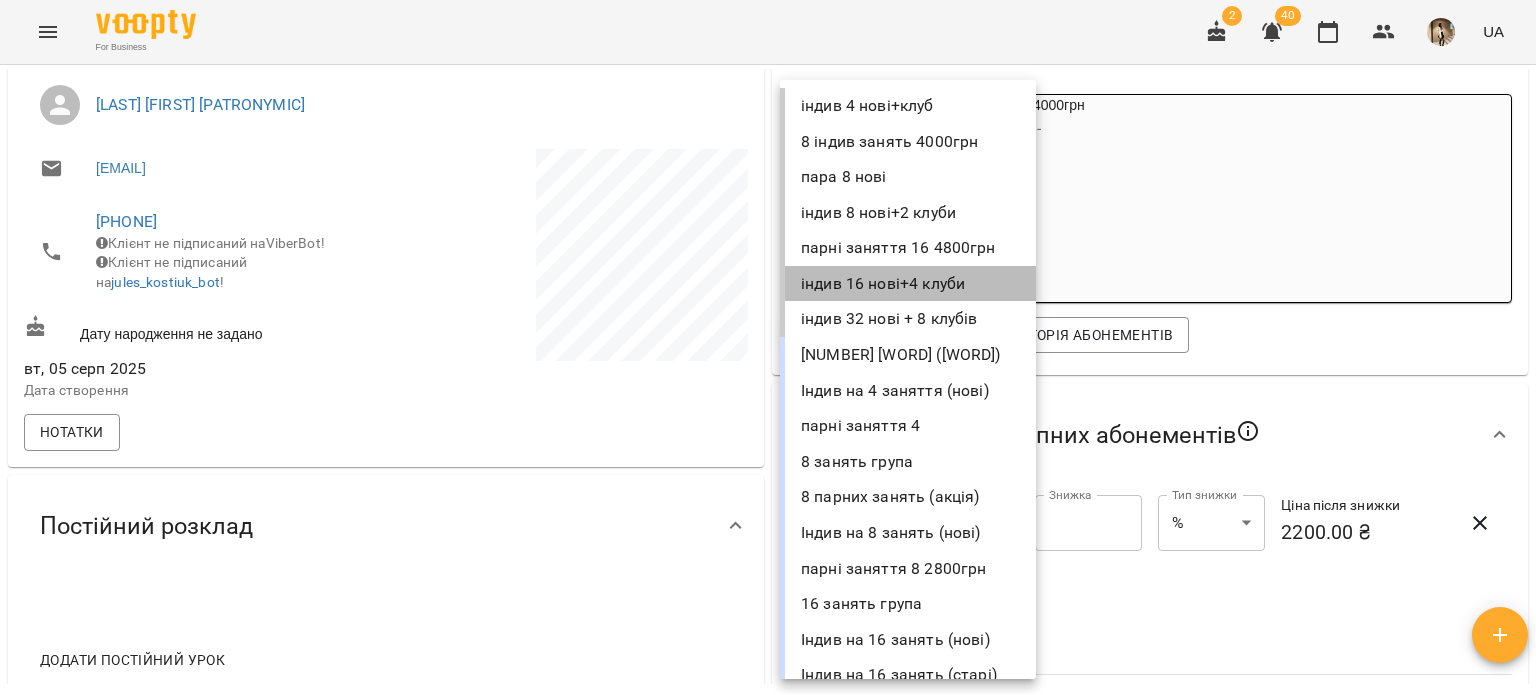 click on "індив 16 нові+4 клуби" at bounding box center [908, 284] 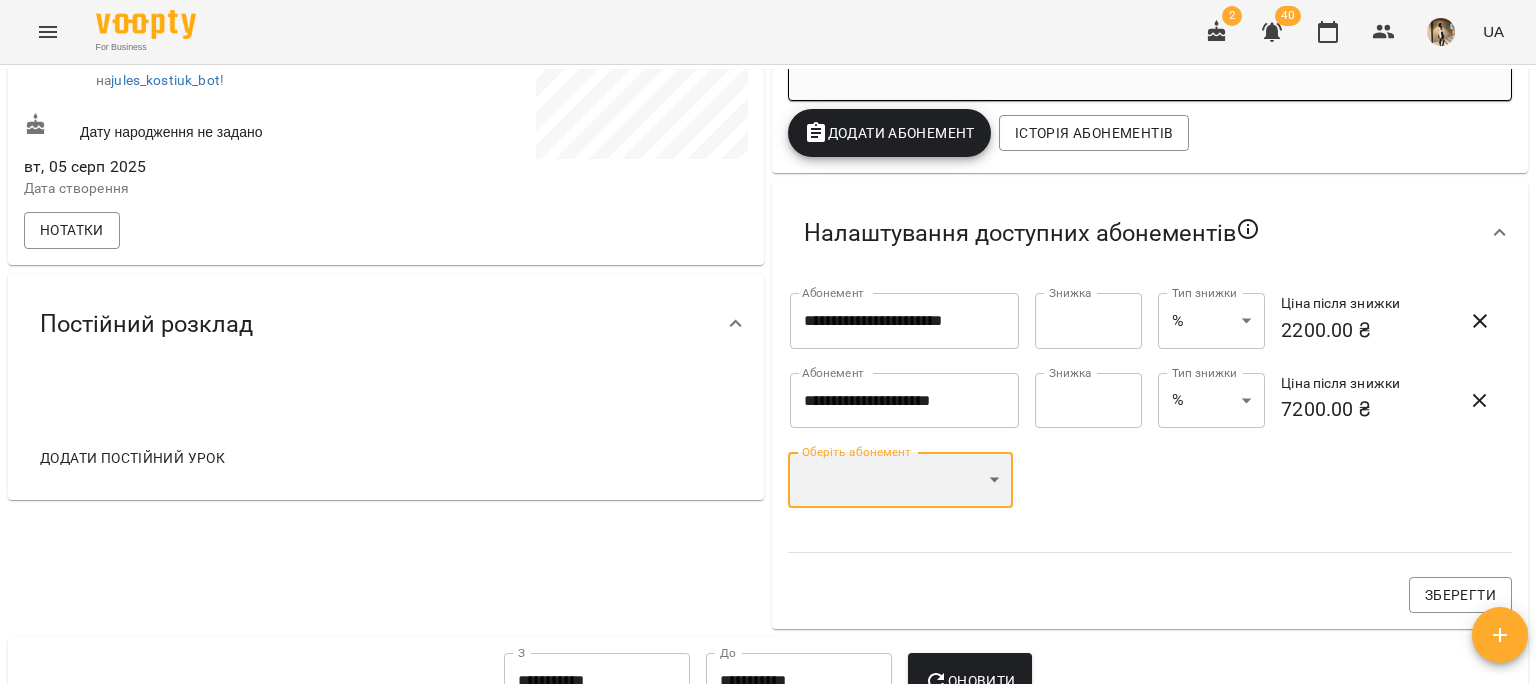 scroll, scrollTop: 536, scrollLeft: 0, axis: vertical 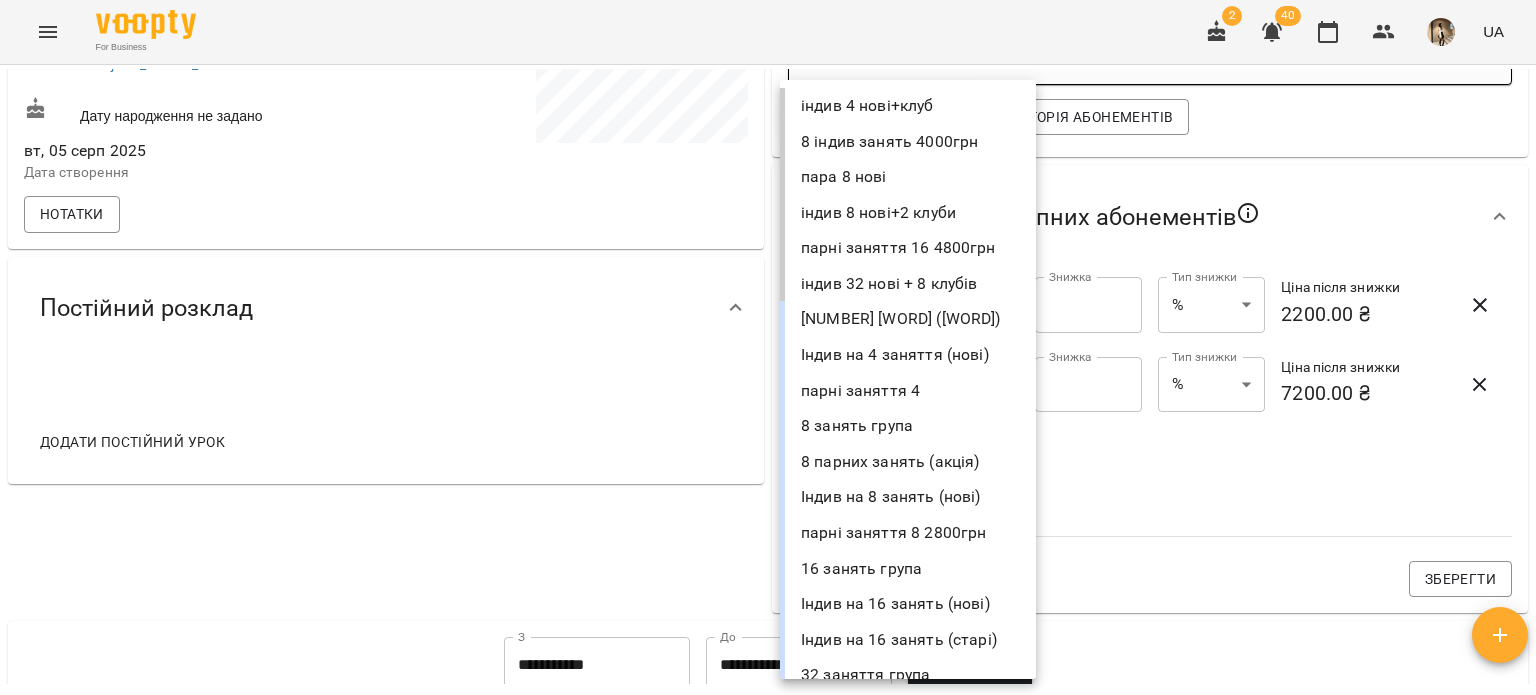 click on "**********" at bounding box center (768, 380) 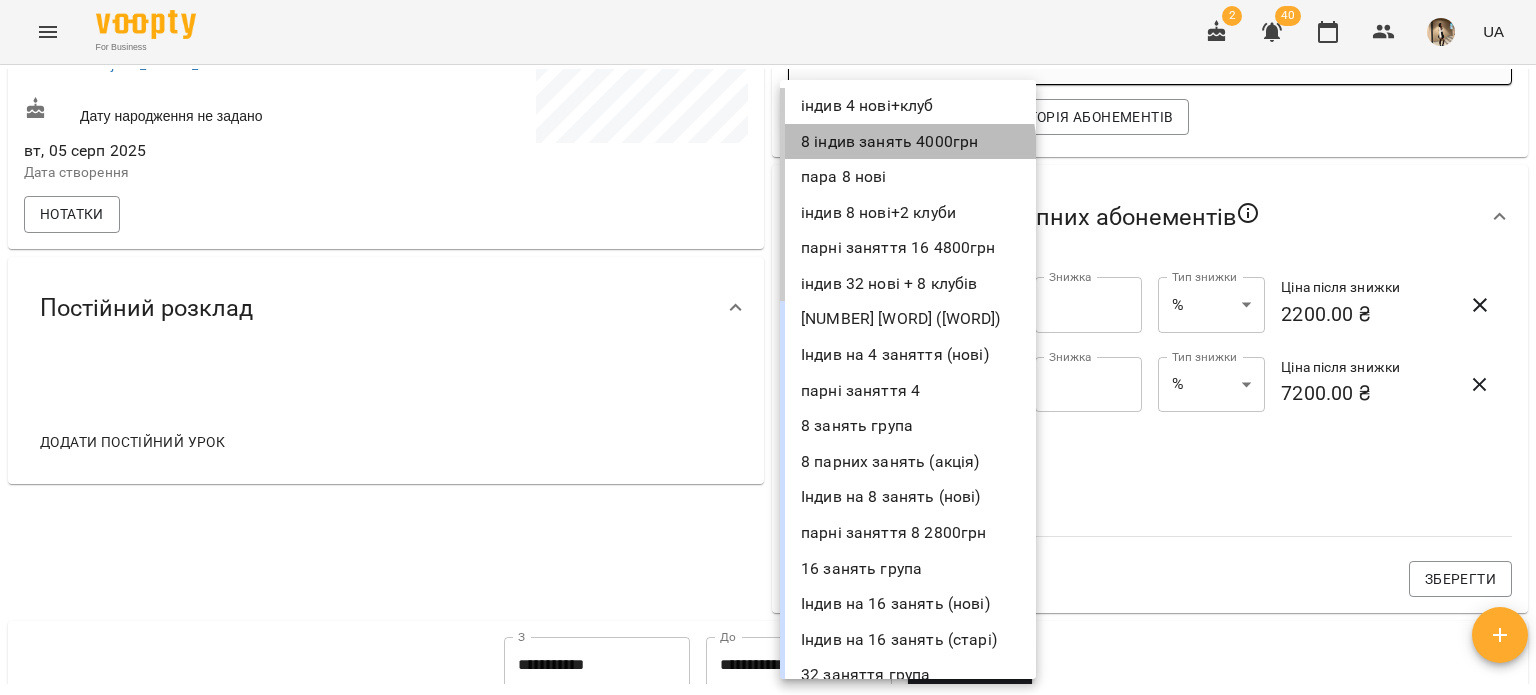 click on "8 індив занять 4000грн" at bounding box center [908, 142] 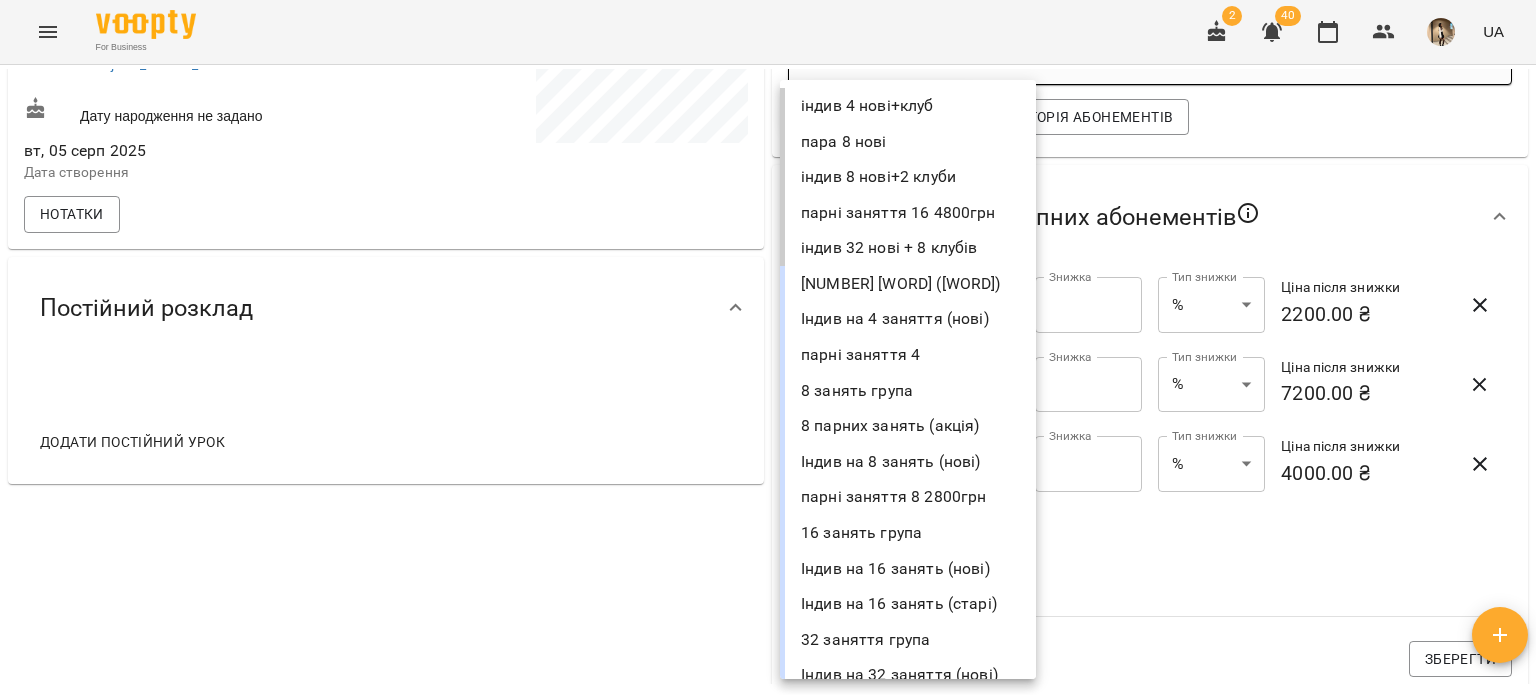 click on "**********" at bounding box center [768, 380] 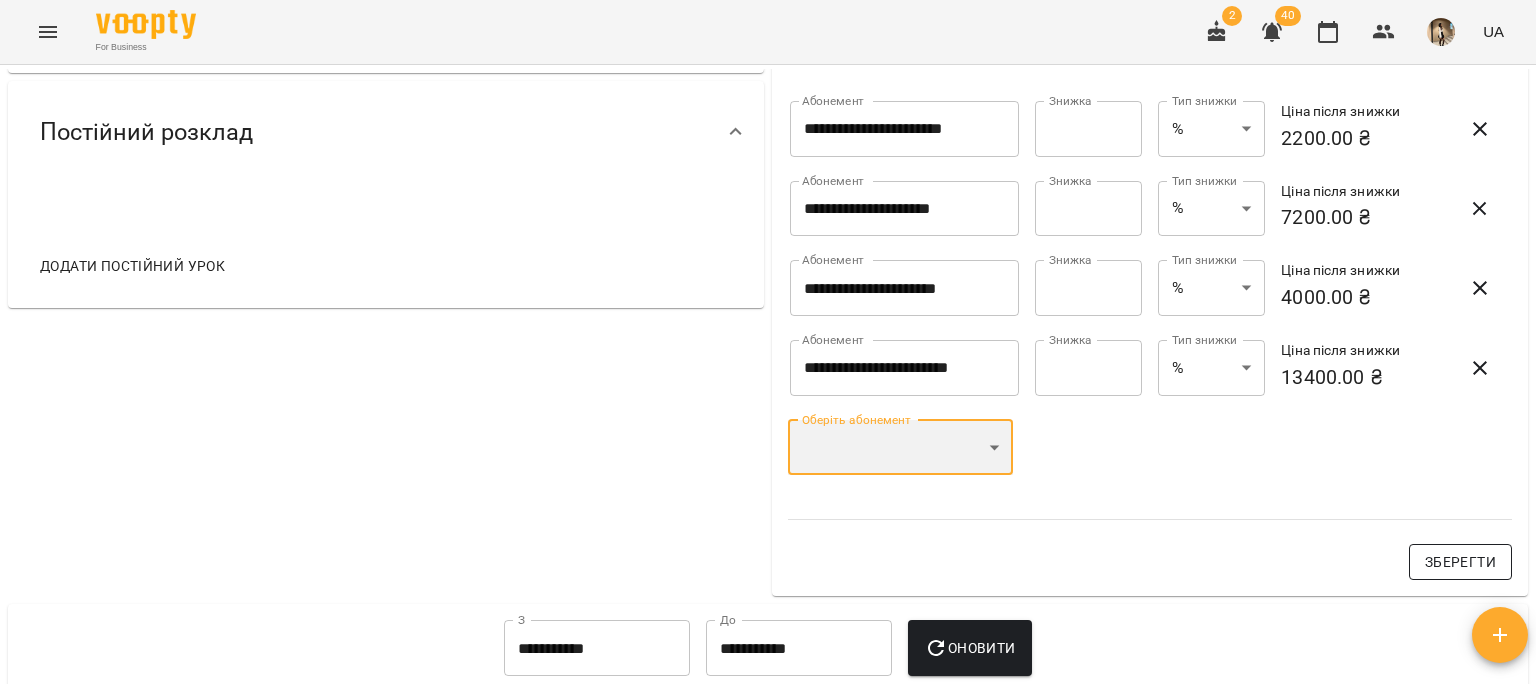 scroll, scrollTop: 714, scrollLeft: 0, axis: vertical 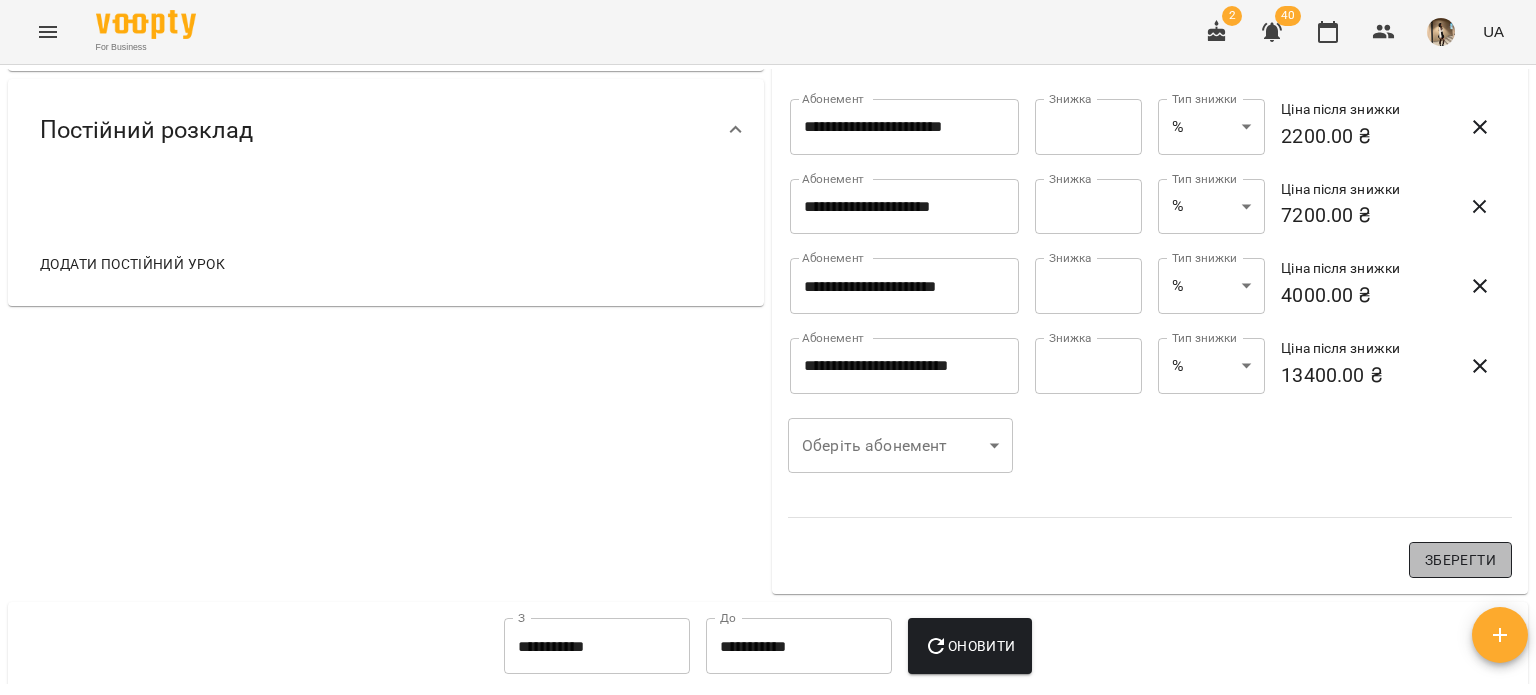 click on "Зберегти" at bounding box center (1460, 560) 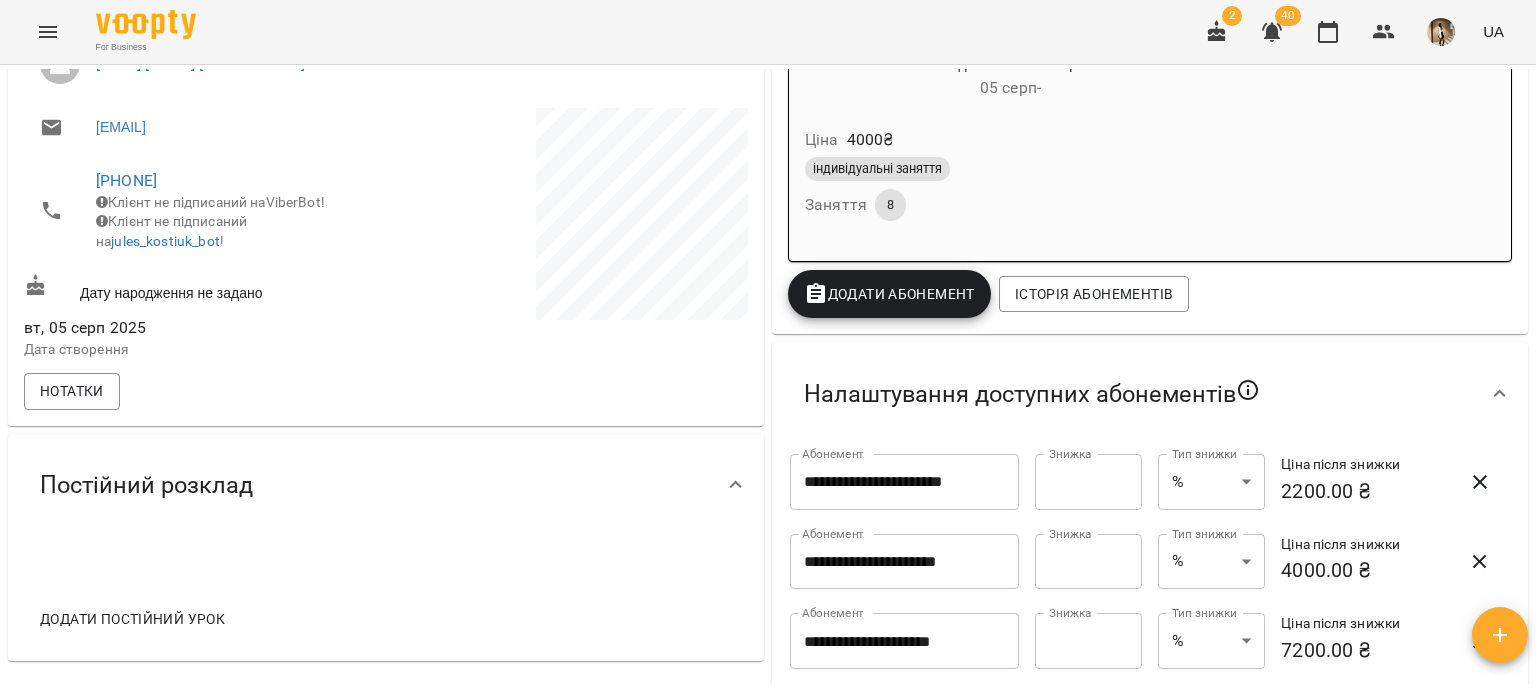 scroll, scrollTop: 0, scrollLeft: 0, axis: both 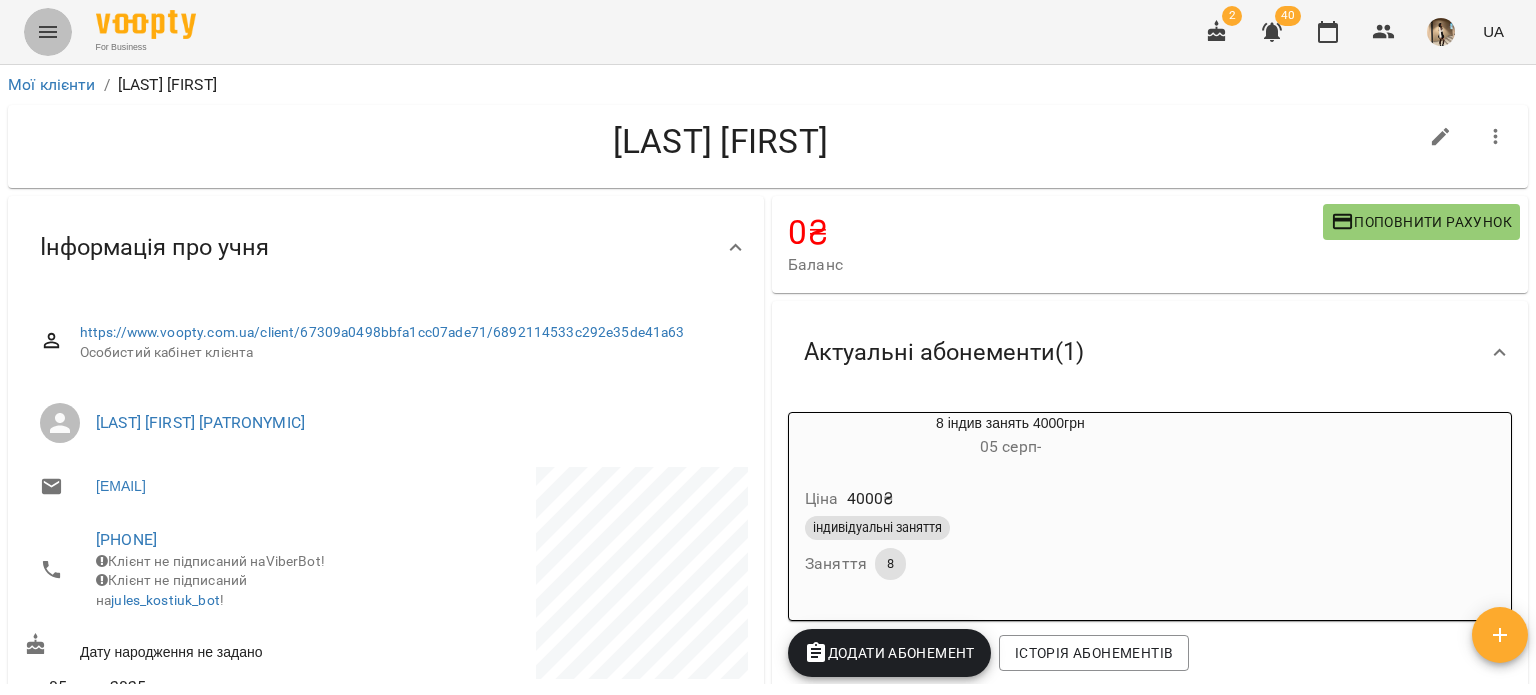 click 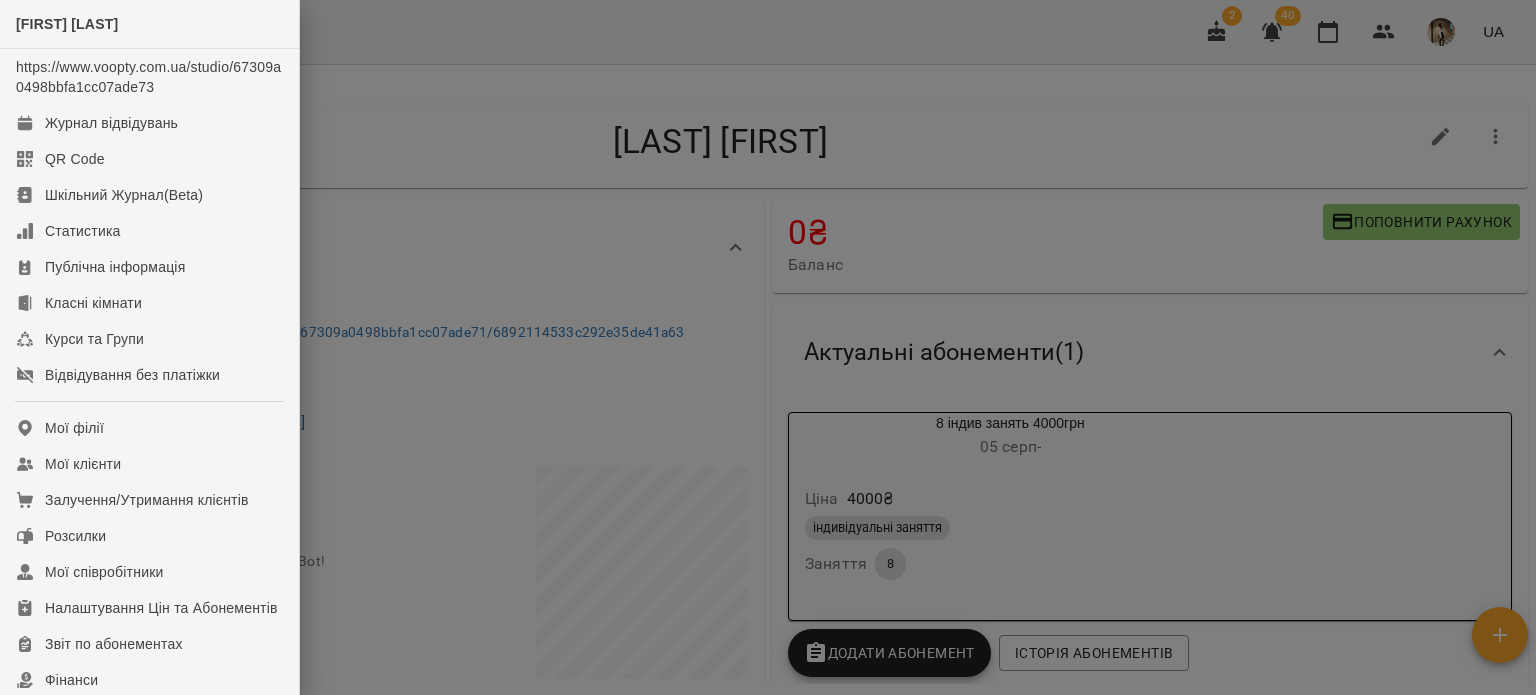 click at bounding box center (768, 347) 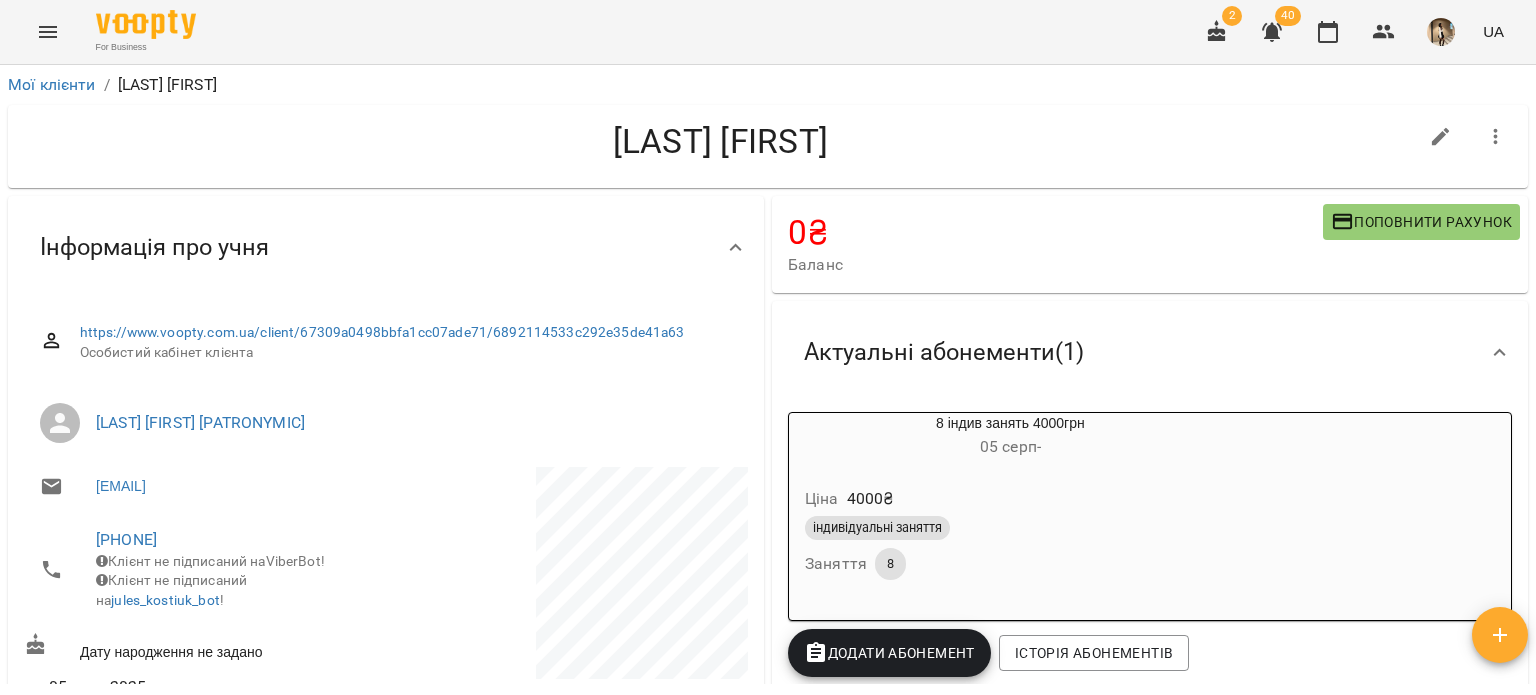 click on "**********" at bounding box center [768, 412] 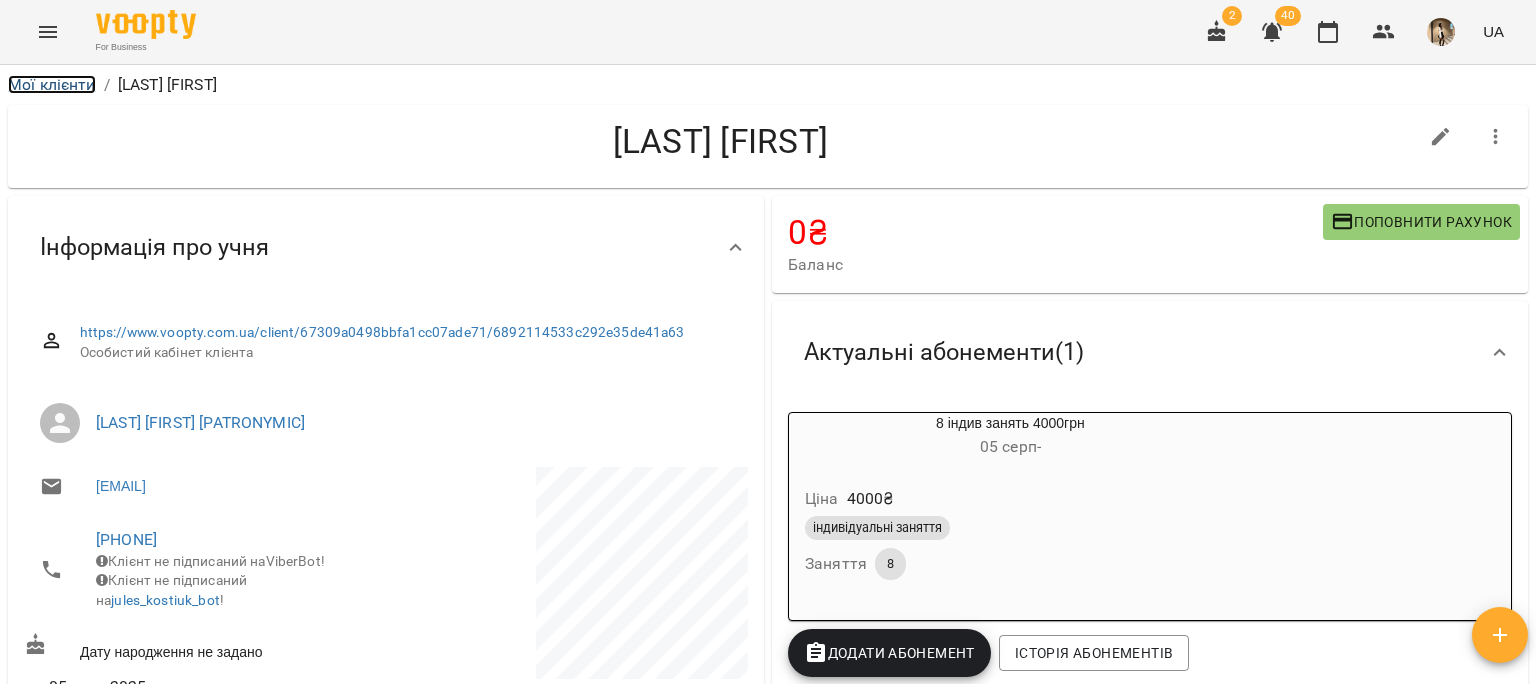 click on "Мої клієнти" at bounding box center [52, 84] 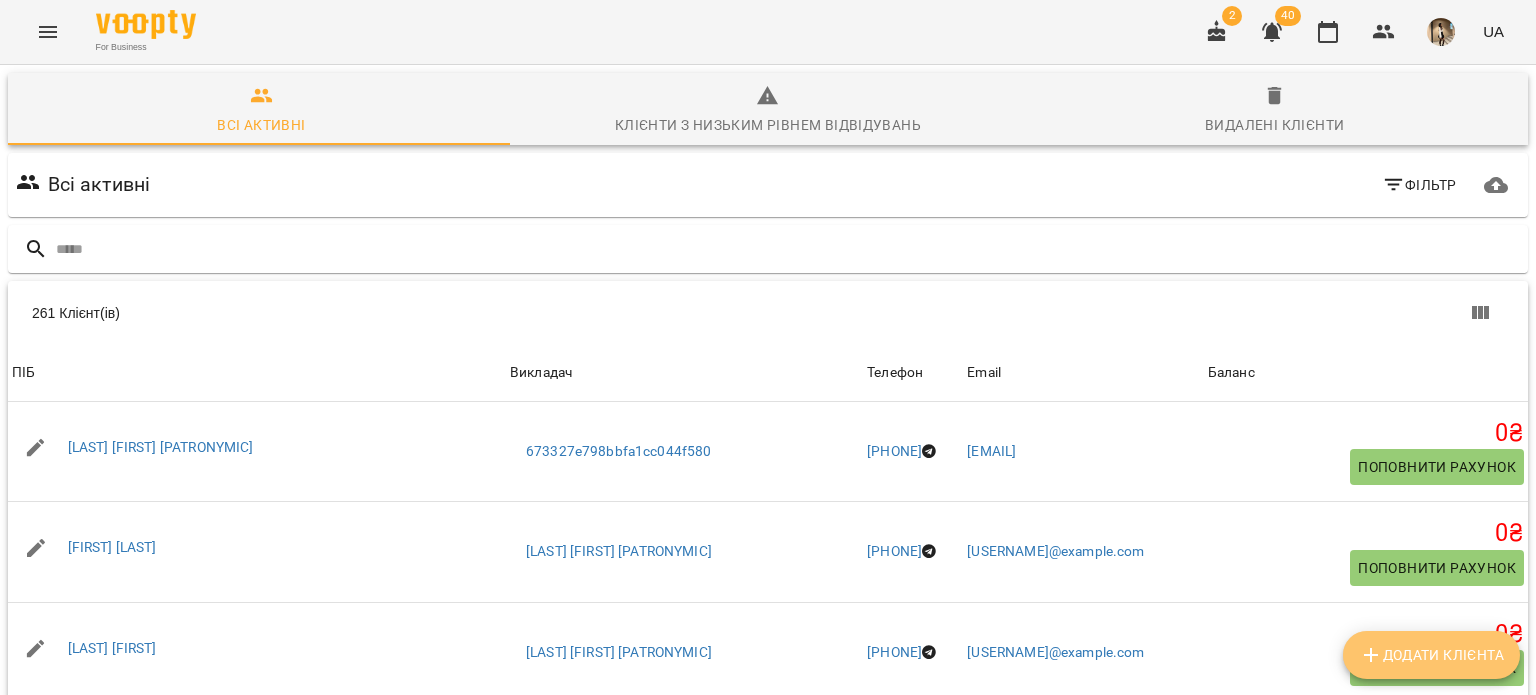 click on "Додати клієнта" at bounding box center (1431, 655) 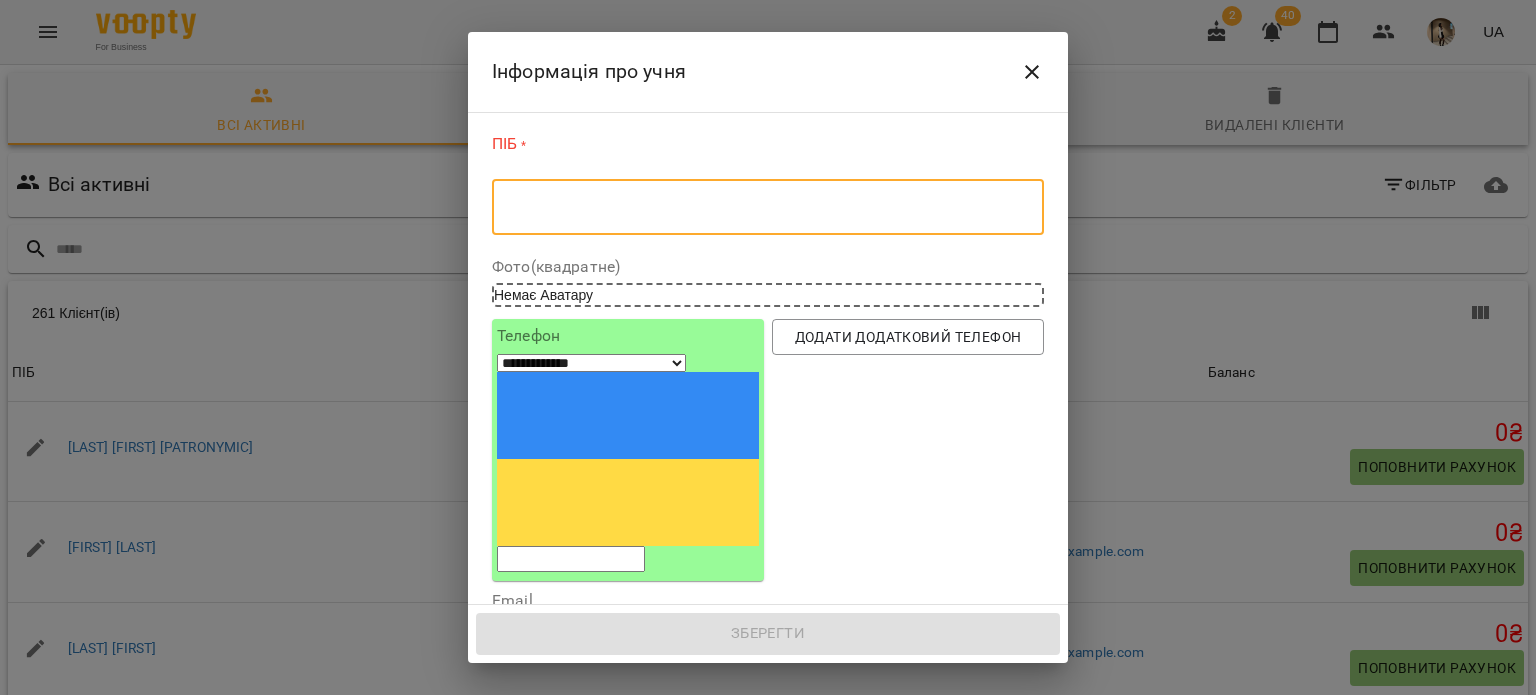 click at bounding box center [768, 207] 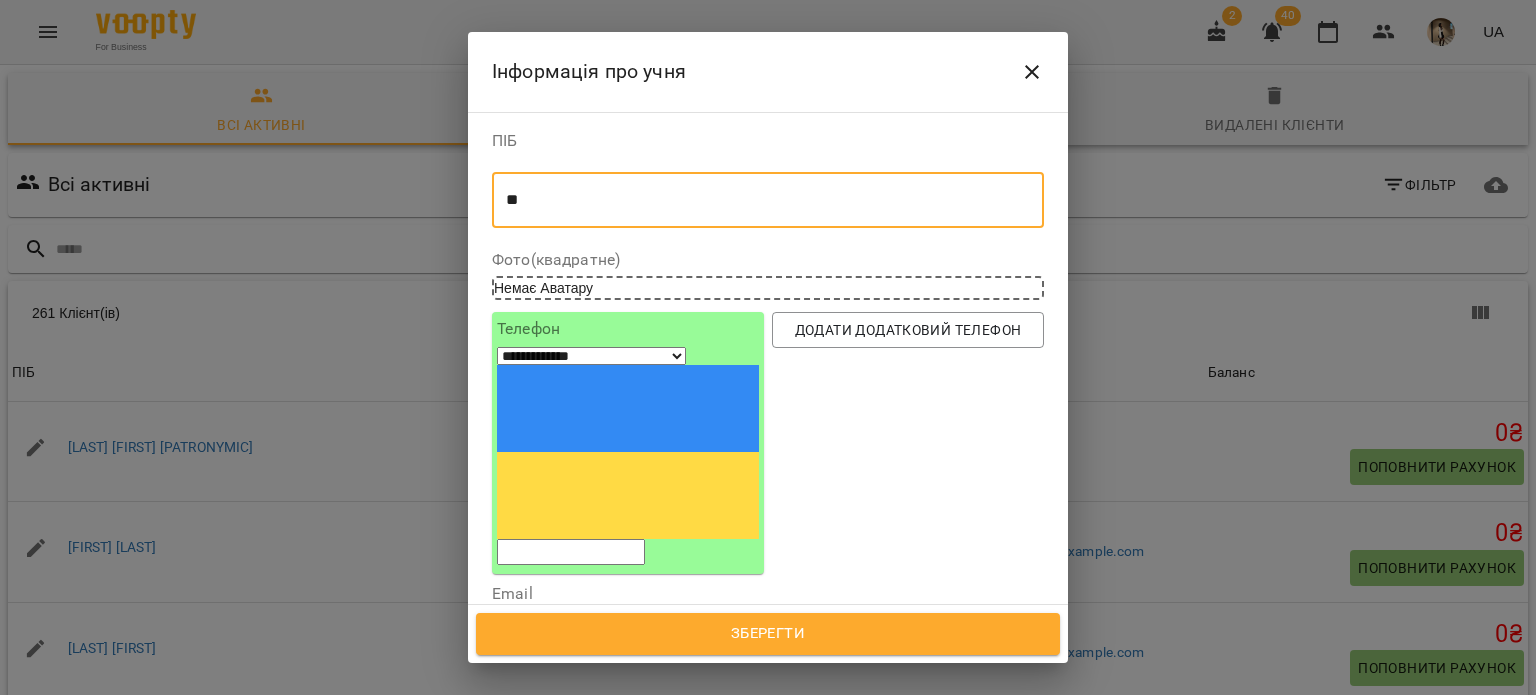 type on "*" 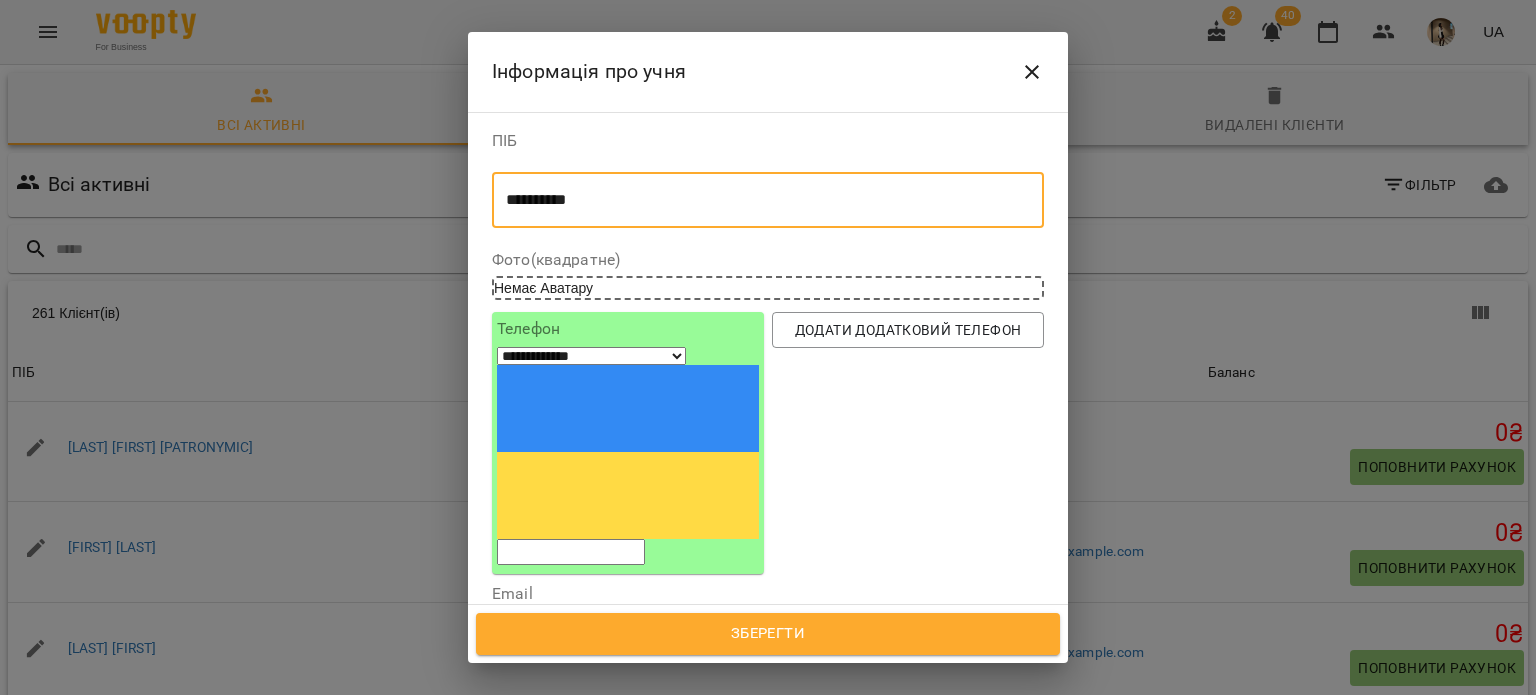 type on "**********" 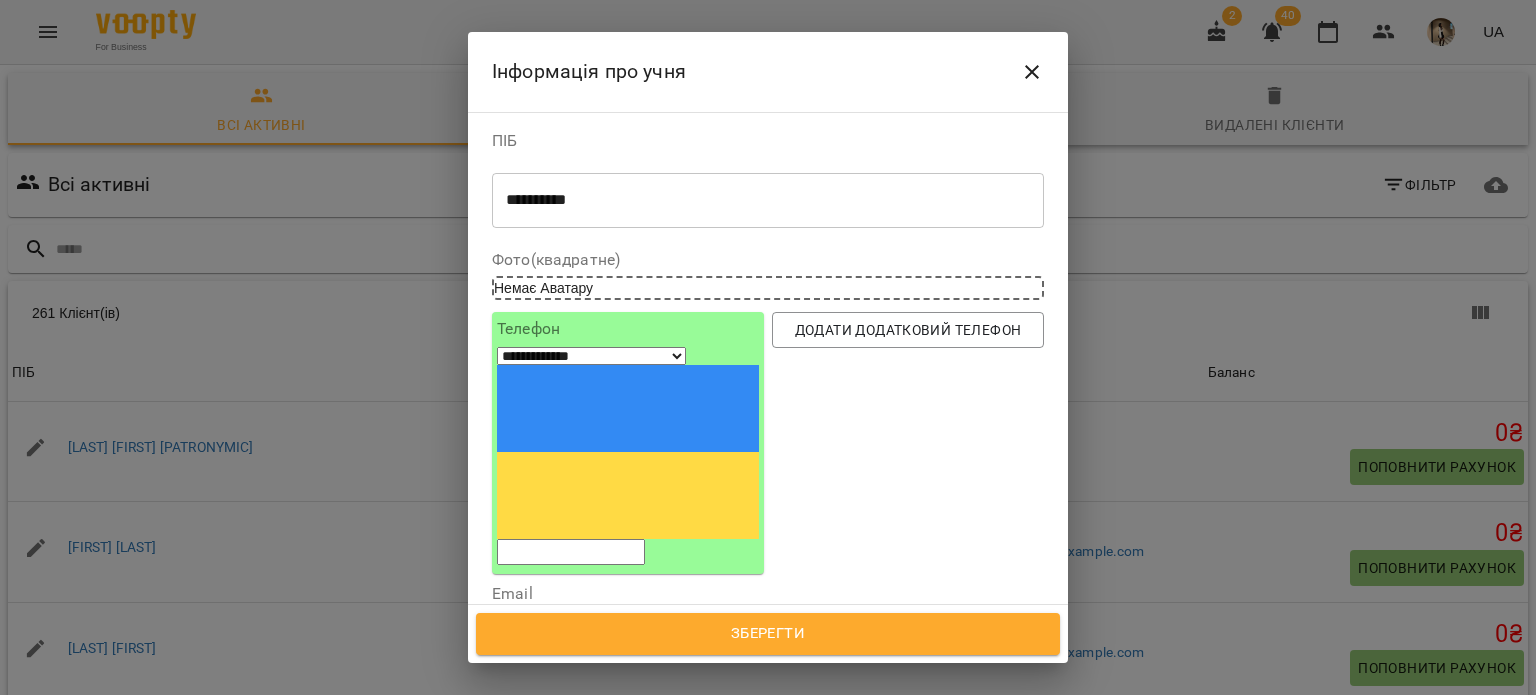 click on "**********" at bounding box center (628, 443) 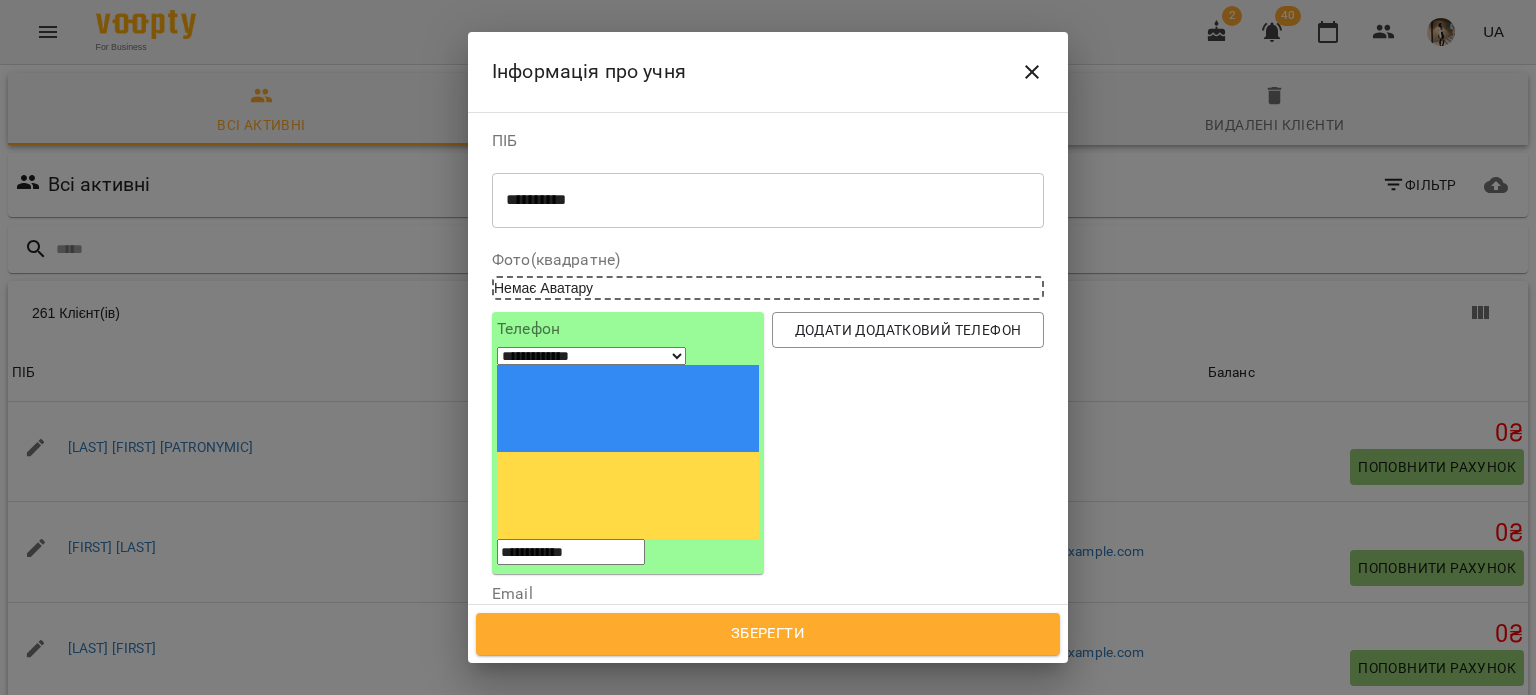 type on "**********" 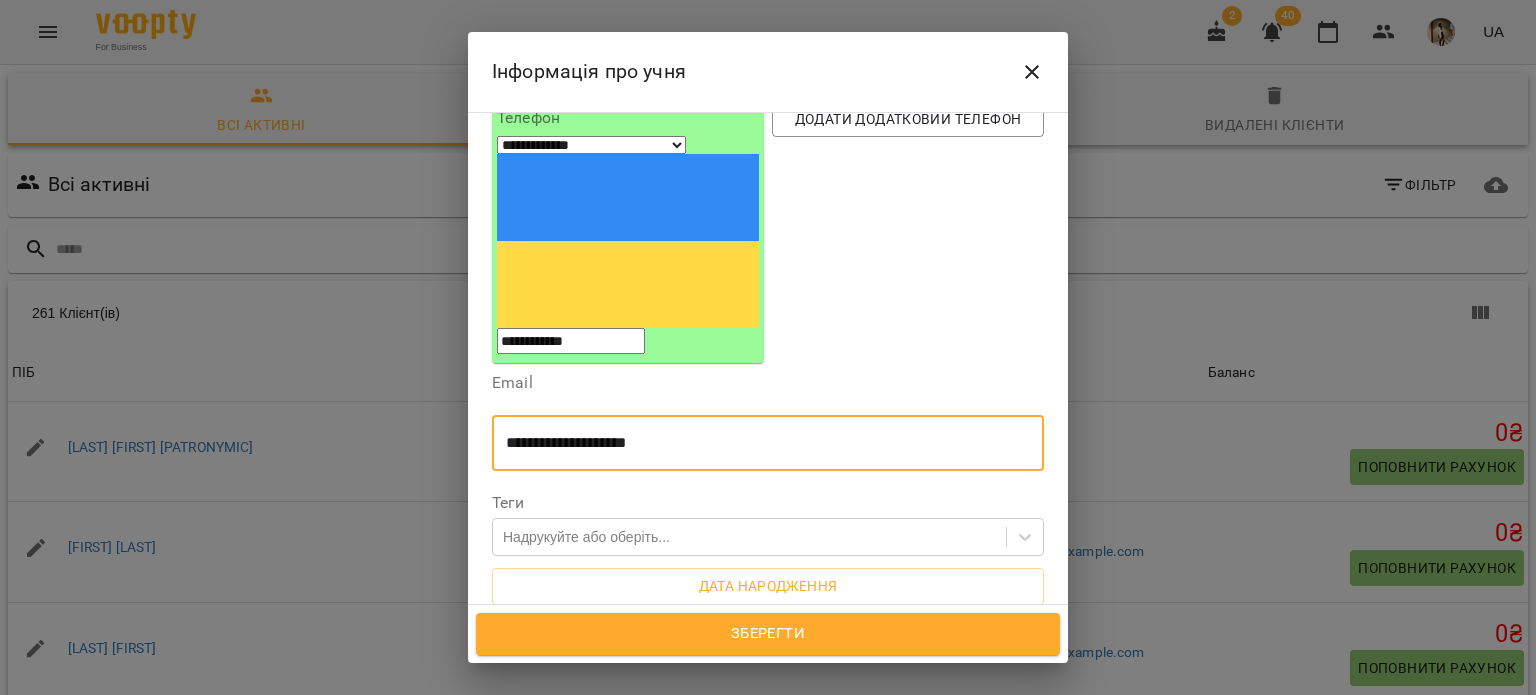 scroll, scrollTop: 212, scrollLeft: 0, axis: vertical 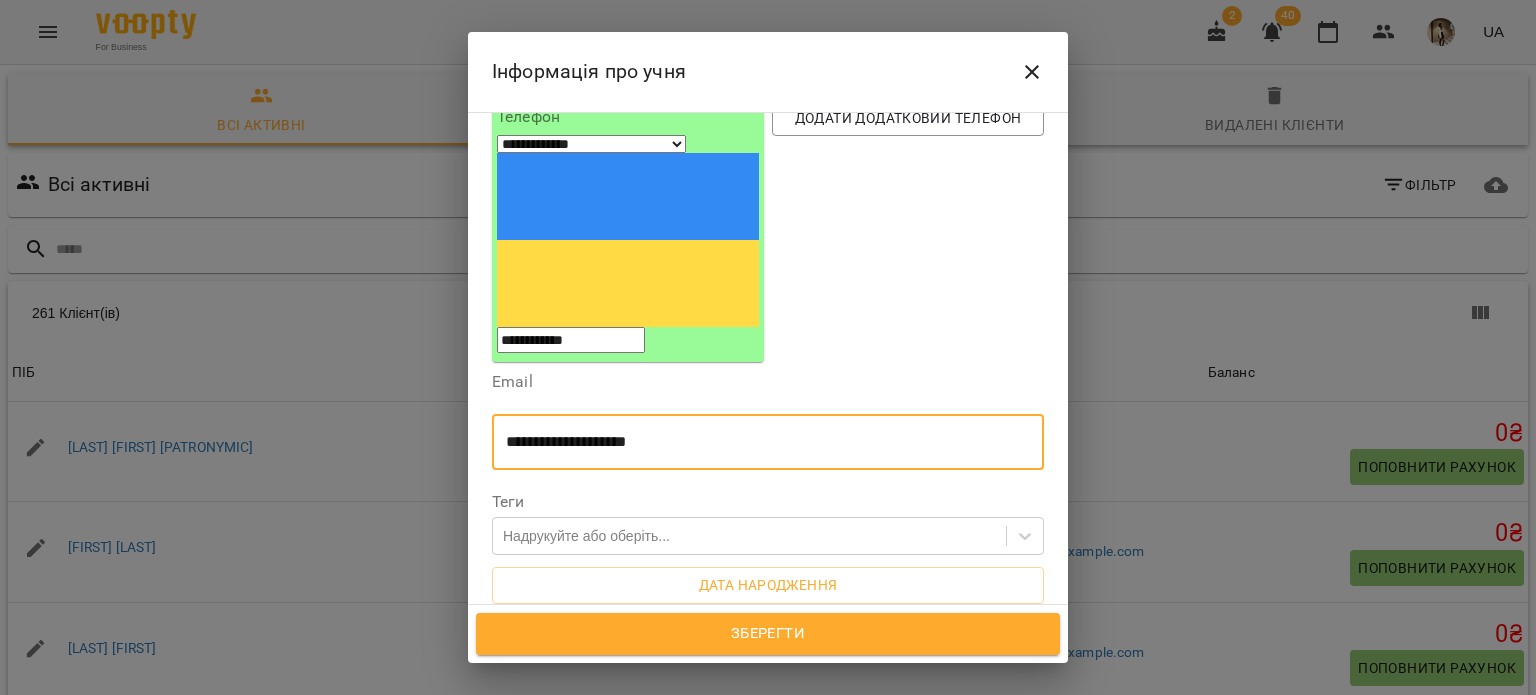 type on "**********" 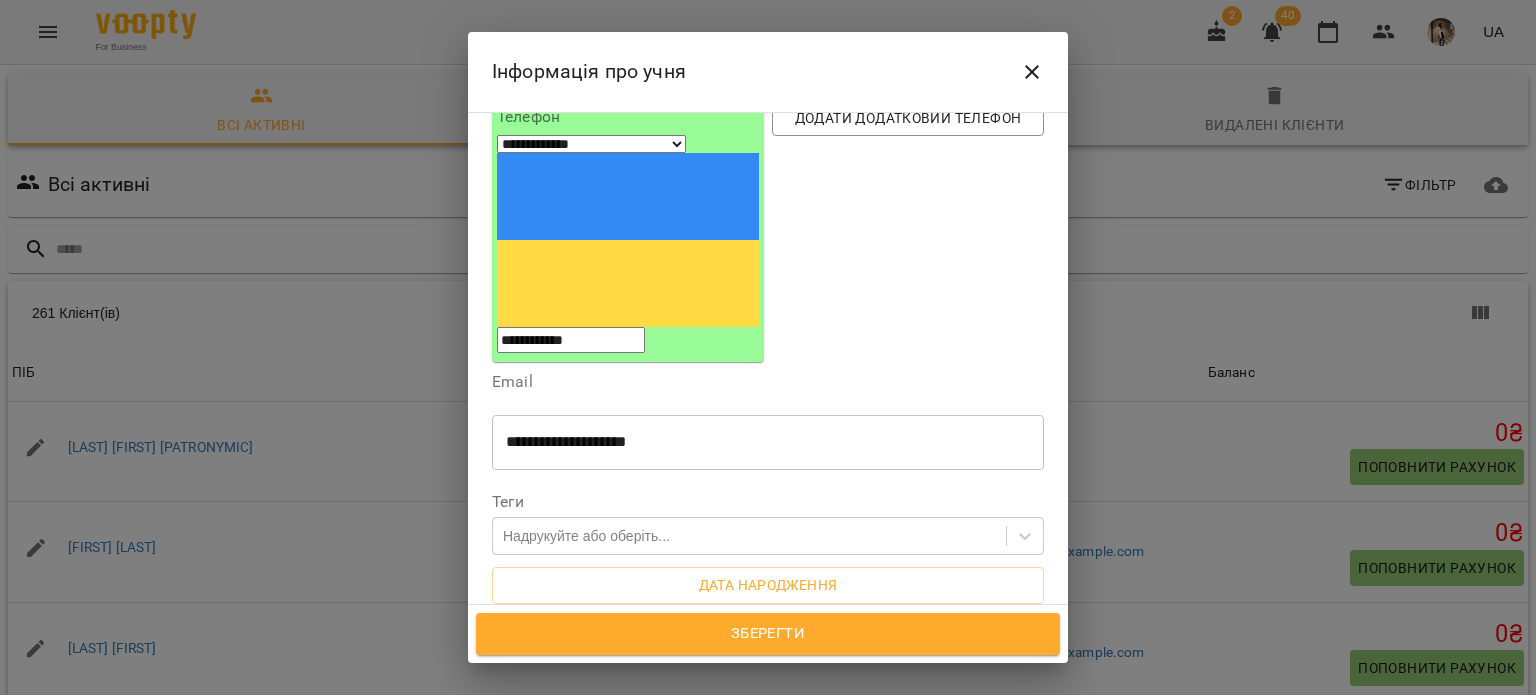 click at bounding box center [768, 683] 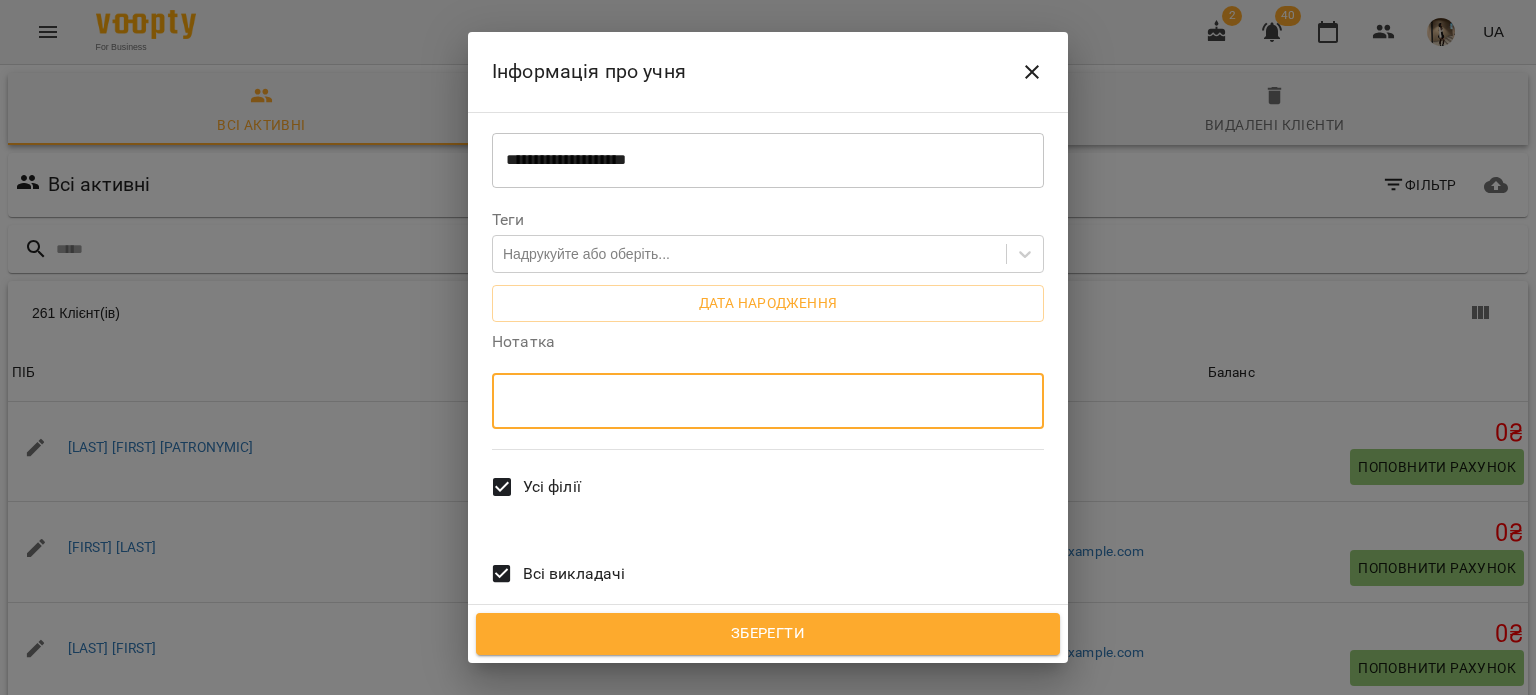 scroll, scrollTop: 515, scrollLeft: 0, axis: vertical 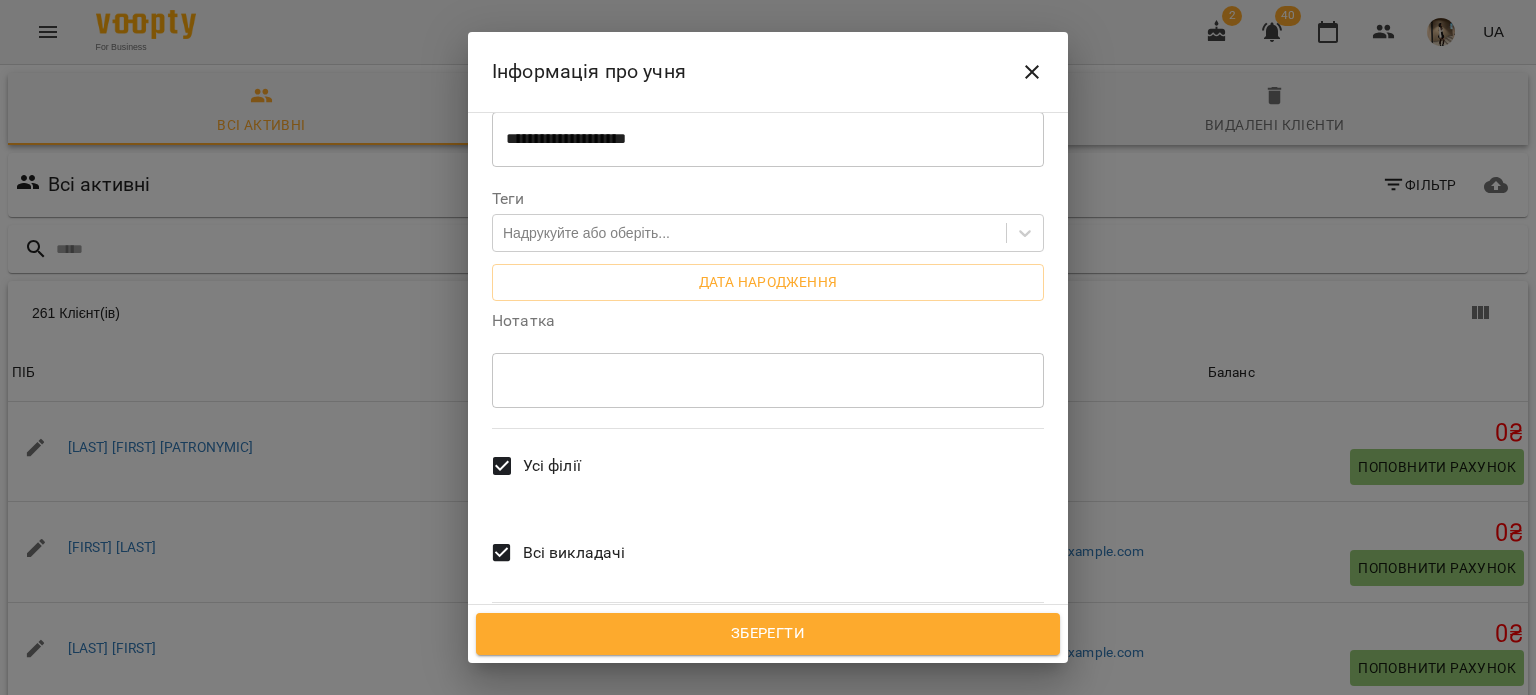 click on "Всі викладачі" at bounding box center (574, 553) 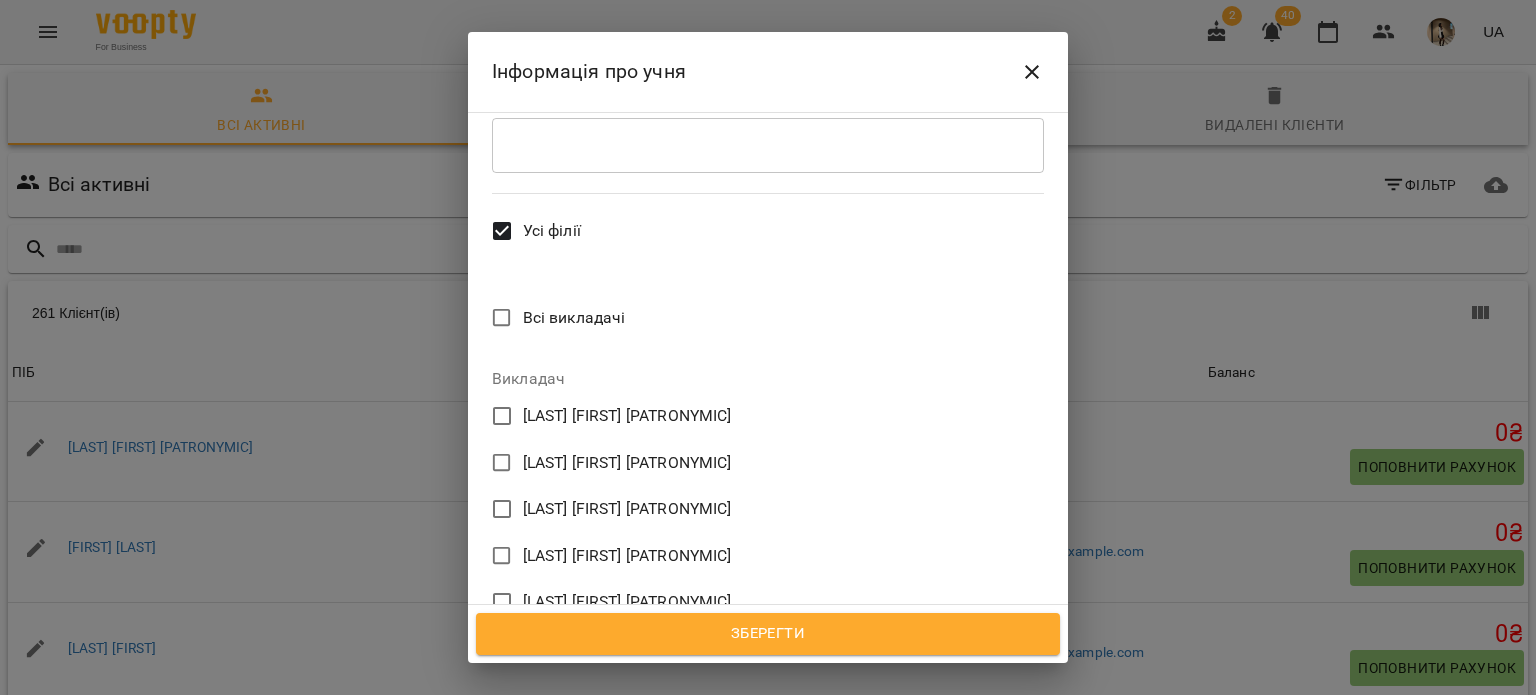 scroll, scrollTop: 914, scrollLeft: 0, axis: vertical 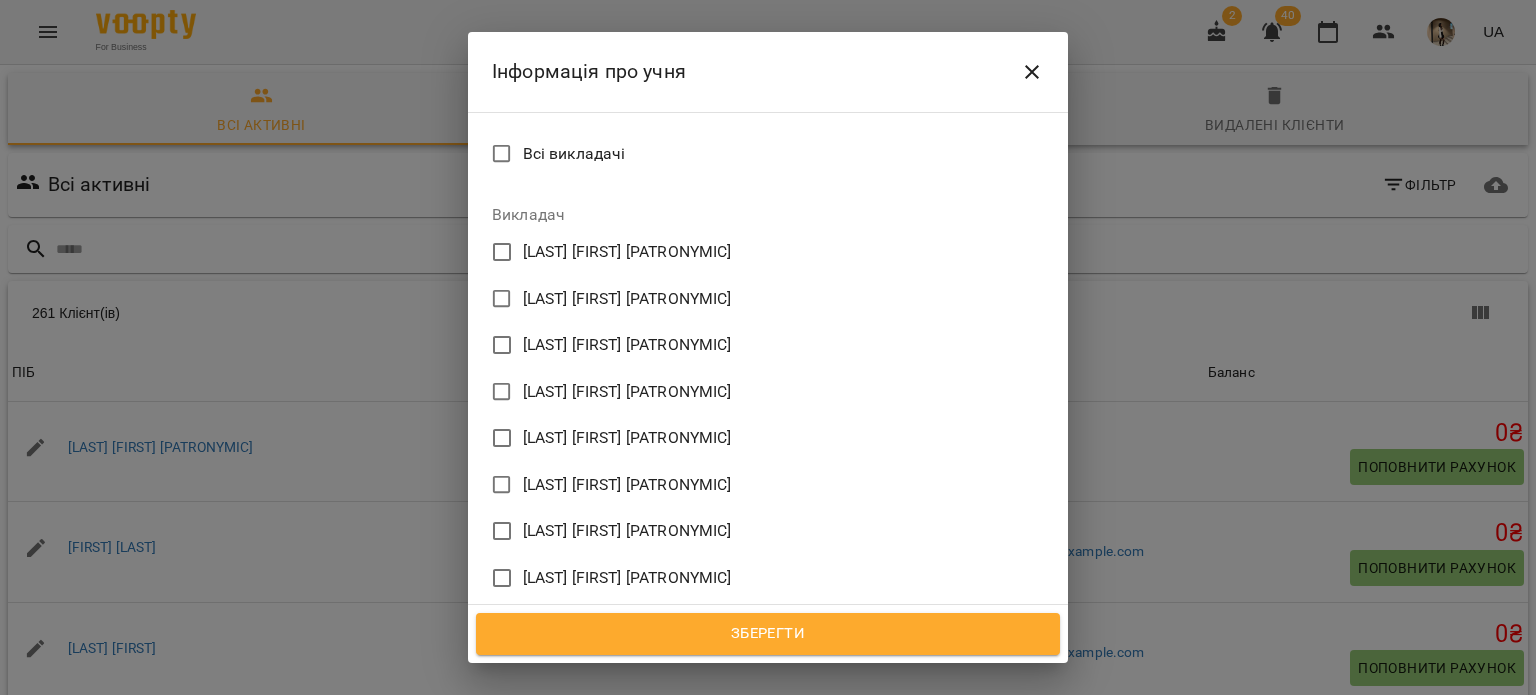 click on "[FIRST] [MIDDLE] [LAST]" at bounding box center (627, 578) 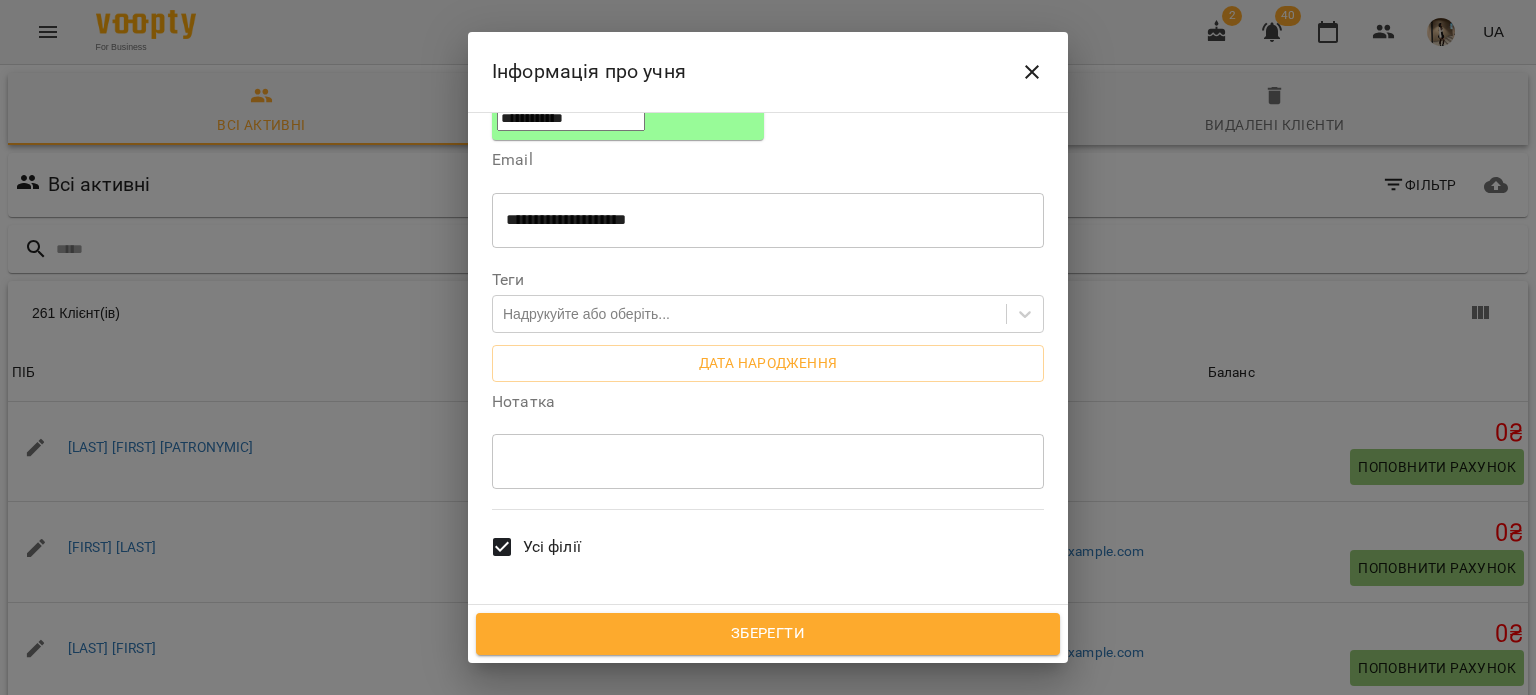scroll, scrollTop: 432, scrollLeft: 0, axis: vertical 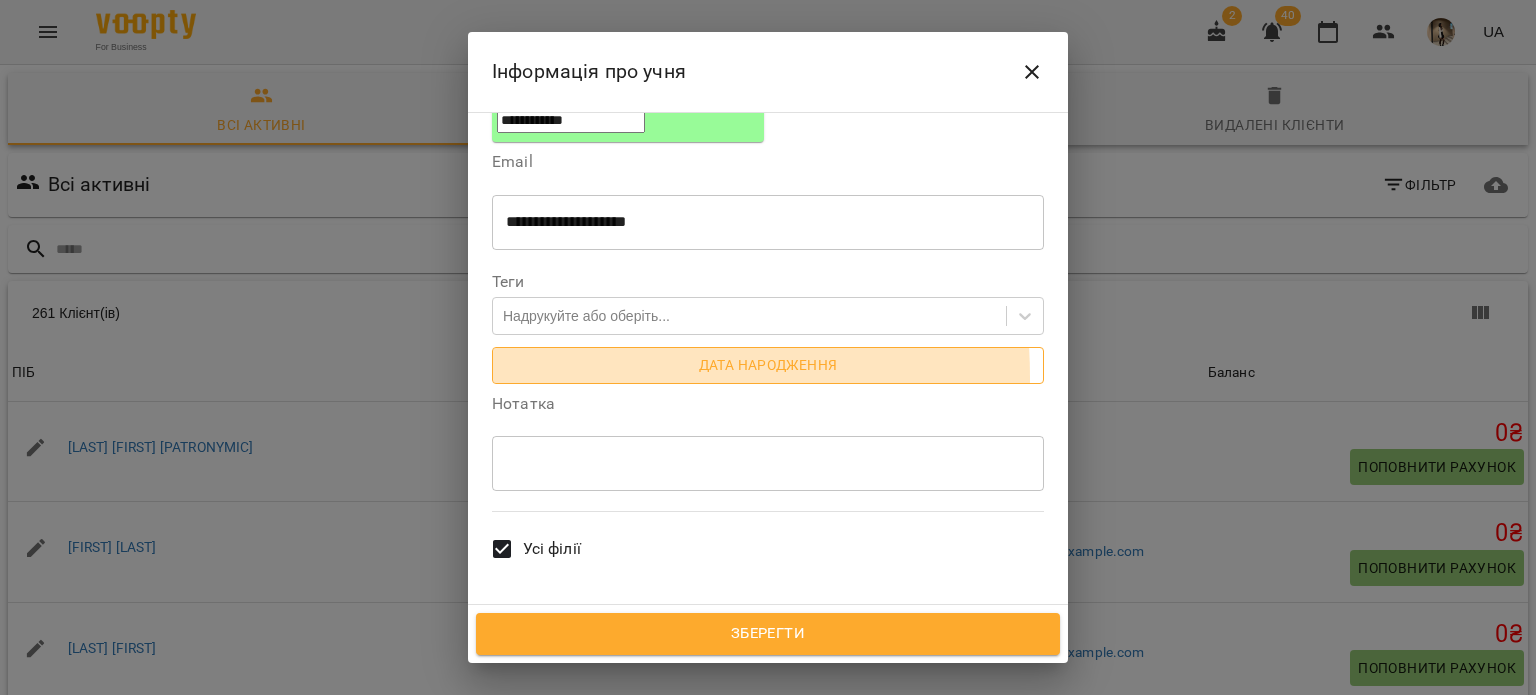 click on "Дата народження" at bounding box center (768, 365) 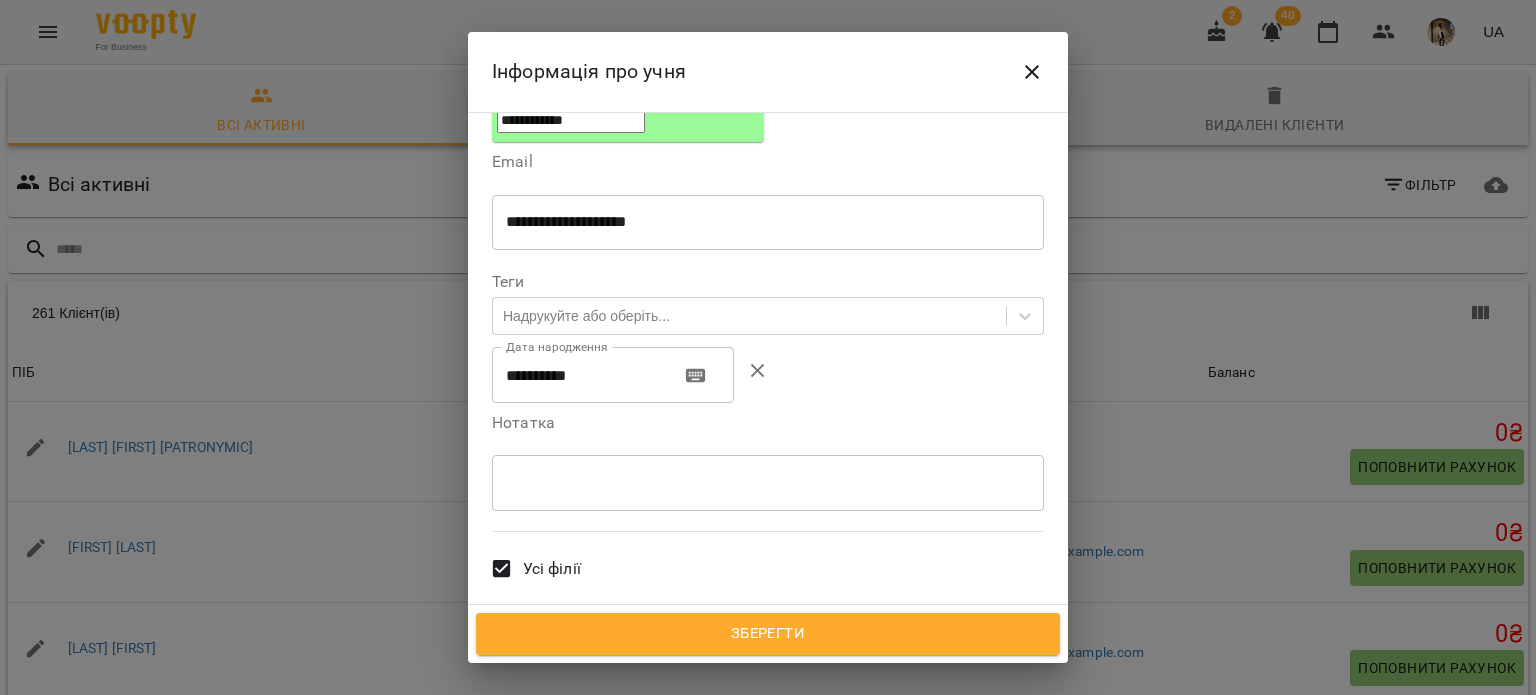click on "**********" at bounding box center [578, 375] 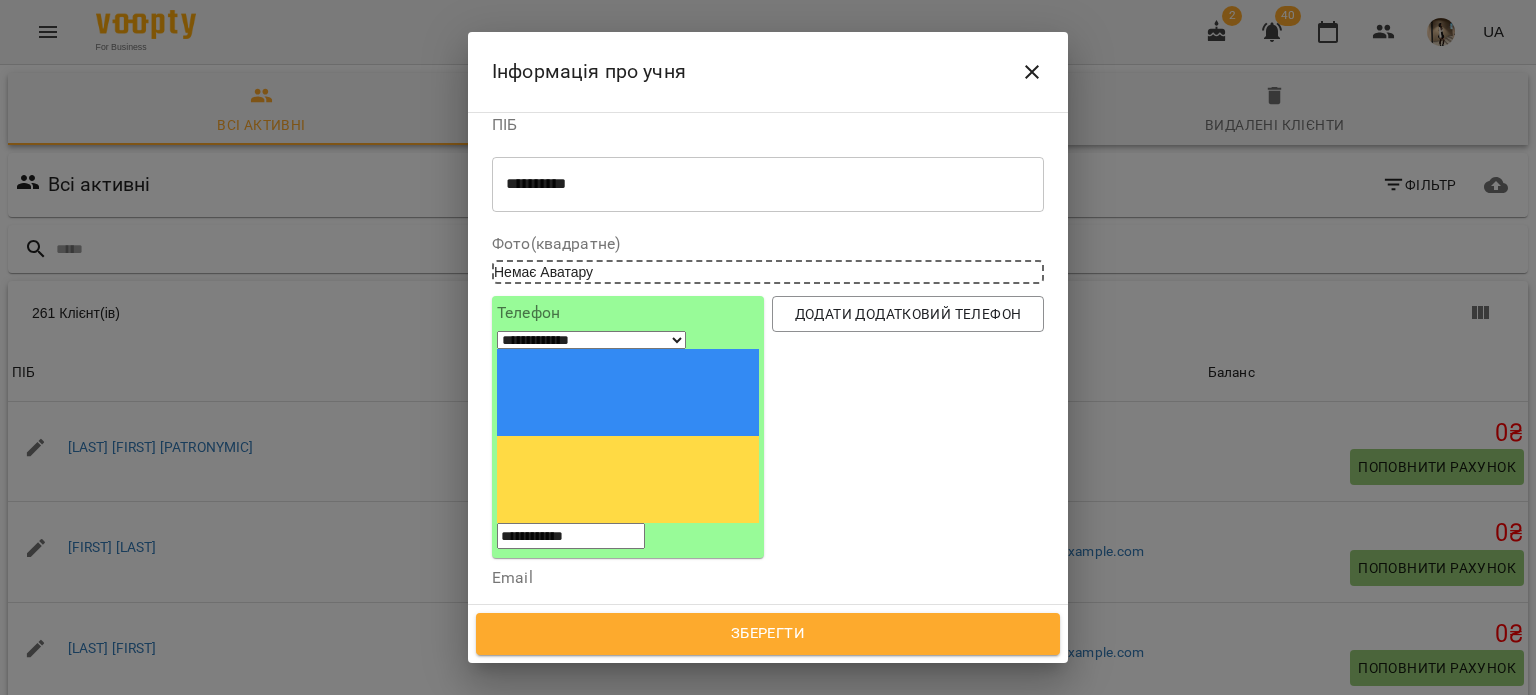scroll, scrollTop: 0, scrollLeft: 0, axis: both 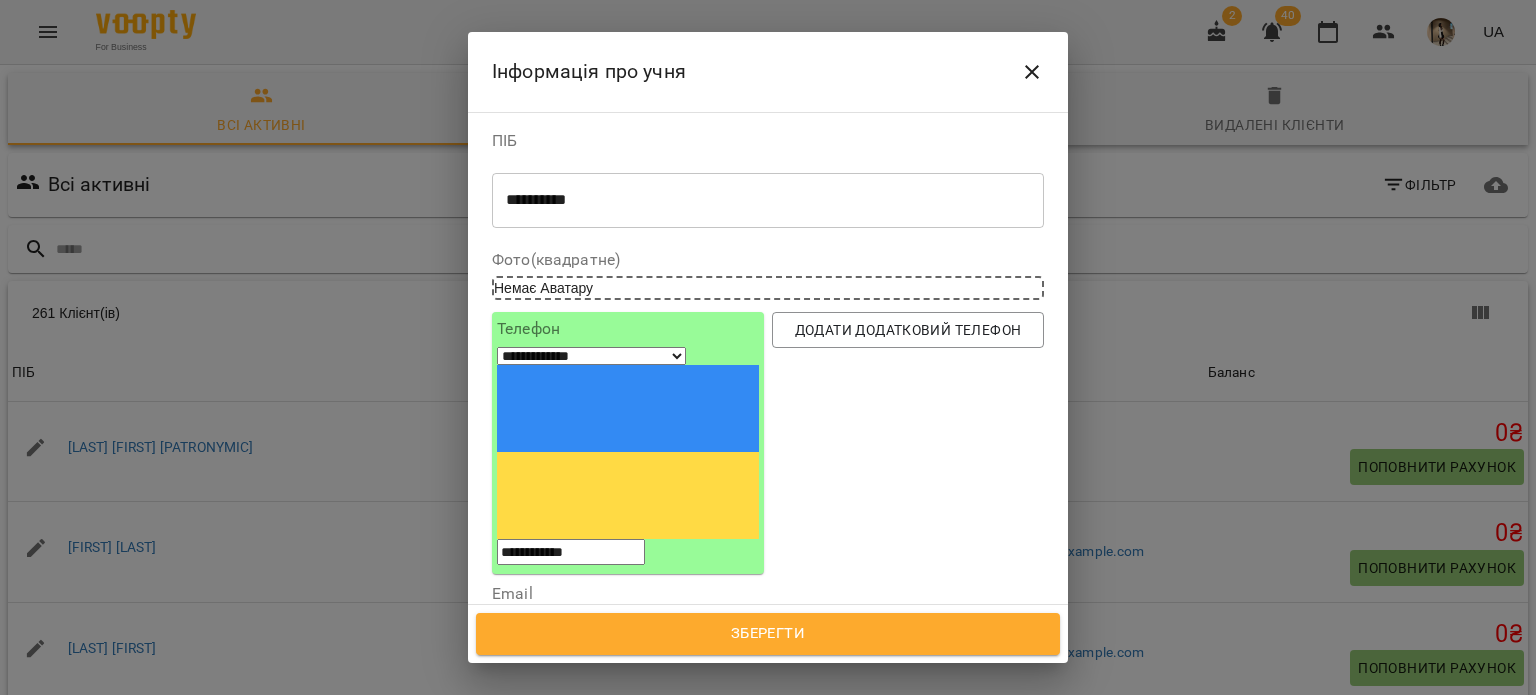 type on "**********" 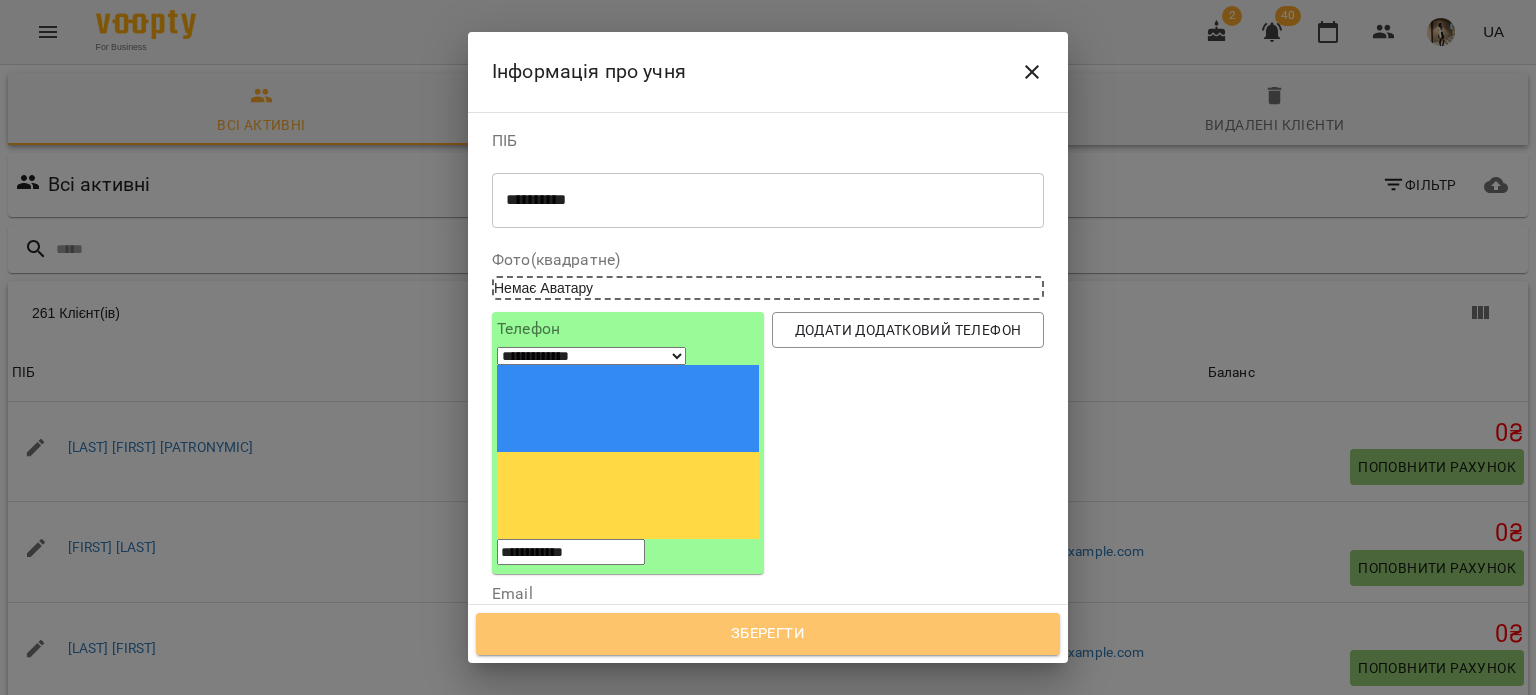 click on "Зберегти" at bounding box center [768, 634] 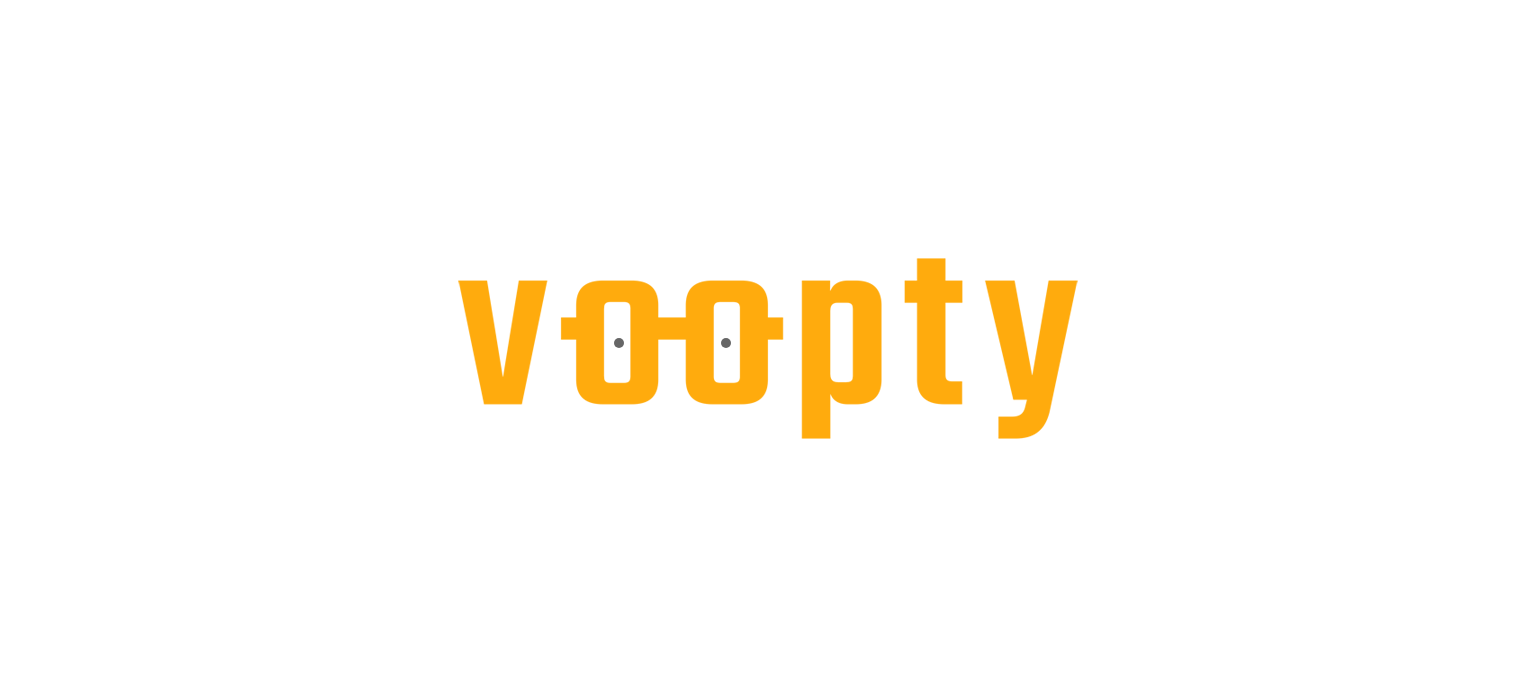 scroll, scrollTop: 0, scrollLeft: 0, axis: both 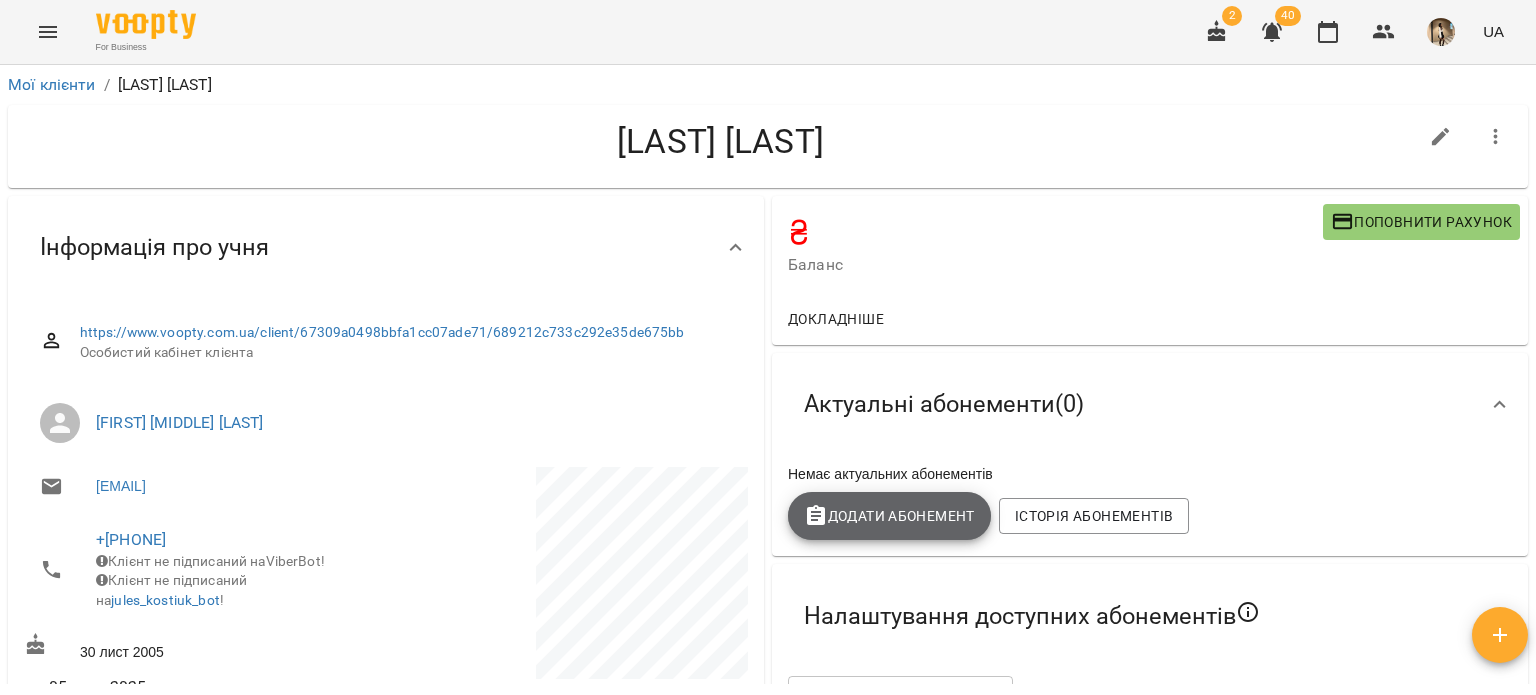 click on "Додати Абонемент" at bounding box center [889, 516] 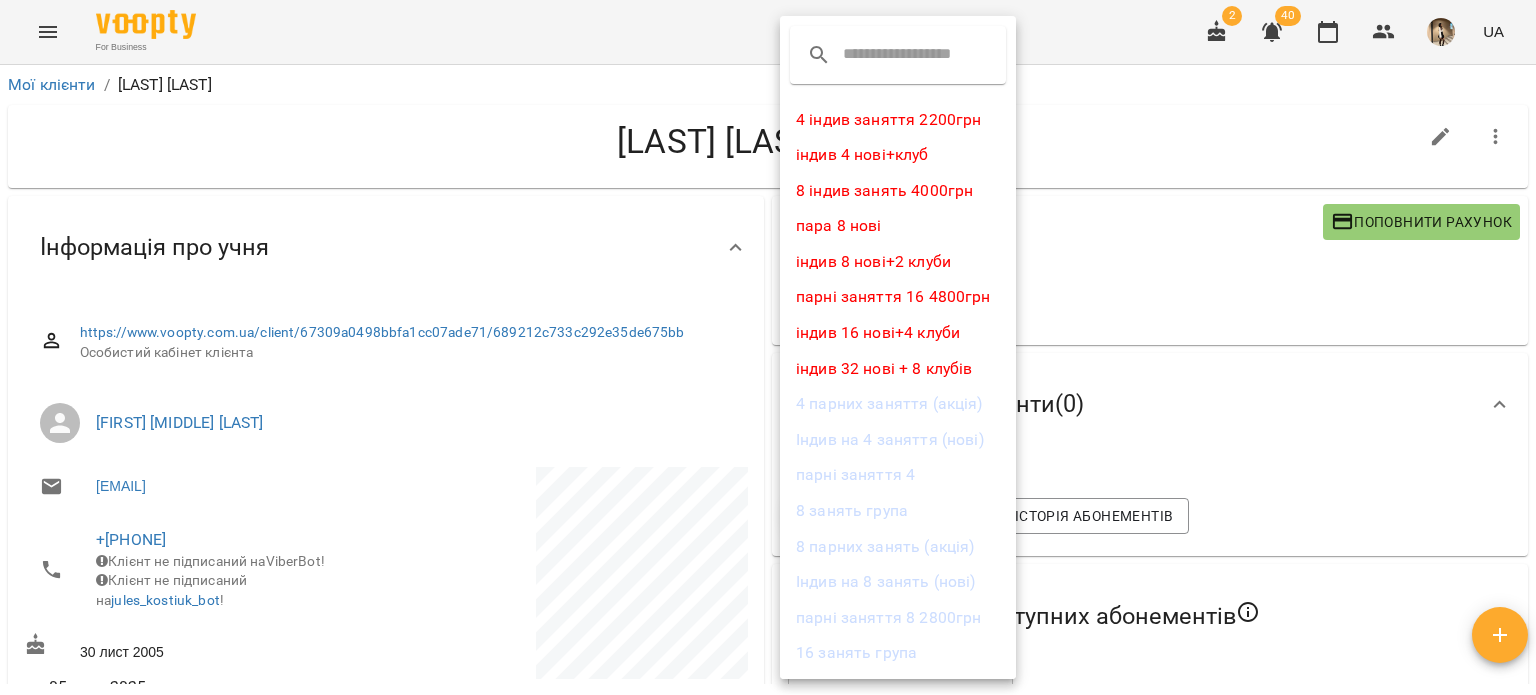 click at bounding box center [768, 347] 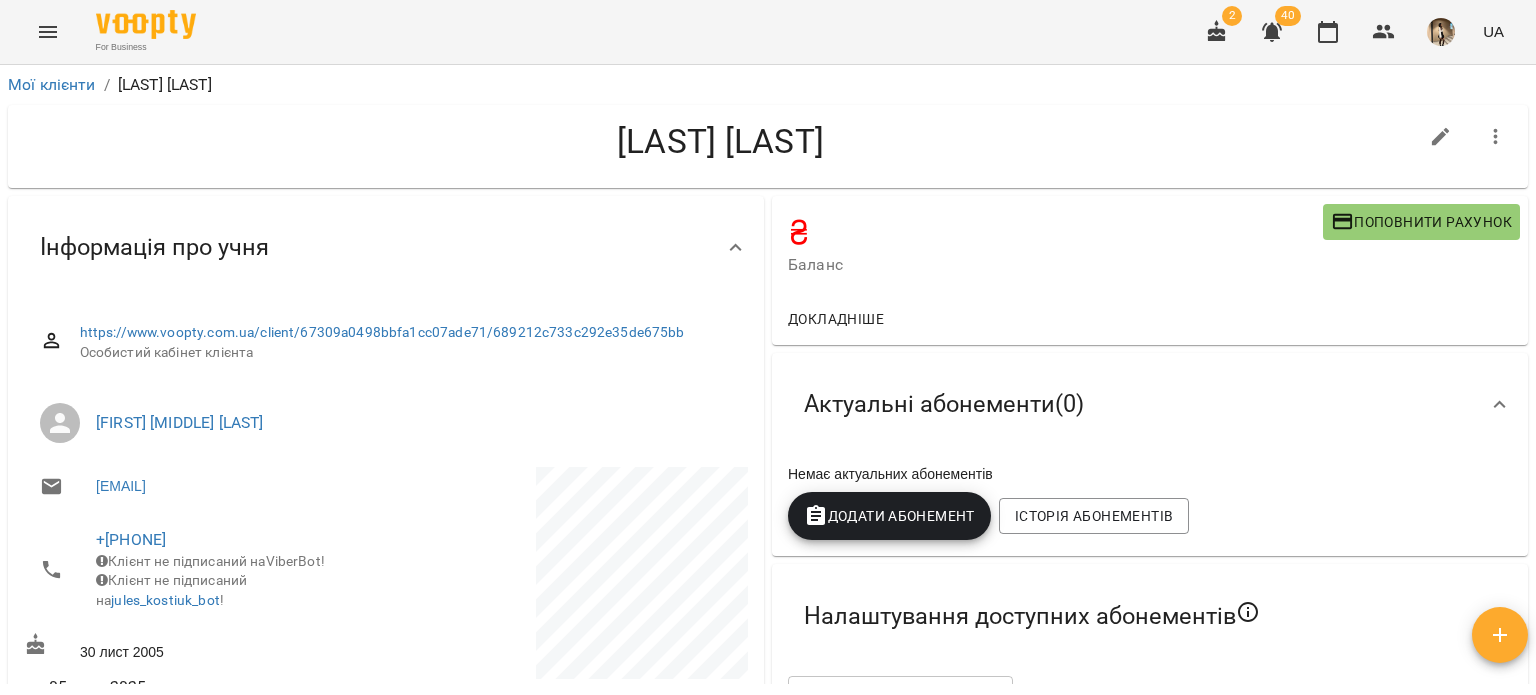 click on "Актуальні абонементи ( 0 )" at bounding box center (1150, 404) 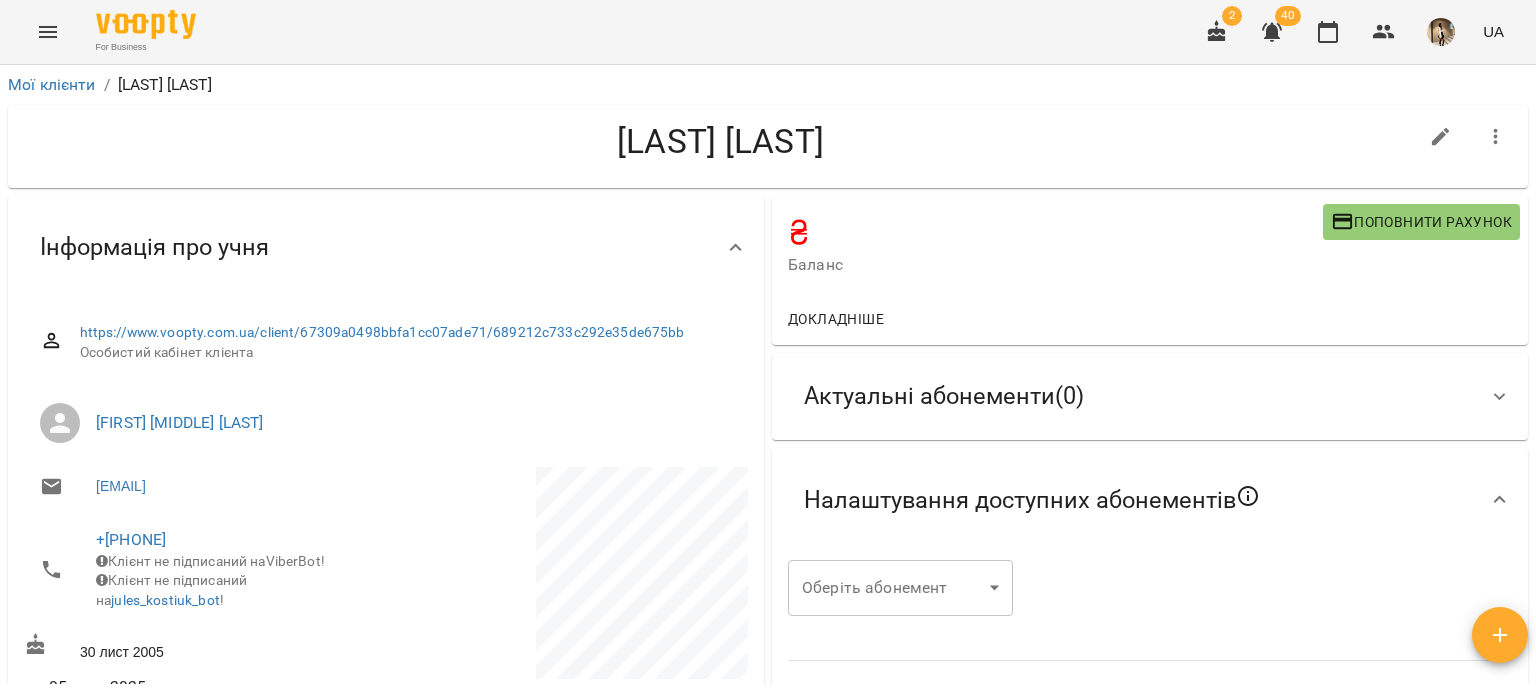 click on "Налаштування доступних абонементів" at bounding box center (1032, 500) 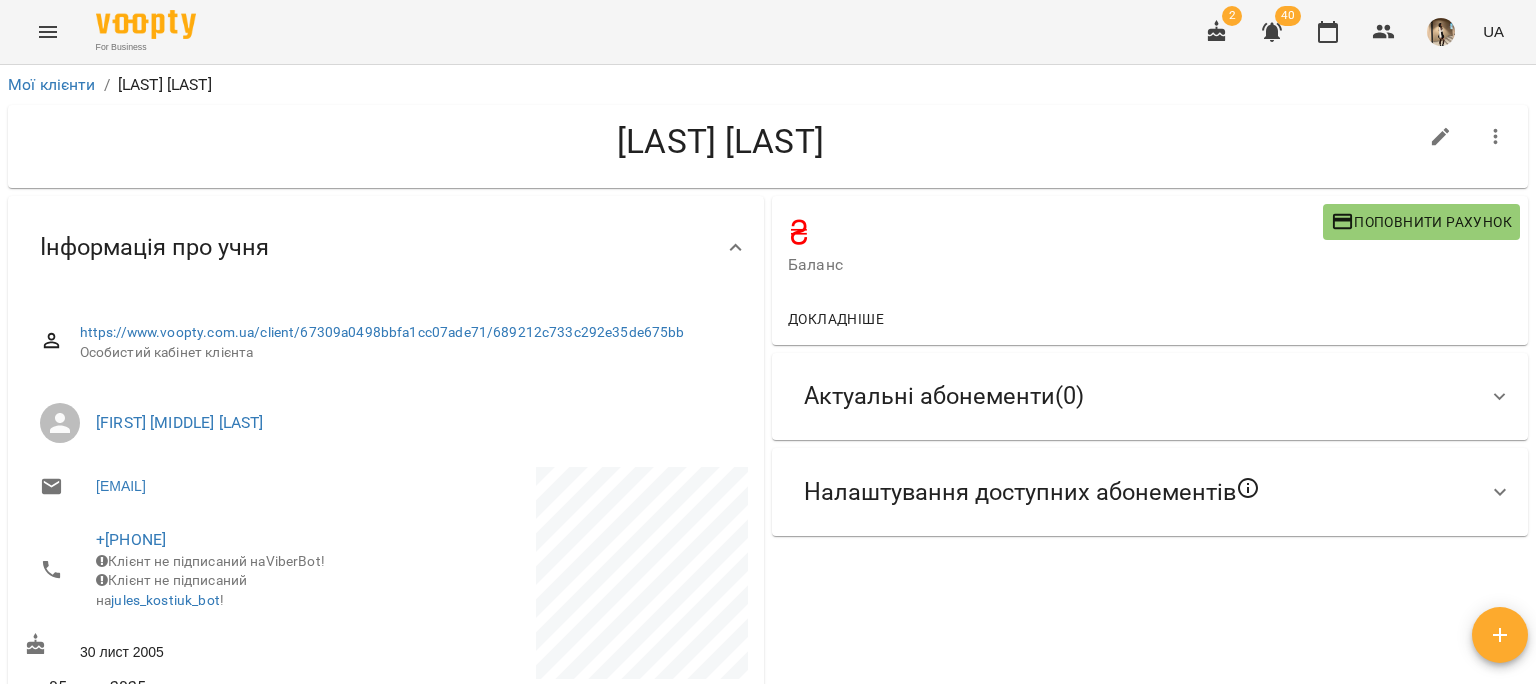 click on "Актуальні абонементи ( 0 )" at bounding box center (944, 396) 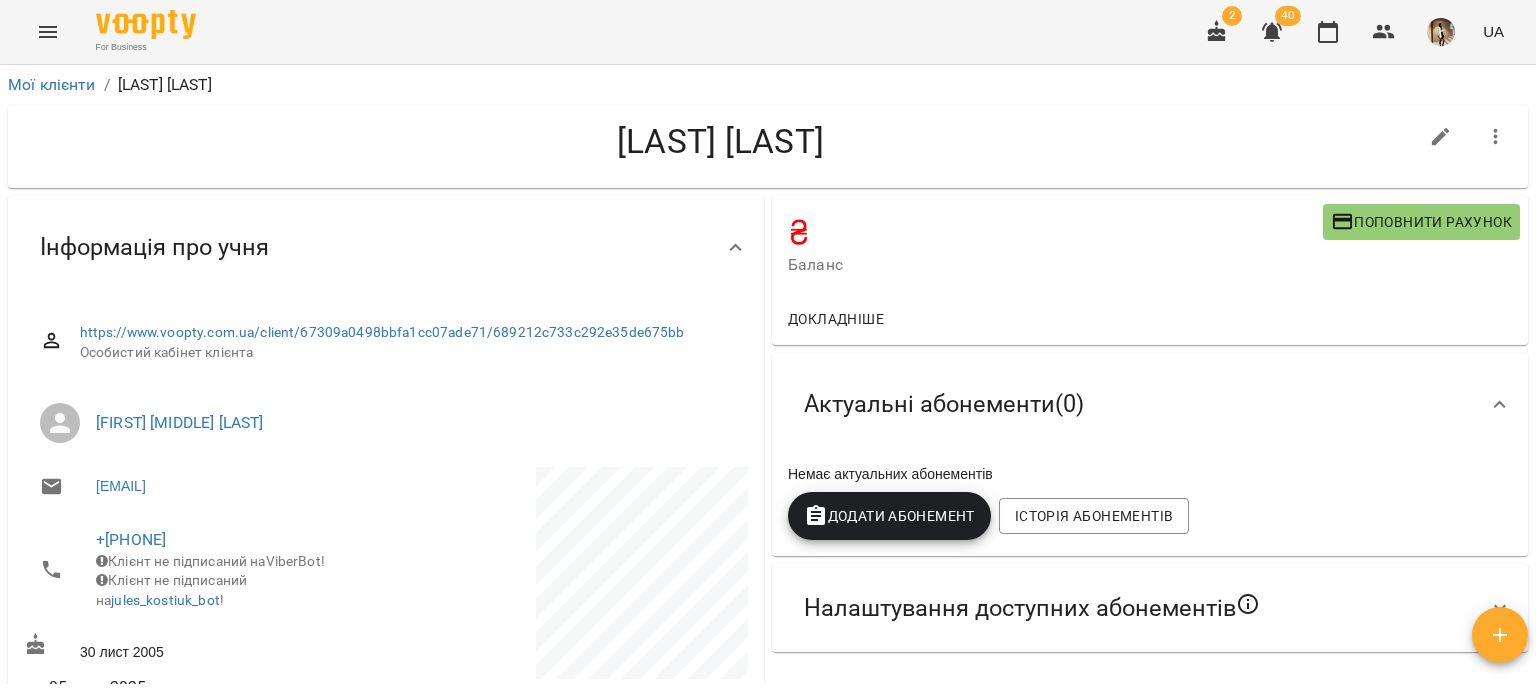 click on "Додати Абонемент" at bounding box center [889, 516] 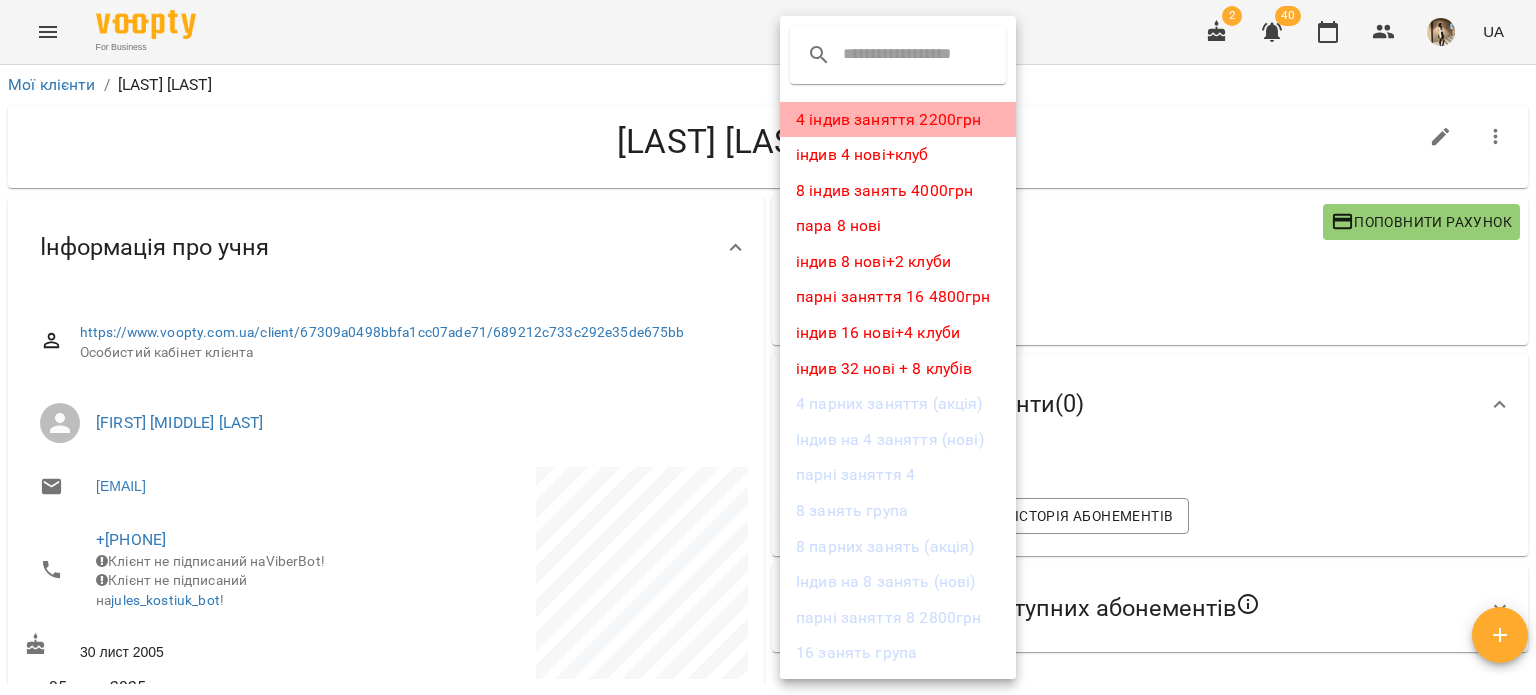 click on "4 індив заняття 2200грн" at bounding box center (898, 120) 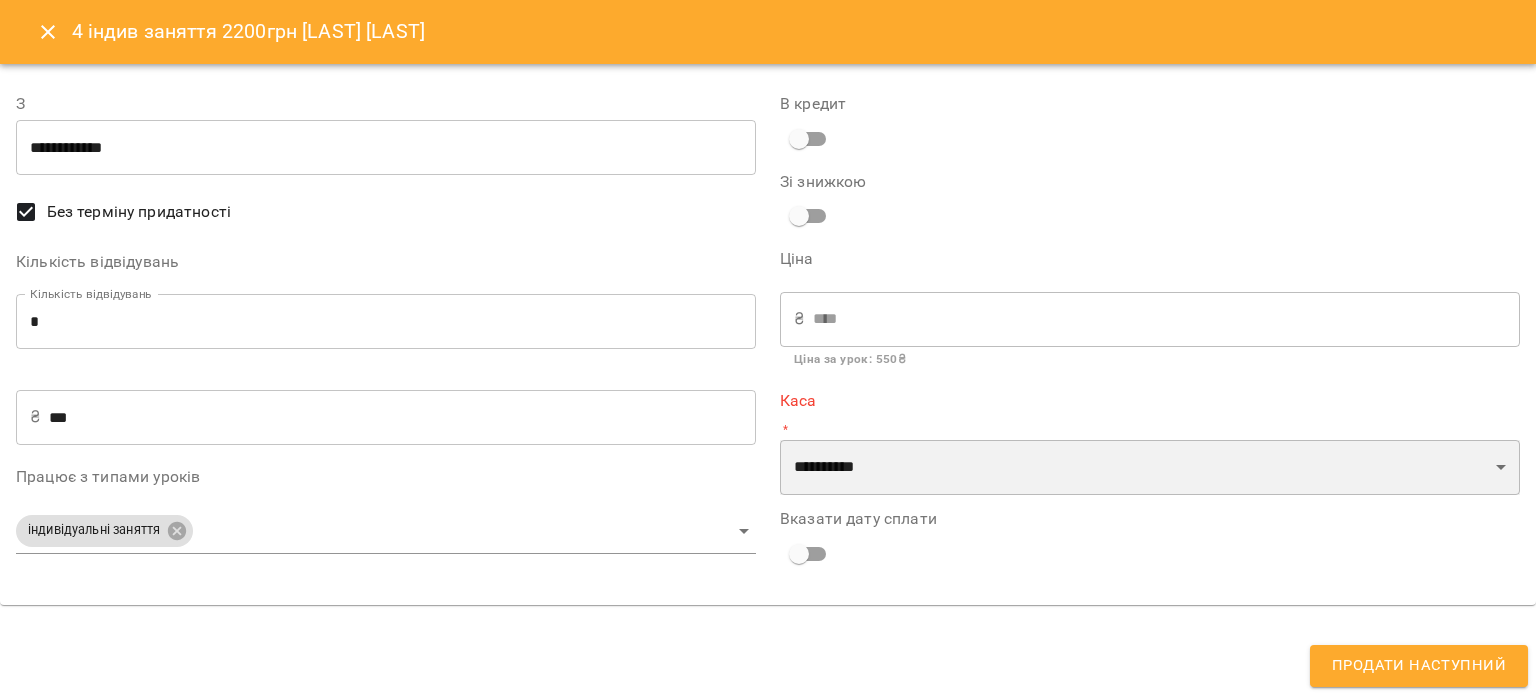 click on "**********" at bounding box center [1150, 468] 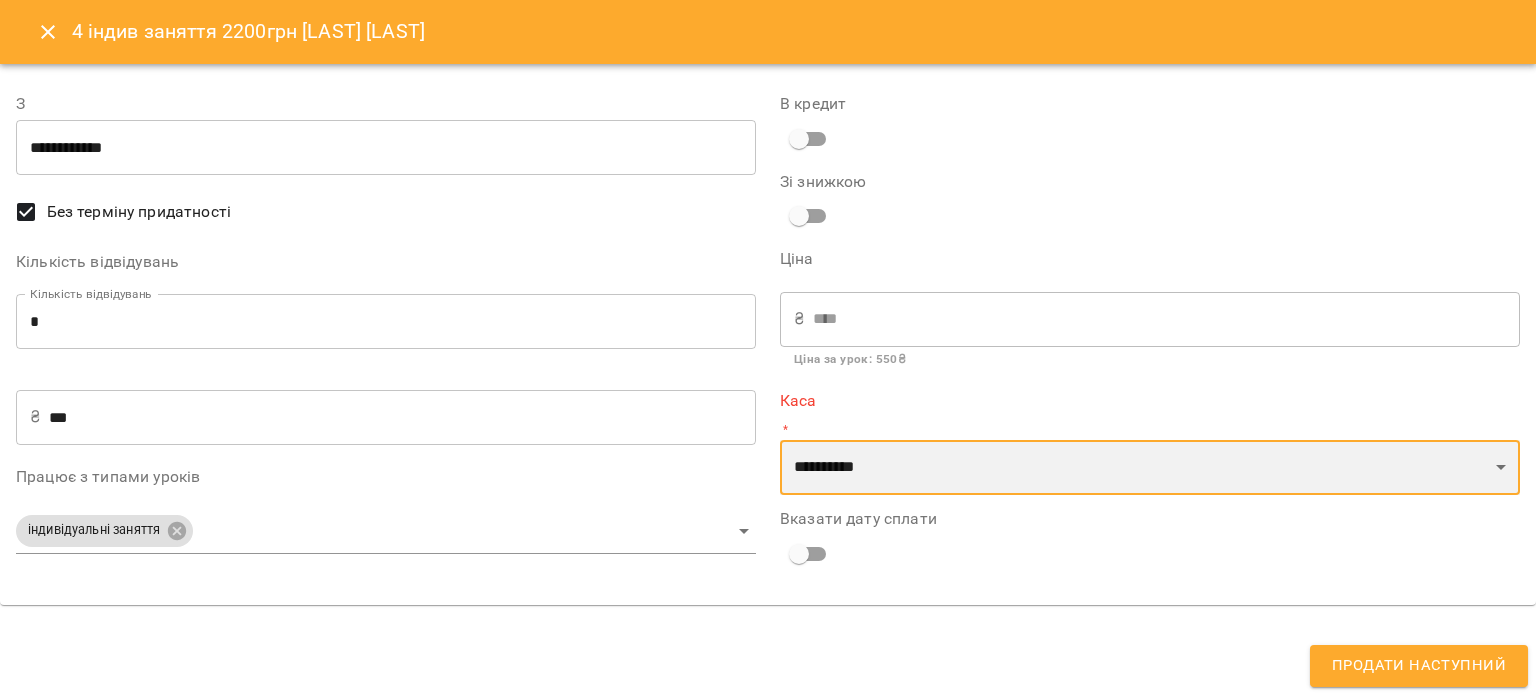 select on "****" 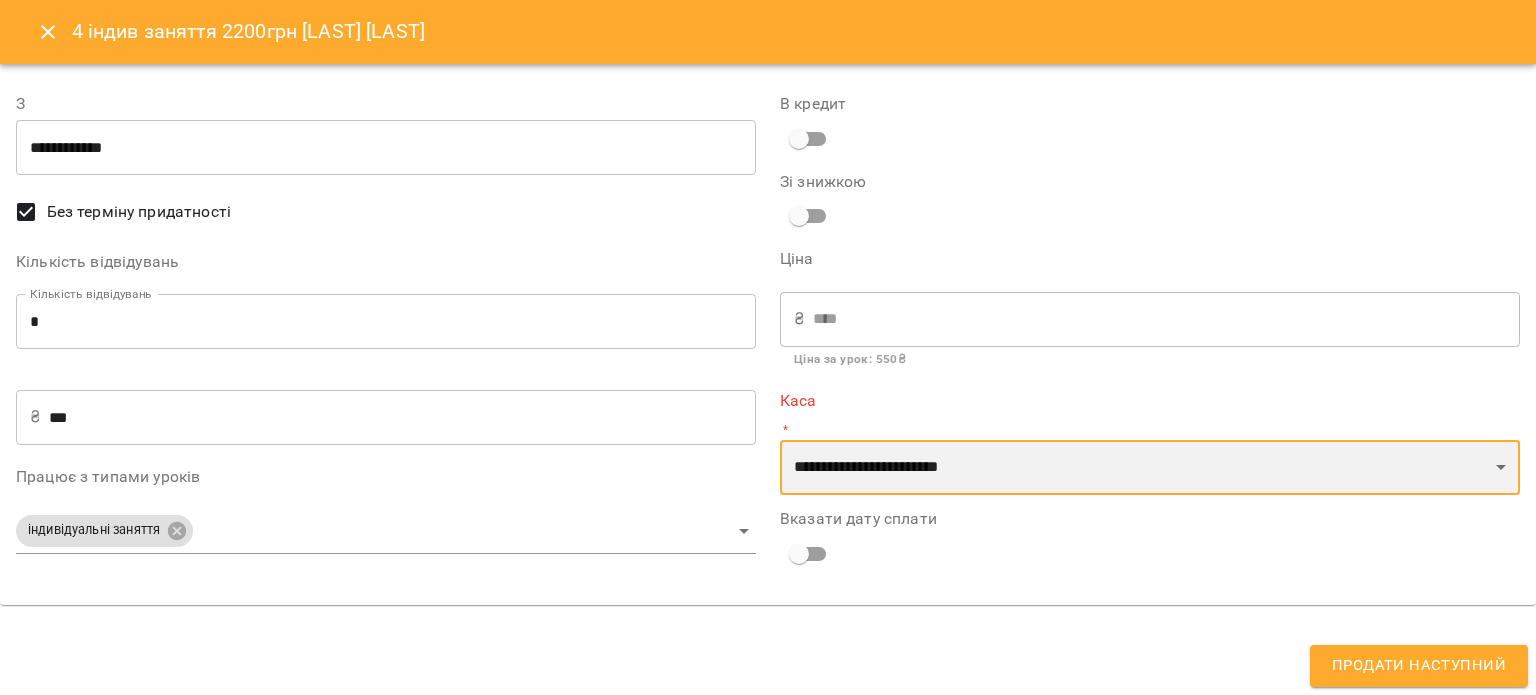 click on "**********" at bounding box center [1150, 468] 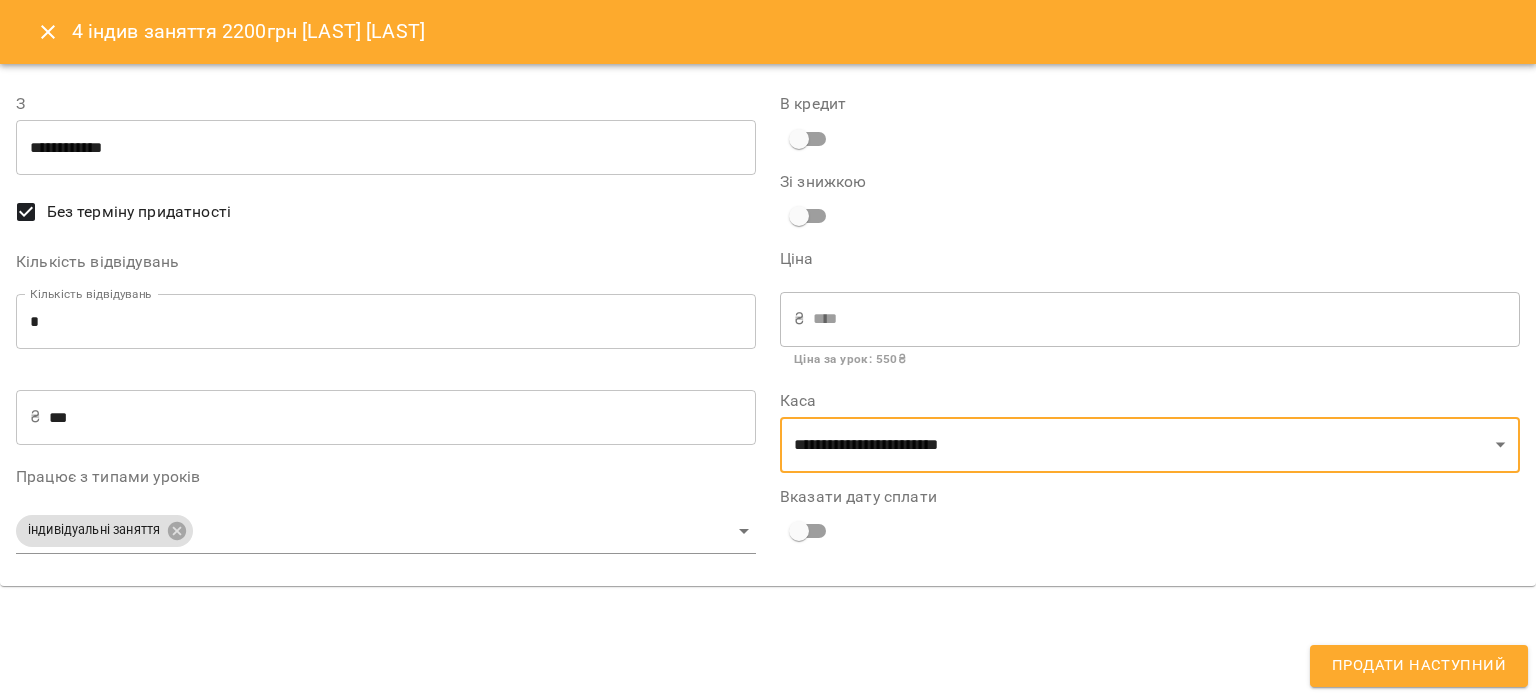 click on "**********" at bounding box center [768, 347] 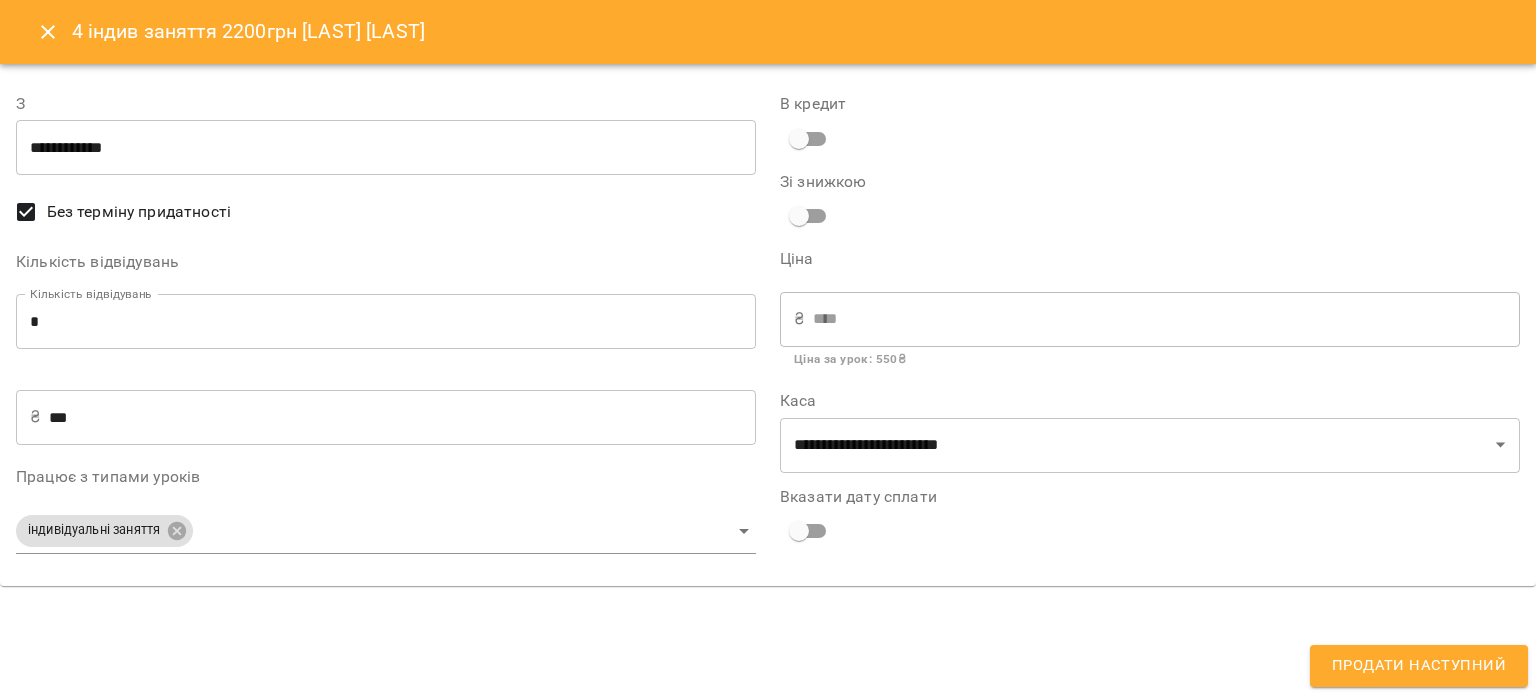 click on "Продати наступний" at bounding box center [1419, 666] 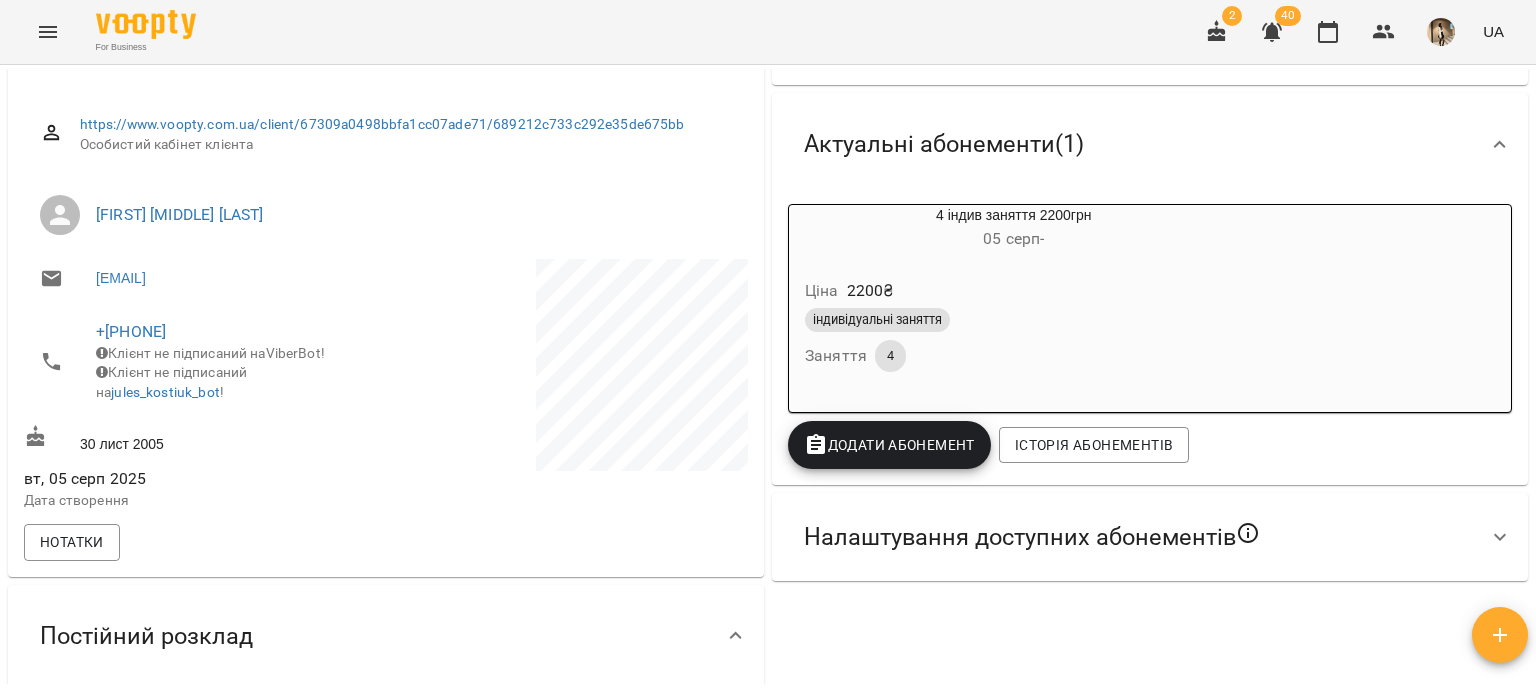 scroll, scrollTop: 264, scrollLeft: 0, axis: vertical 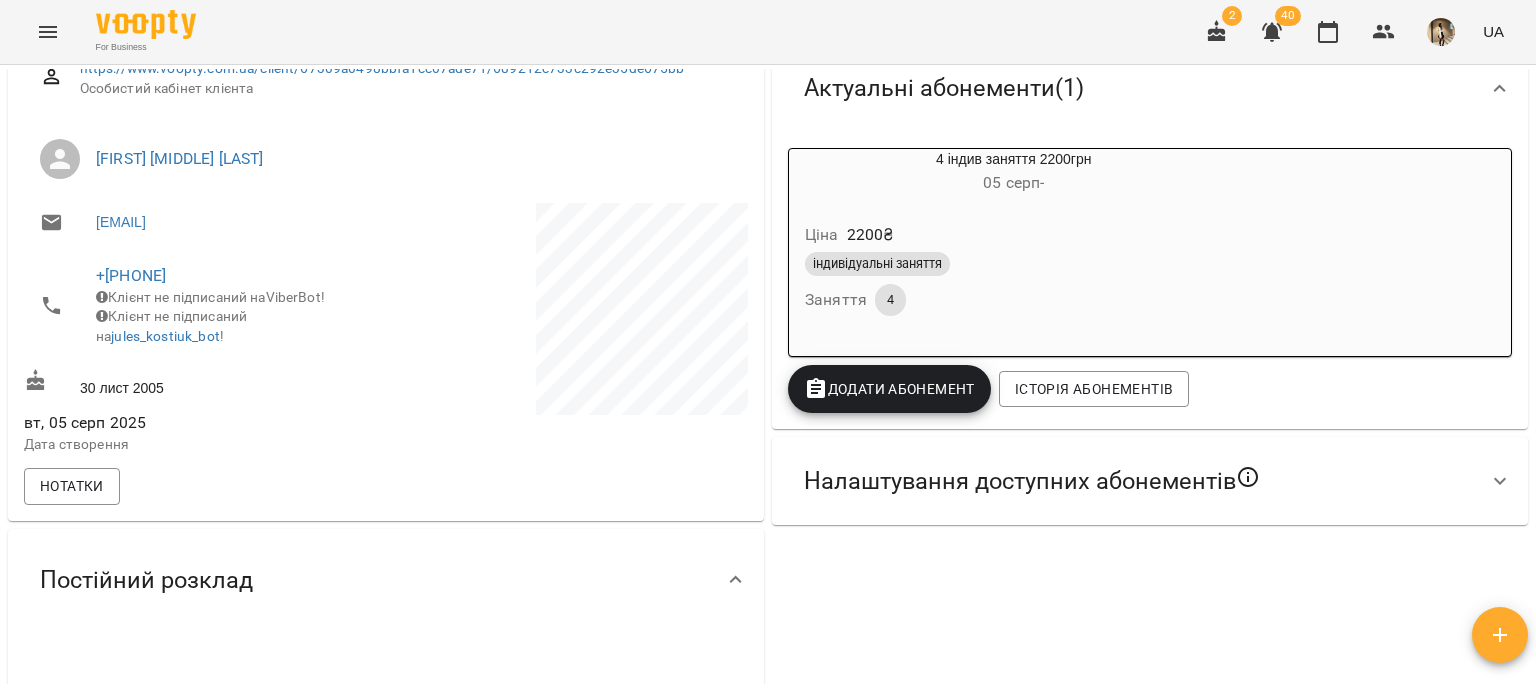 click on "Налаштування доступних абонементів" at bounding box center (1032, 481) 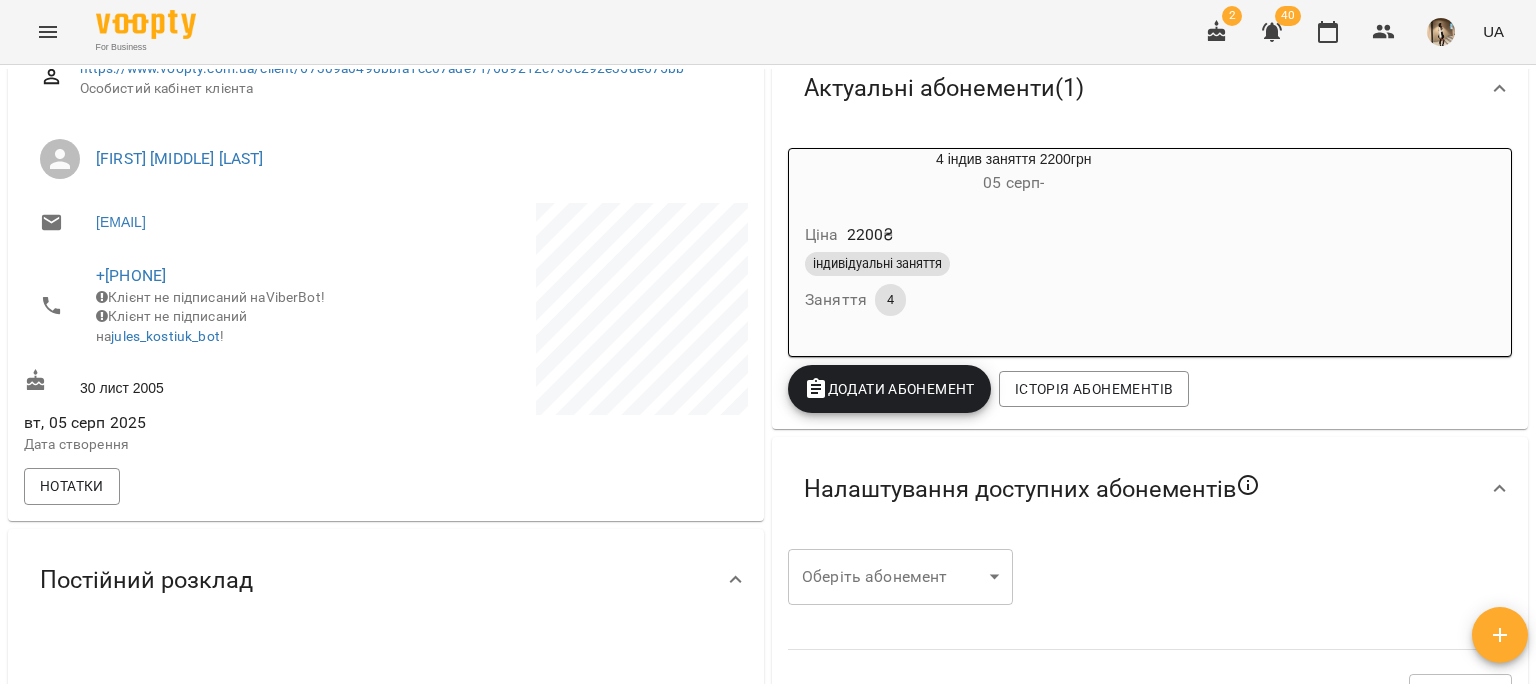 click on "For Business 2 40 UA Мої клієнти / [LAST] [LAST] [LAST] [LAST] 0 ₴ Баланс Поповнити рахунок Актуальні абонементи ( 1 ) 4 індив заняття 2200грн 05 серп  -   Ціна 2200 ₴ індивідуальні заняття  Заняття 4 Додати Абонемент Історія абонементів Налаштування доступних абонементів Оберіть абонемент ​ Оберіть абонемент Зберегти Інформація про учня https://www.voopty.com.ua/client/67309a0498bbfa1cc07ade71/689212c733c292e35de675bb Особистий кабінет клієнта [LAST] [LAST] [LAST]  [EMAIL] +[PHONE] Клієнт не підписаний на  ViberBot! Клієнт не підписаний на  jules_kostiuk_bot ! 30 лист 2005 З З" at bounding box center [768, 380] 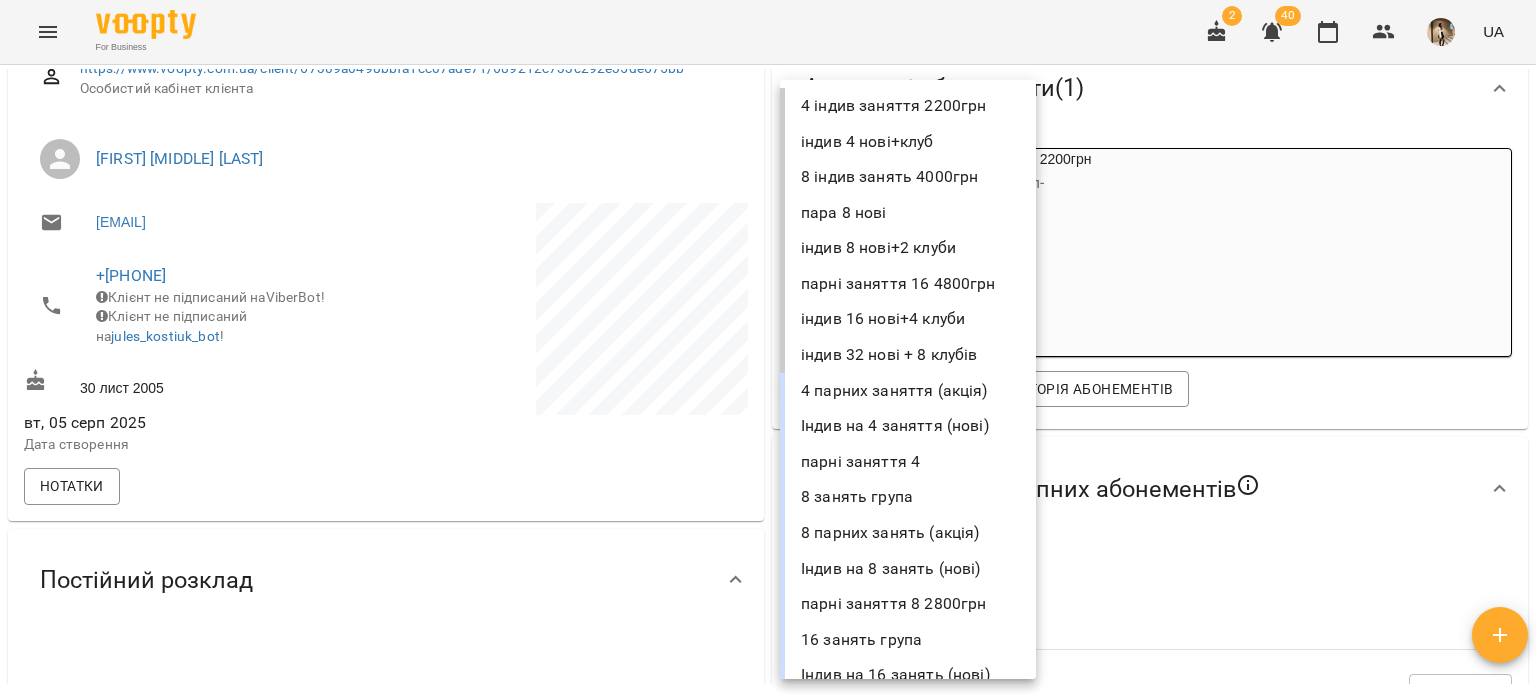 click on "4 індив заняття 2200грн" at bounding box center [908, 106] 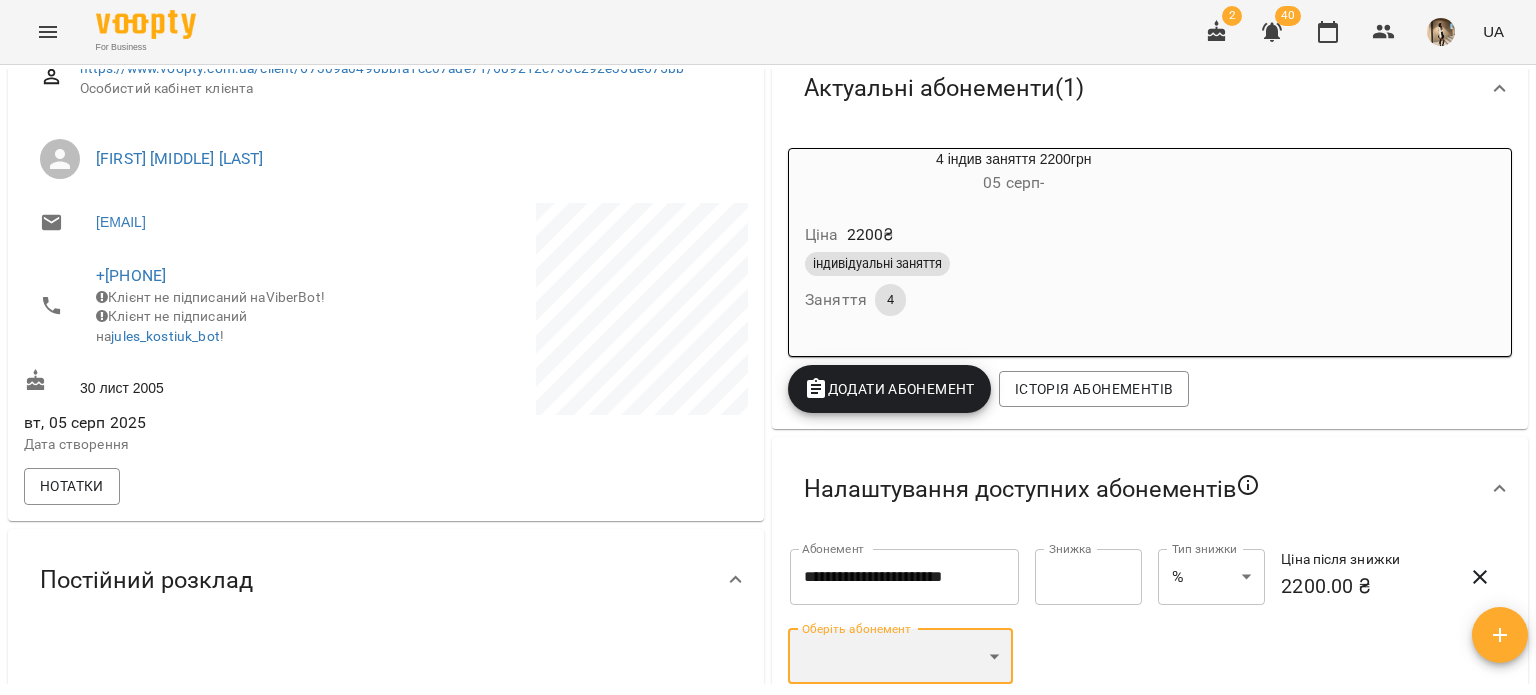 scroll, scrollTop: 266, scrollLeft: 0, axis: vertical 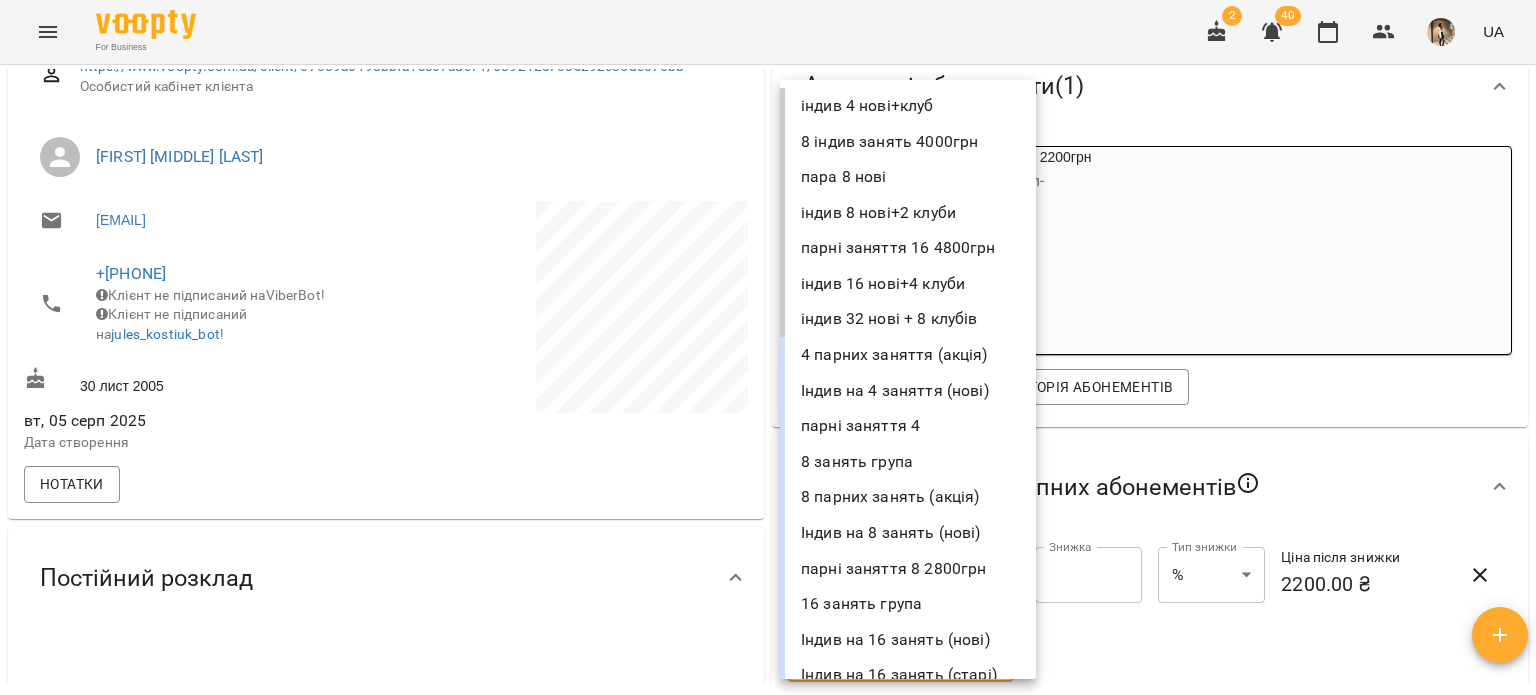 drag, startPoint x: 939, startPoint y: 659, endPoint x: 944, endPoint y: 643, distance: 16.763054 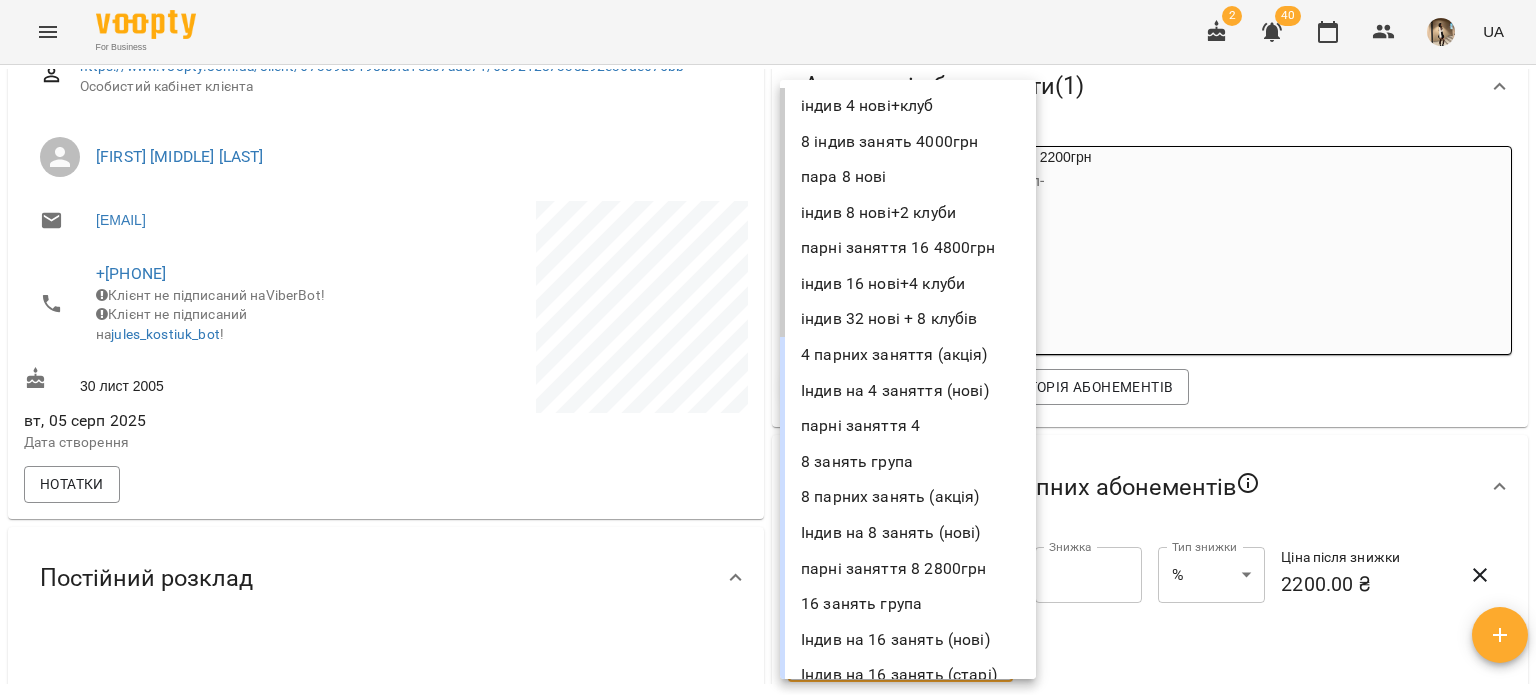 scroll, scrollTop: 626, scrollLeft: 0, axis: vertical 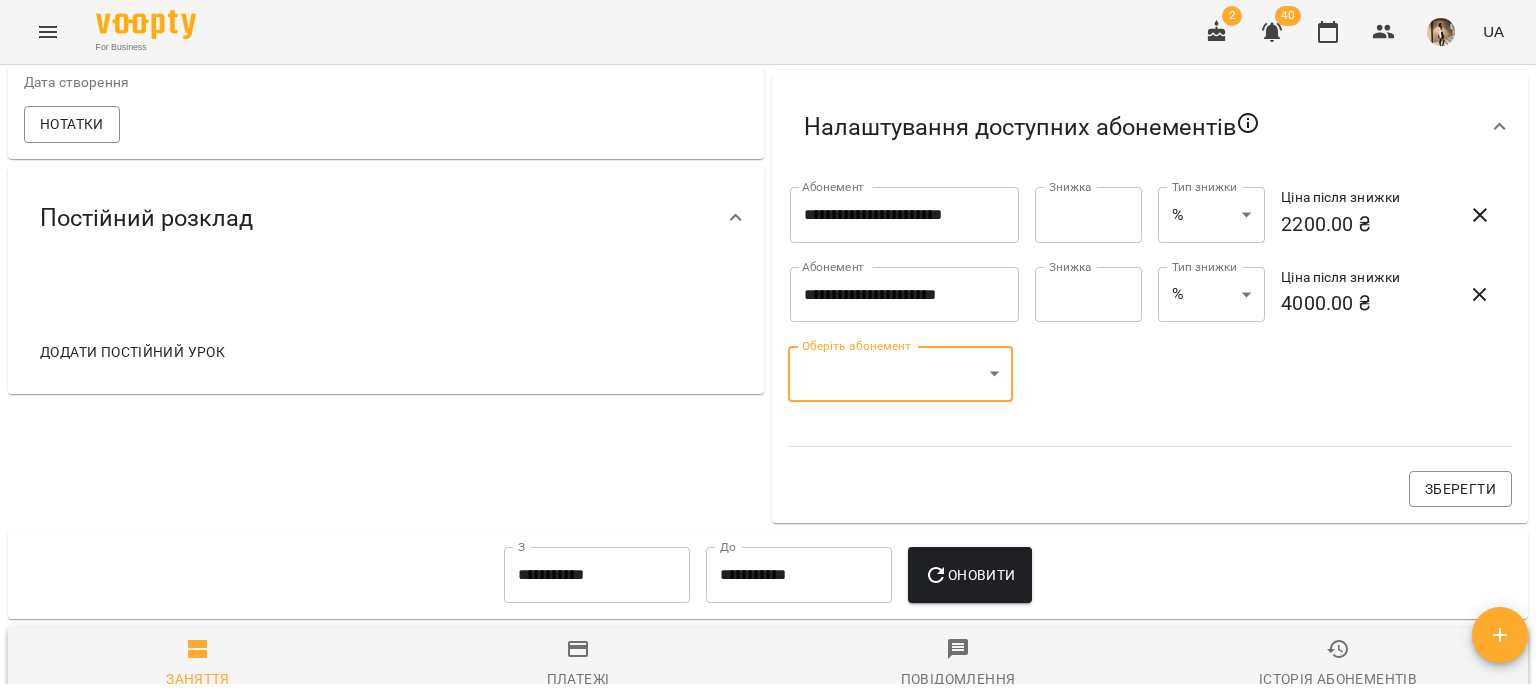 click on "**********" at bounding box center (904, 295) 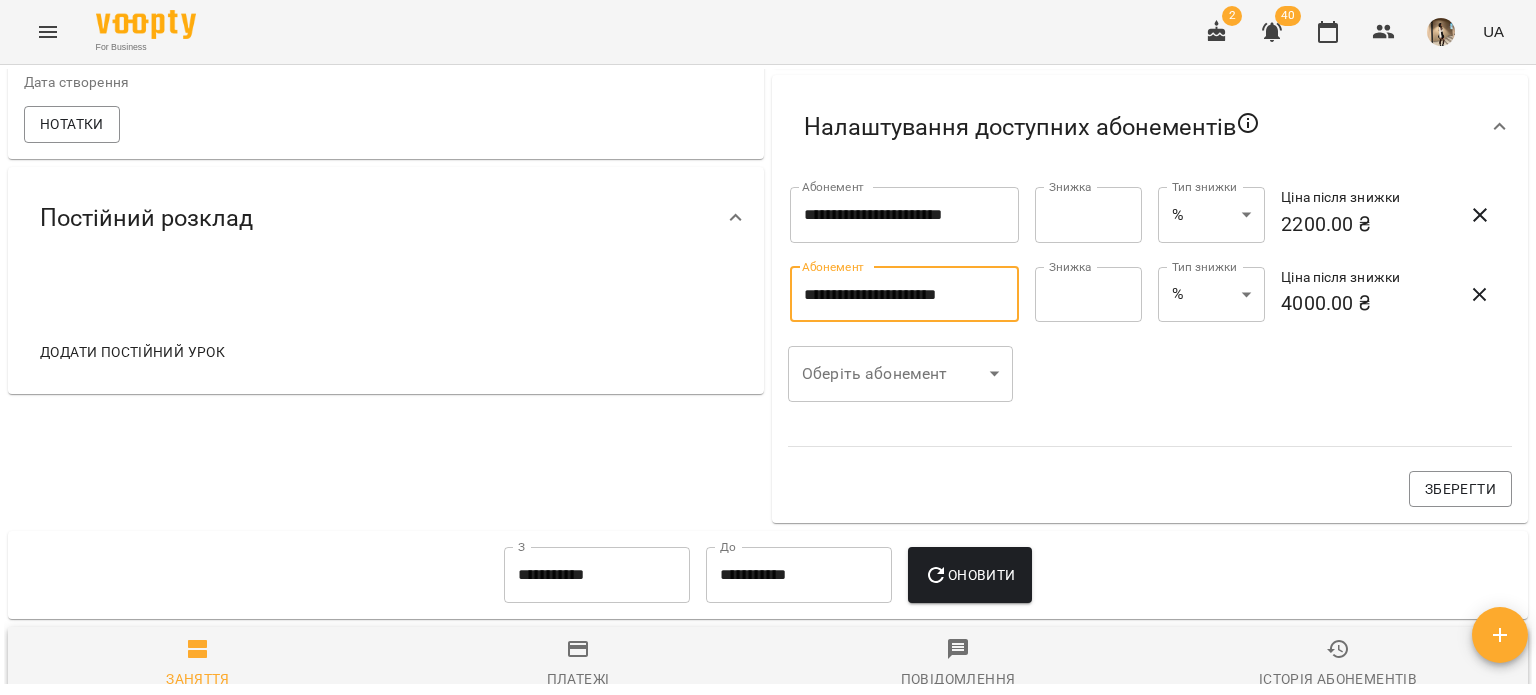 click on "**********" at bounding box center (768, 380) 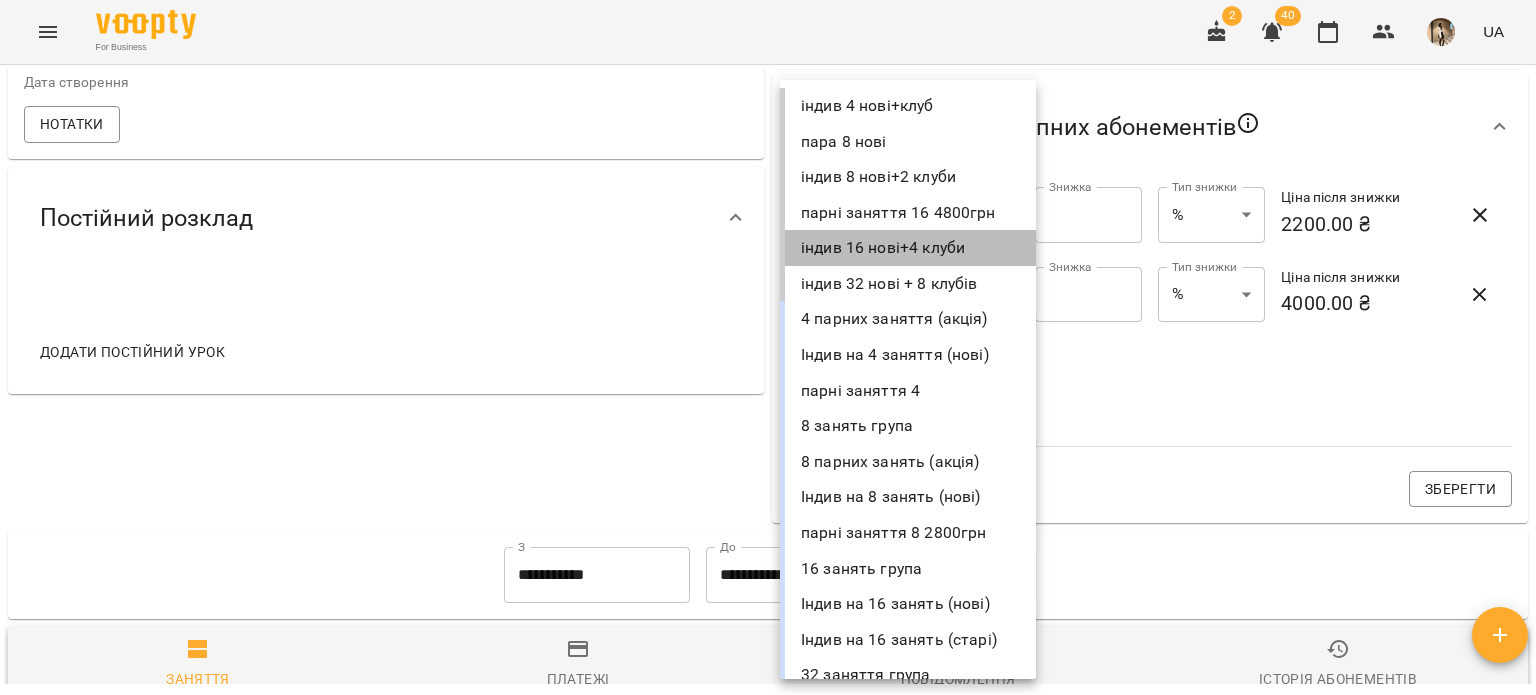 click on "індив 16 нові+4 клуби" at bounding box center [908, 248] 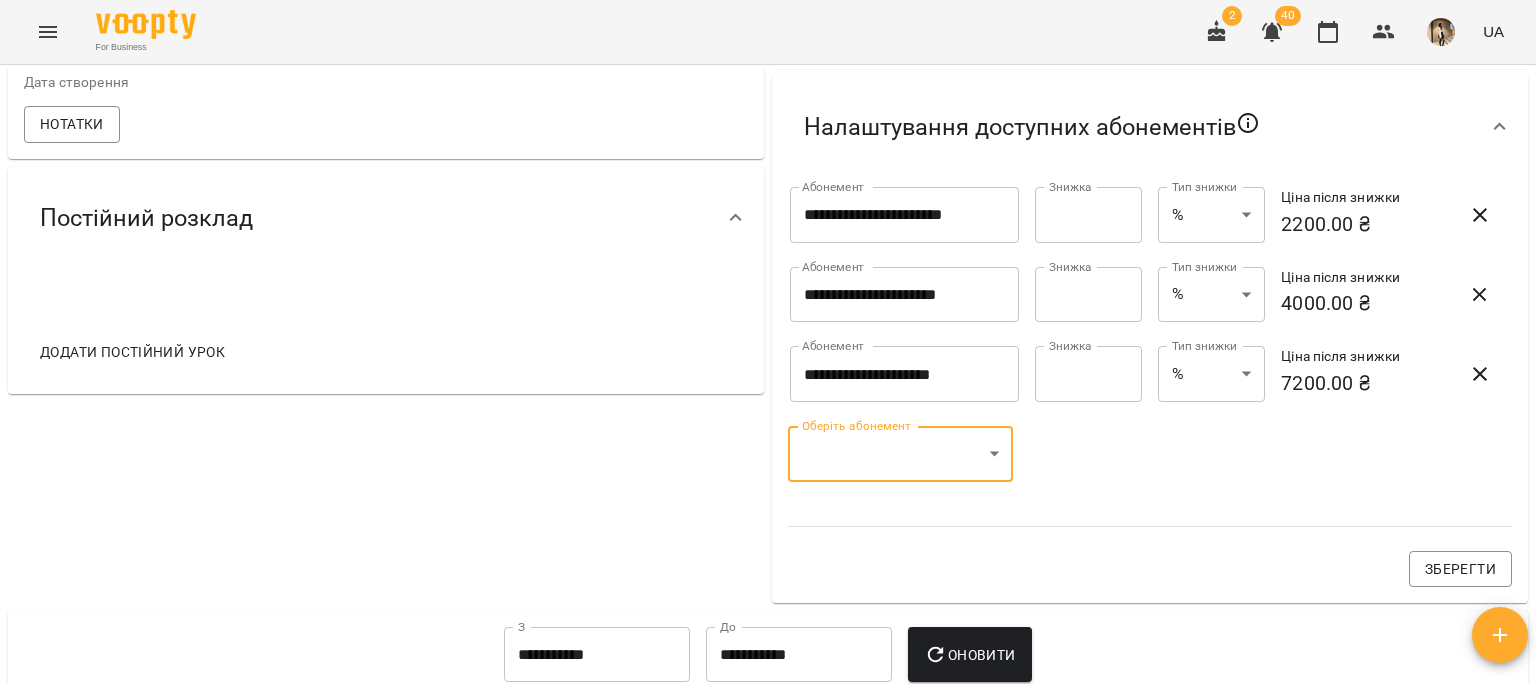 click on "**********" at bounding box center [768, 380] 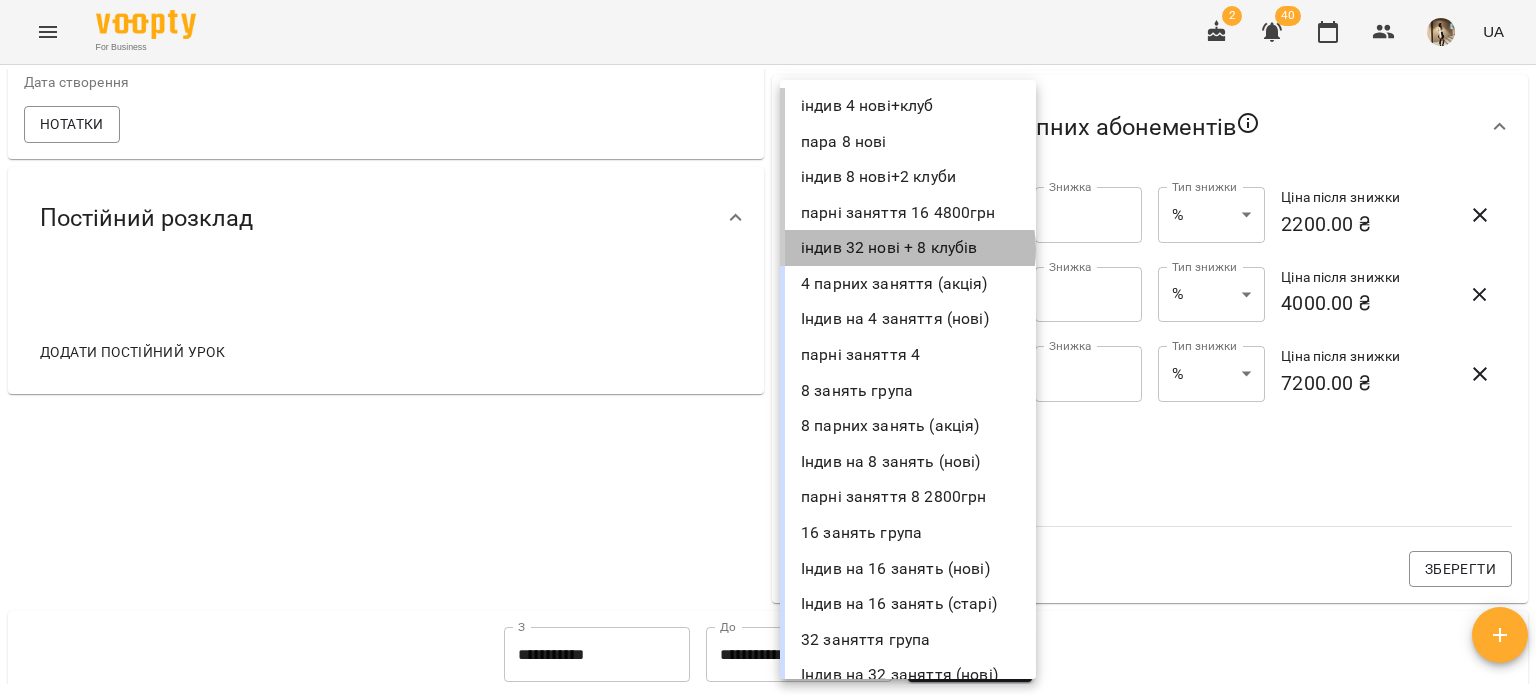 click on "індив 32 нові + 8 клубів" at bounding box center [908, 248] 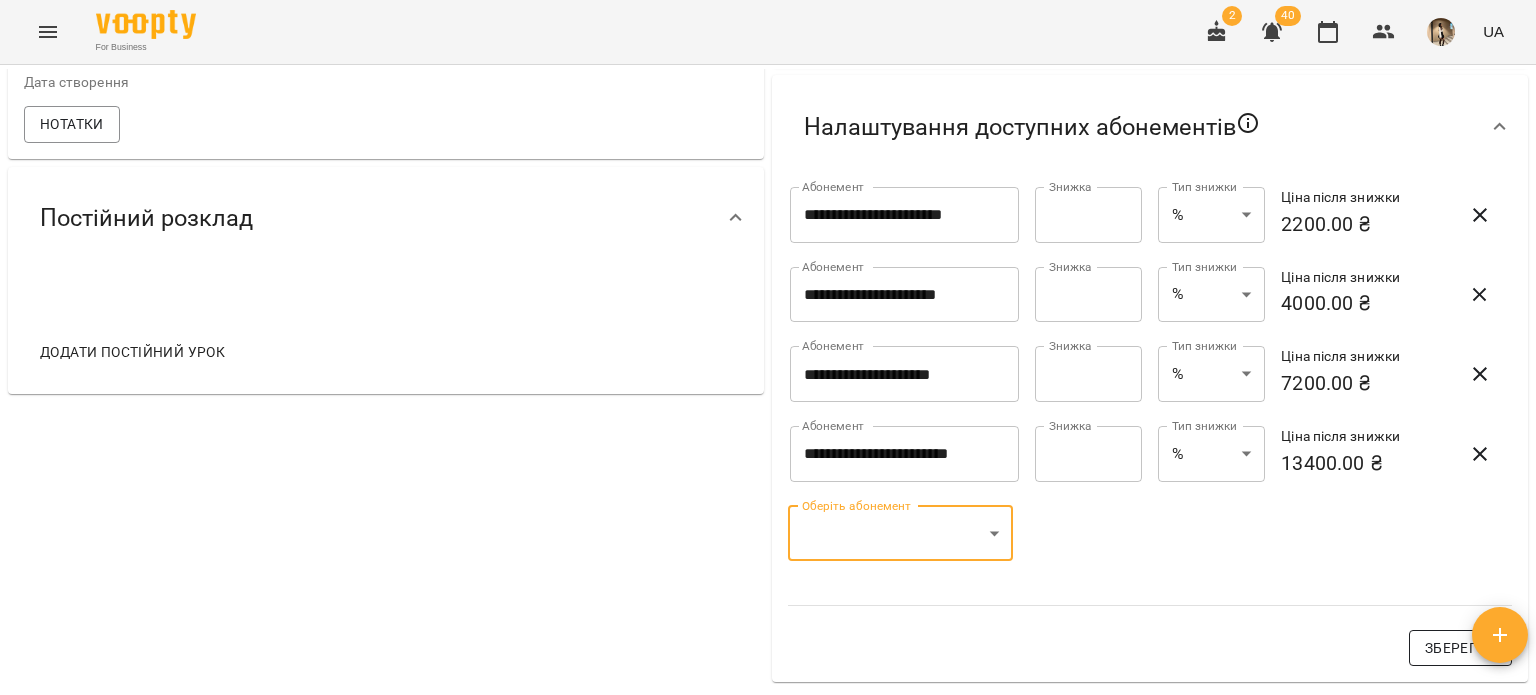 click on "Зберегти" at bounding box center [1460, 648] 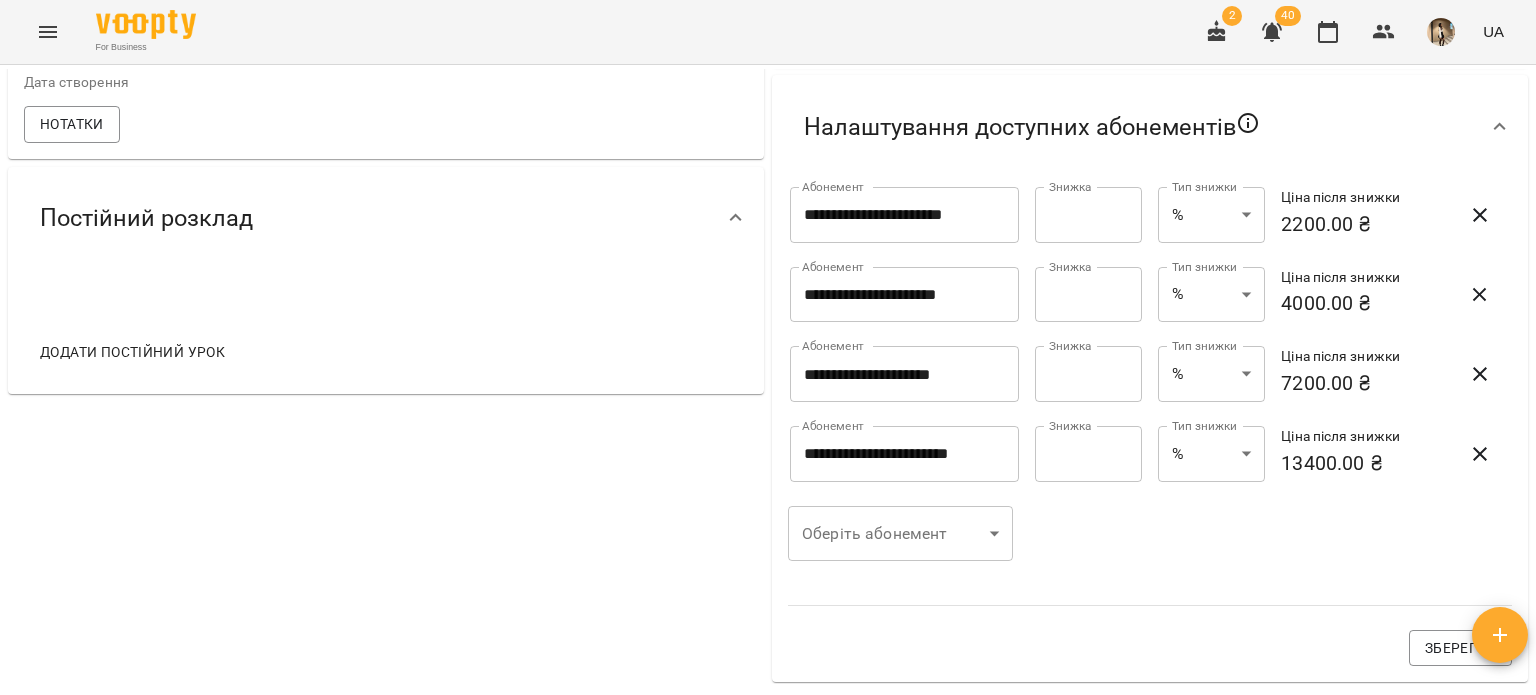 scroll, scrollTop: 0, scrollLeft: 0, axis: both 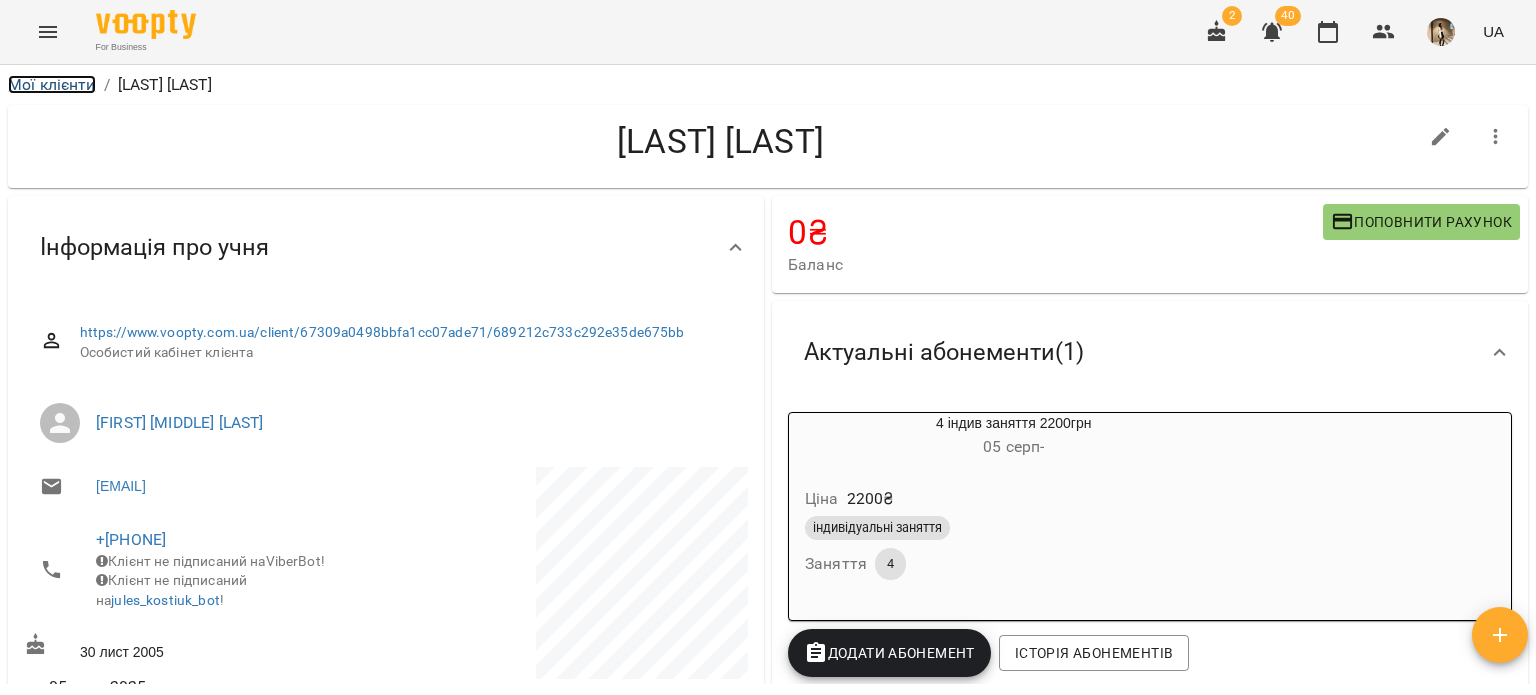 click on "Мої клієнти" at bounding box center (52, 84) 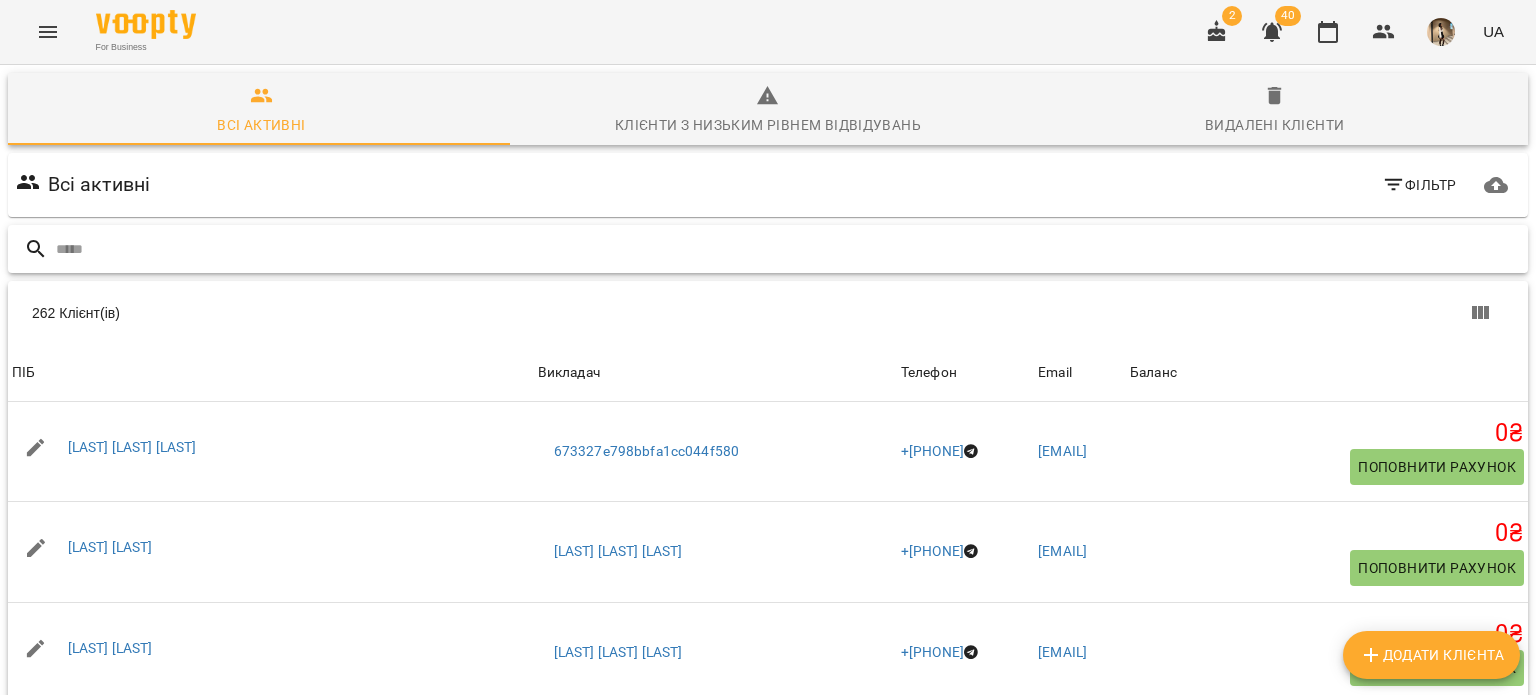 type on "*" 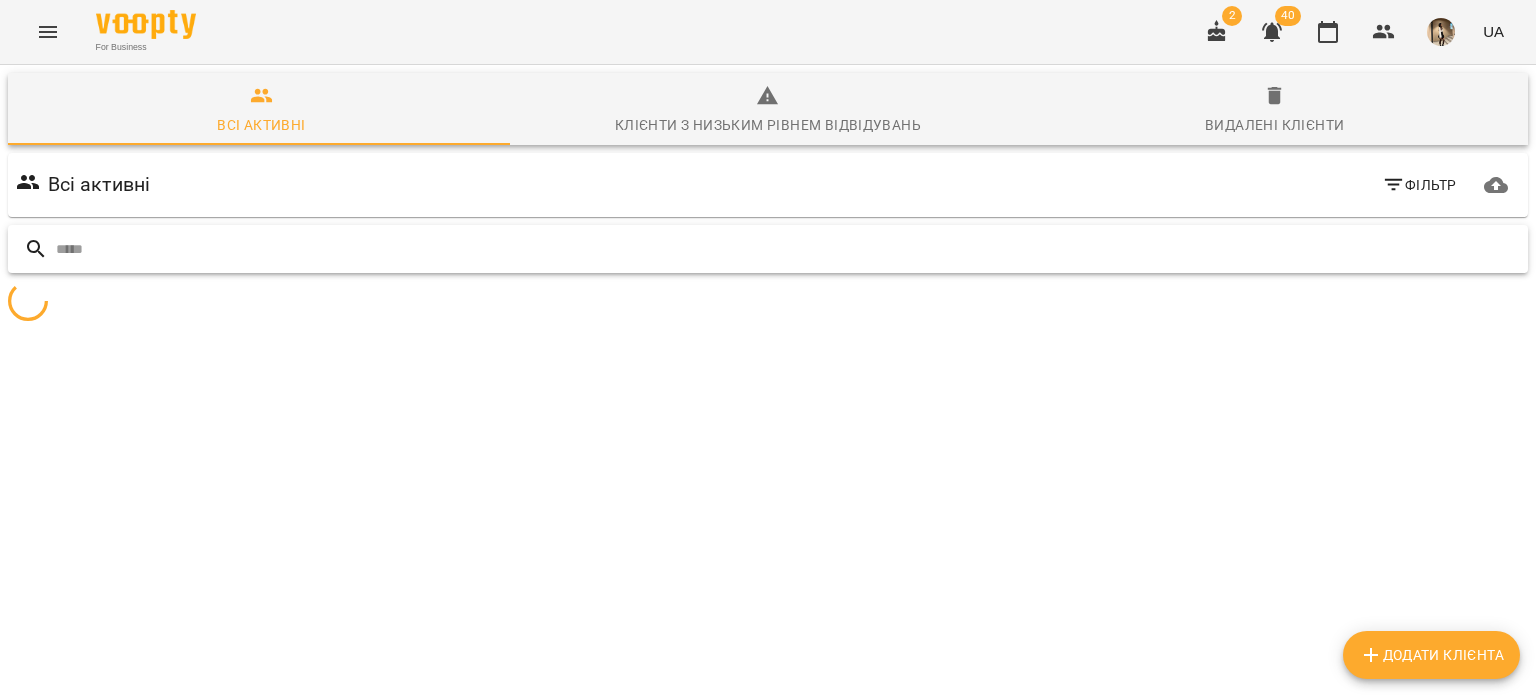type on "*" 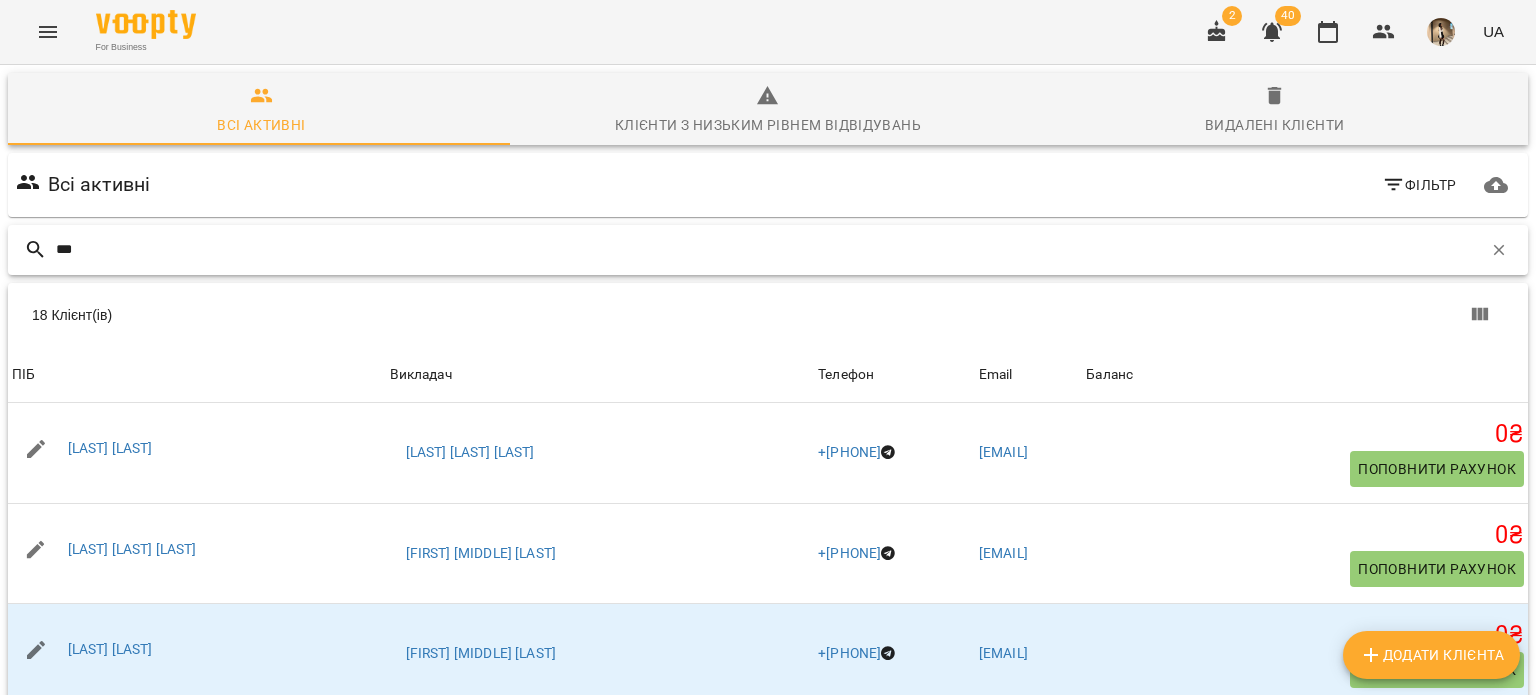 scroll, scrollTop: 132, scrollLeft: 0, axis: vertical 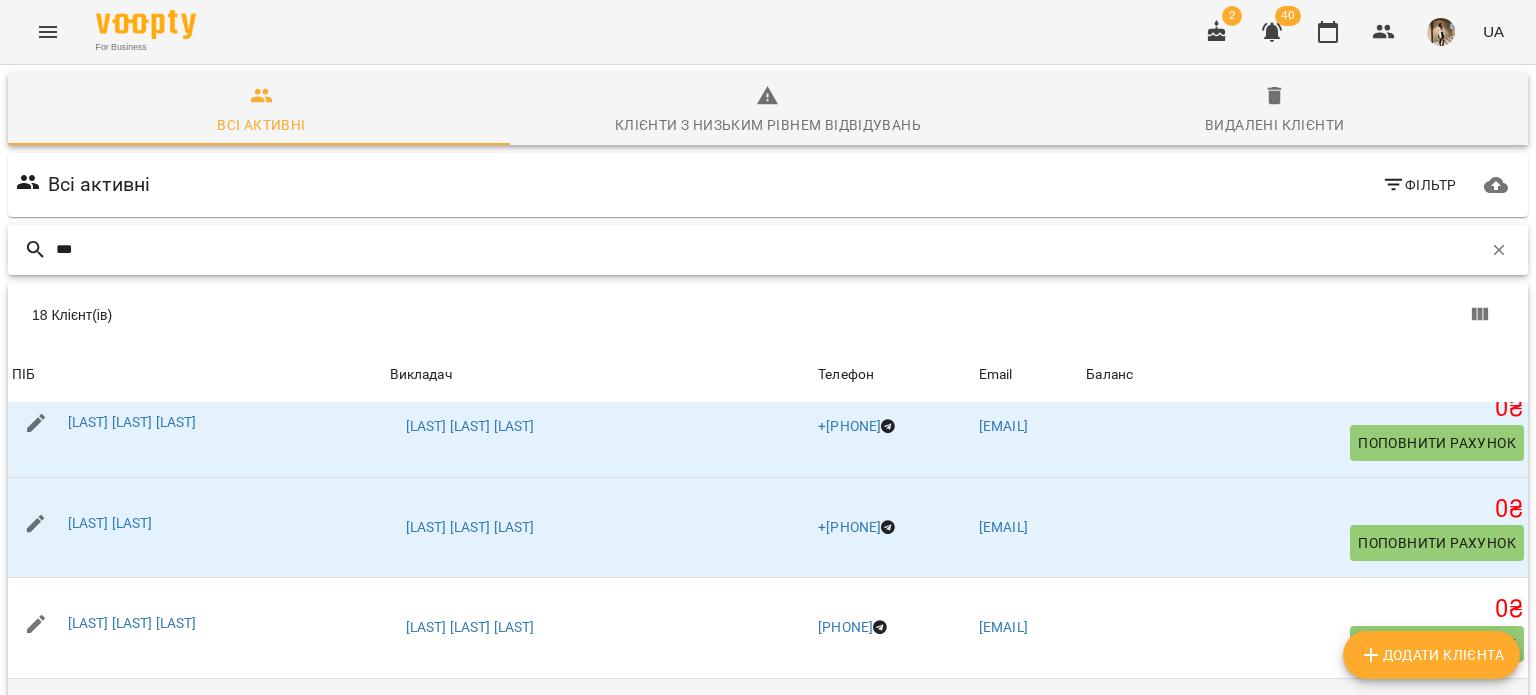 type on "***" 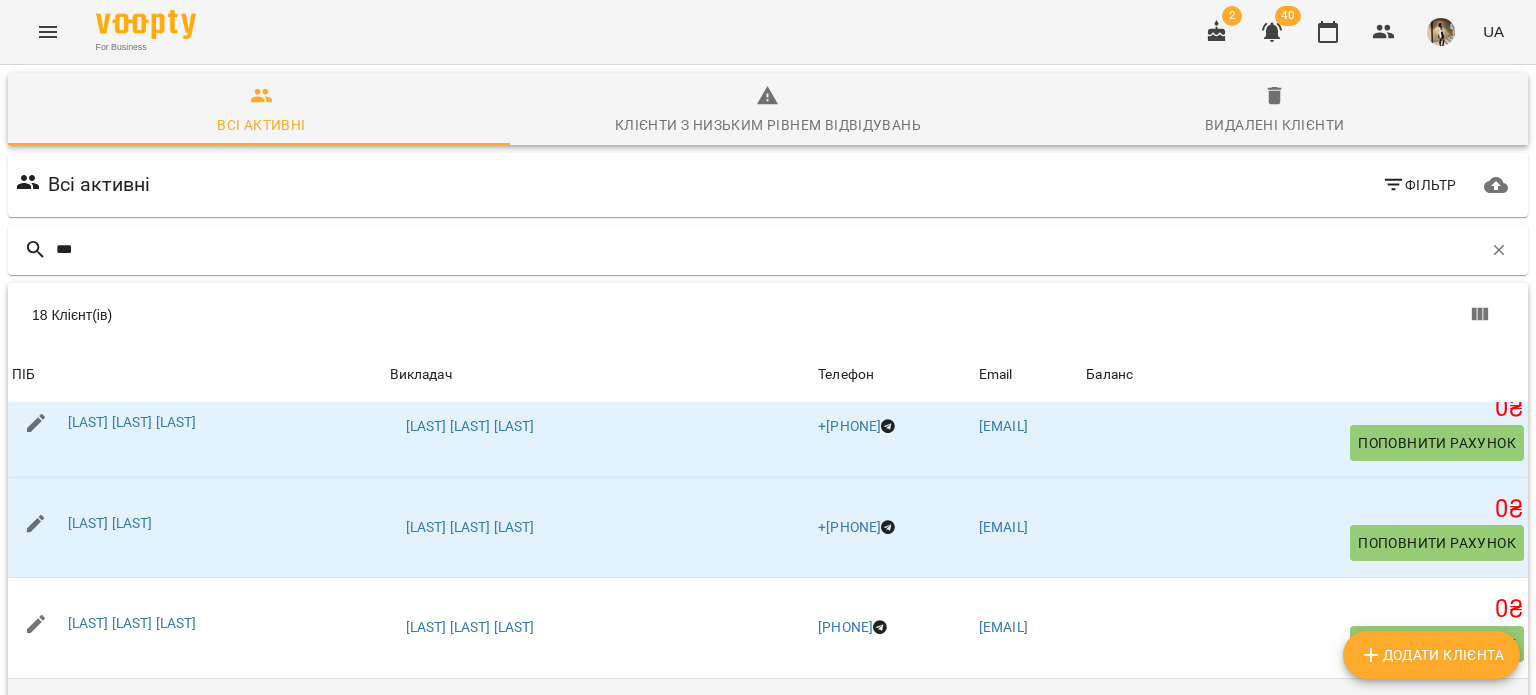 click on "[LAST] [LAST]" at bounding box center [110, 724] 